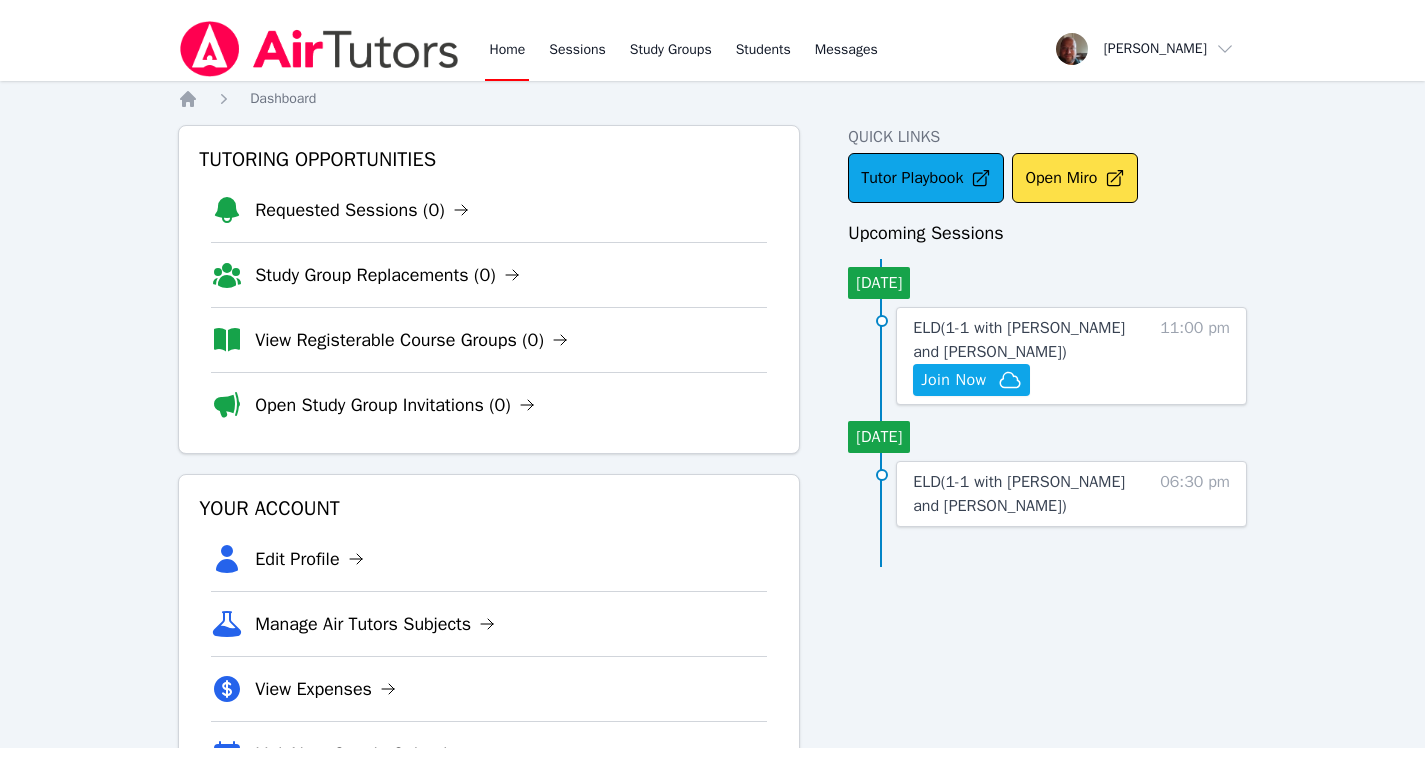 scroll, scrollTop: 0, scrollLeft: 0, axis: both 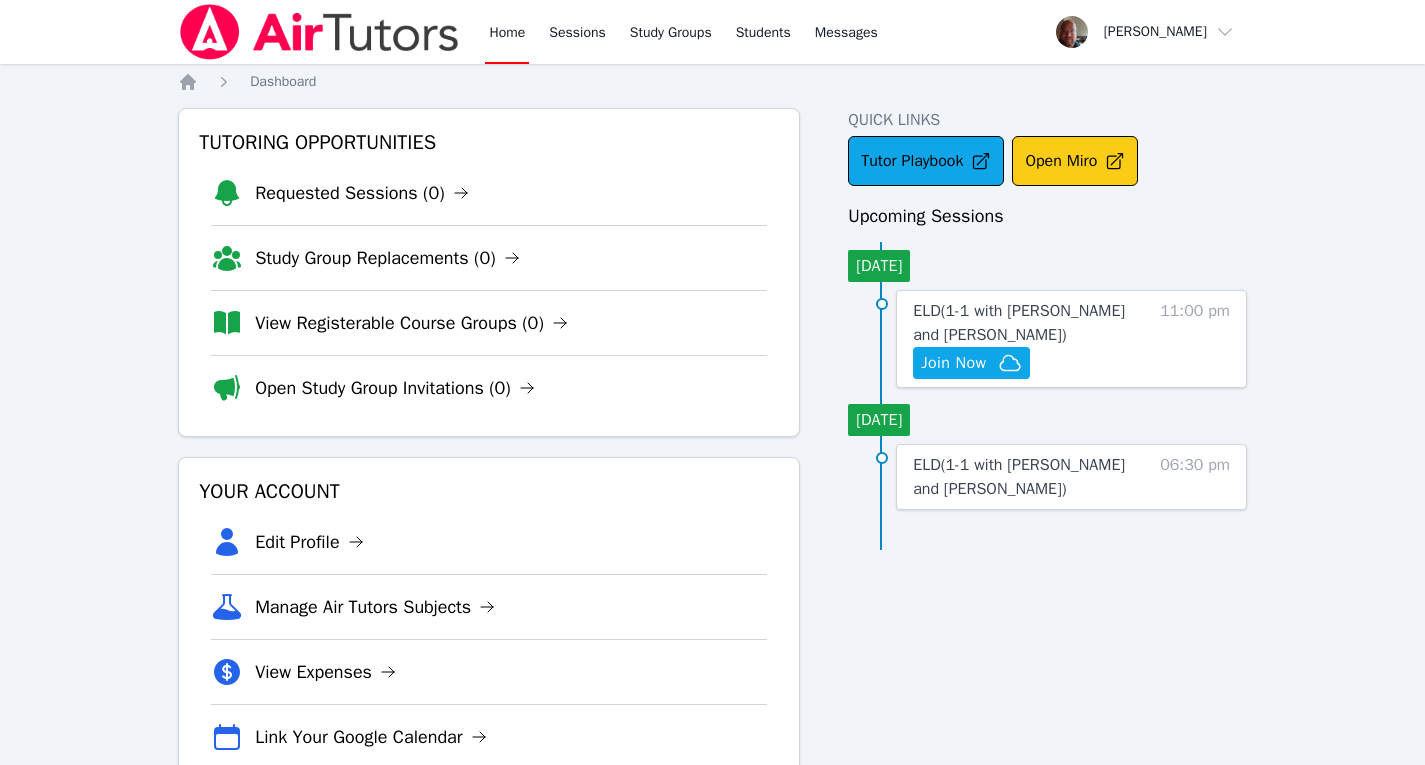 click on "Open Miro" at bounding box center [1075, 161] 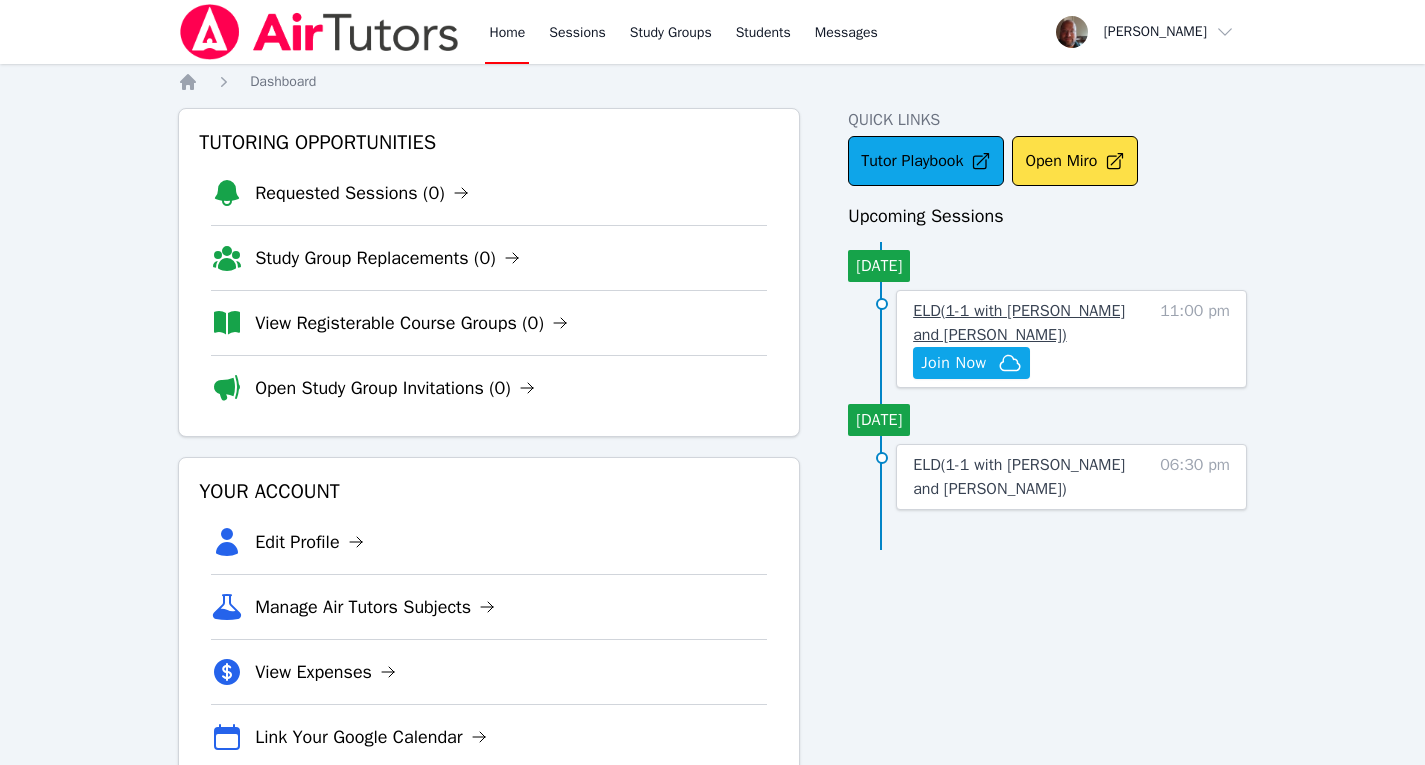 click on "ELD  ( 1-1 with Kseniia Prysiazhna and Konstantin Uzhinsky )" at bounding box center (1019, 323) 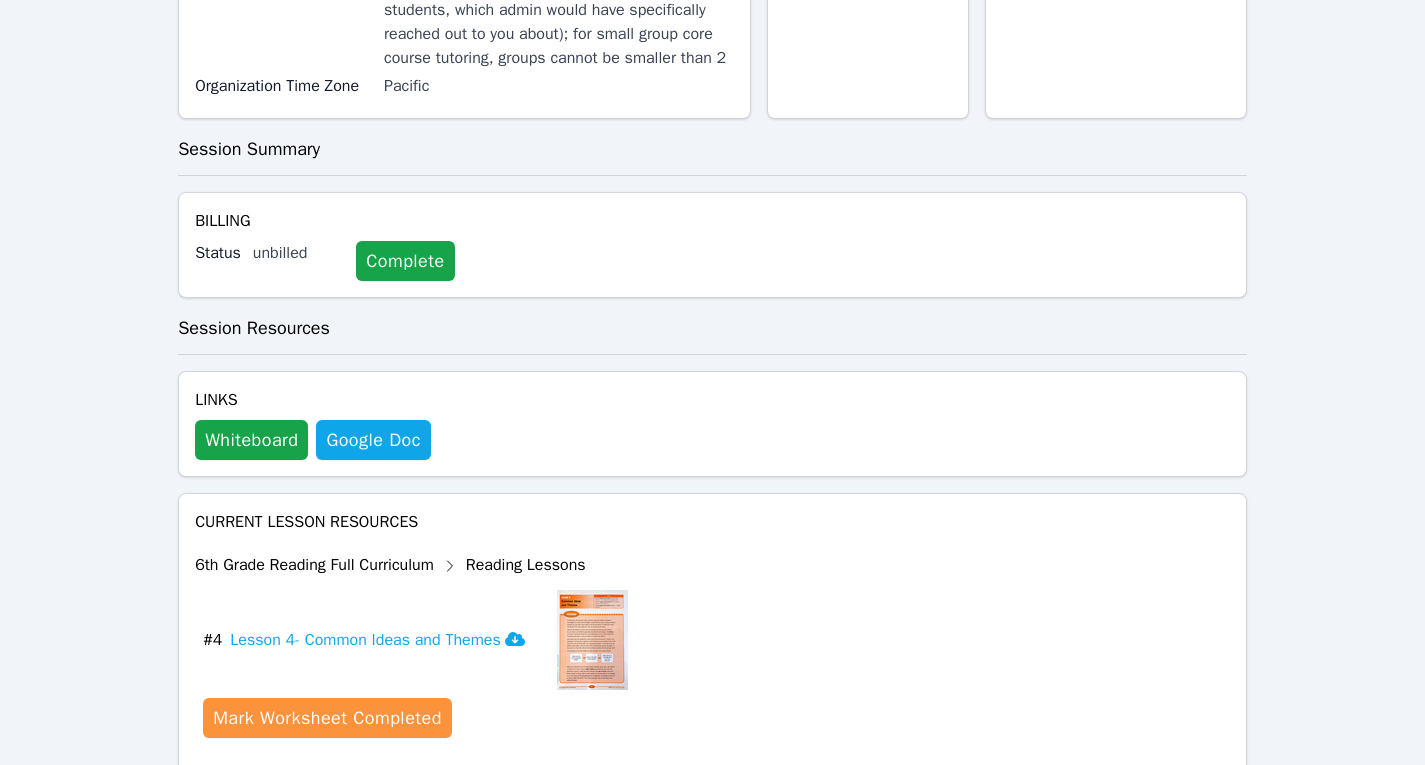 scroll, scrollTop: 669, scrollLeft: 0, axis: vertical 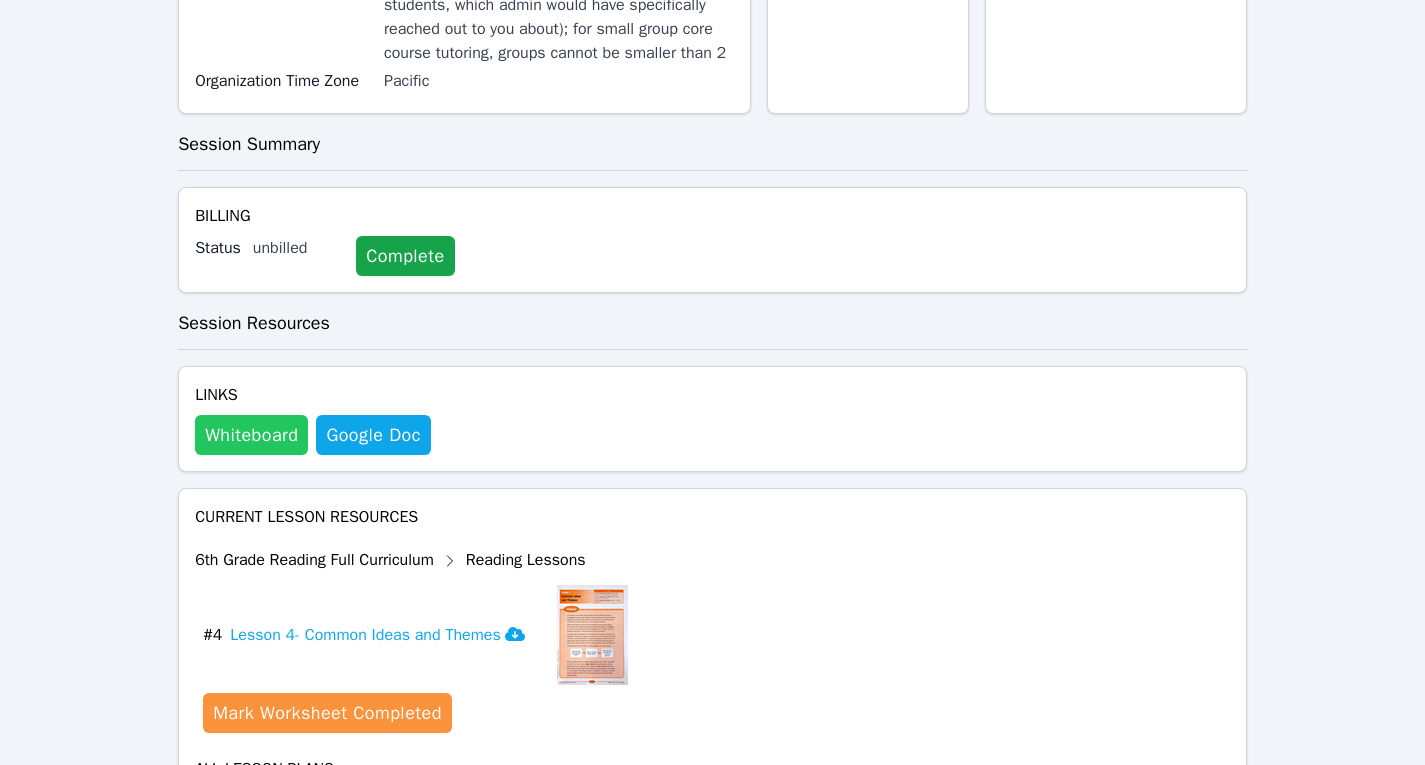 click on "Whiteboard" at bounding box center (251, 435) 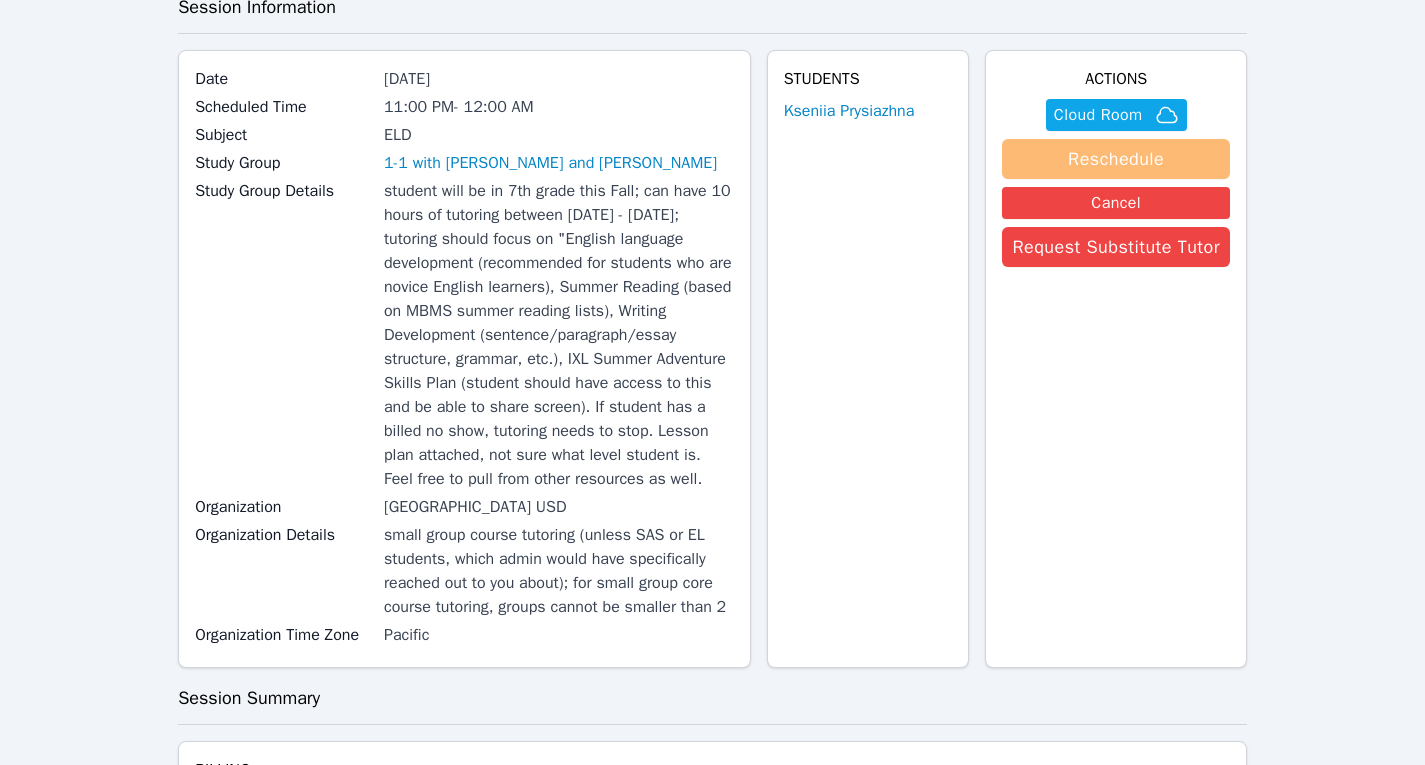 scroll, scrollTop: 114, scrollLeft: 0, axis: vertical 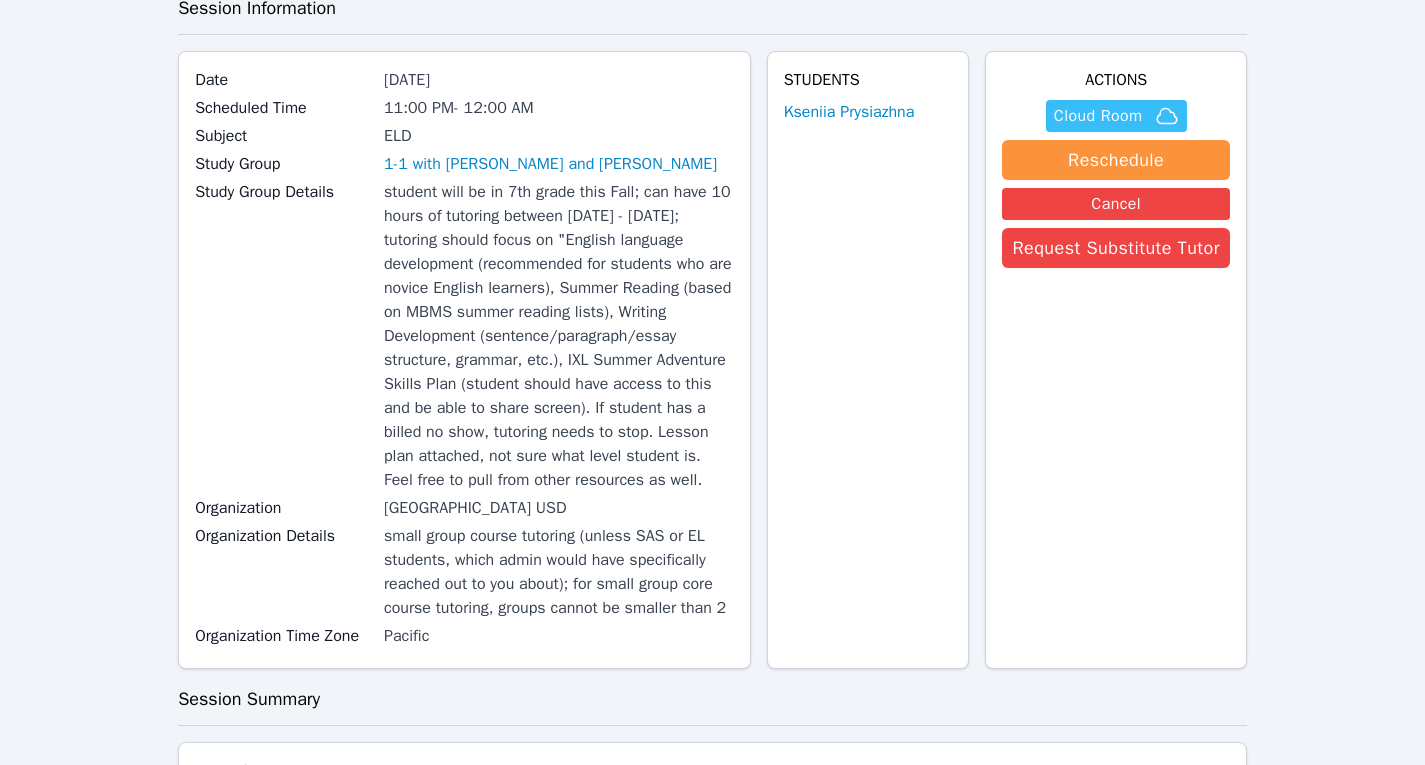 click on "Cloud Room" at bounding box center (1098, 116) 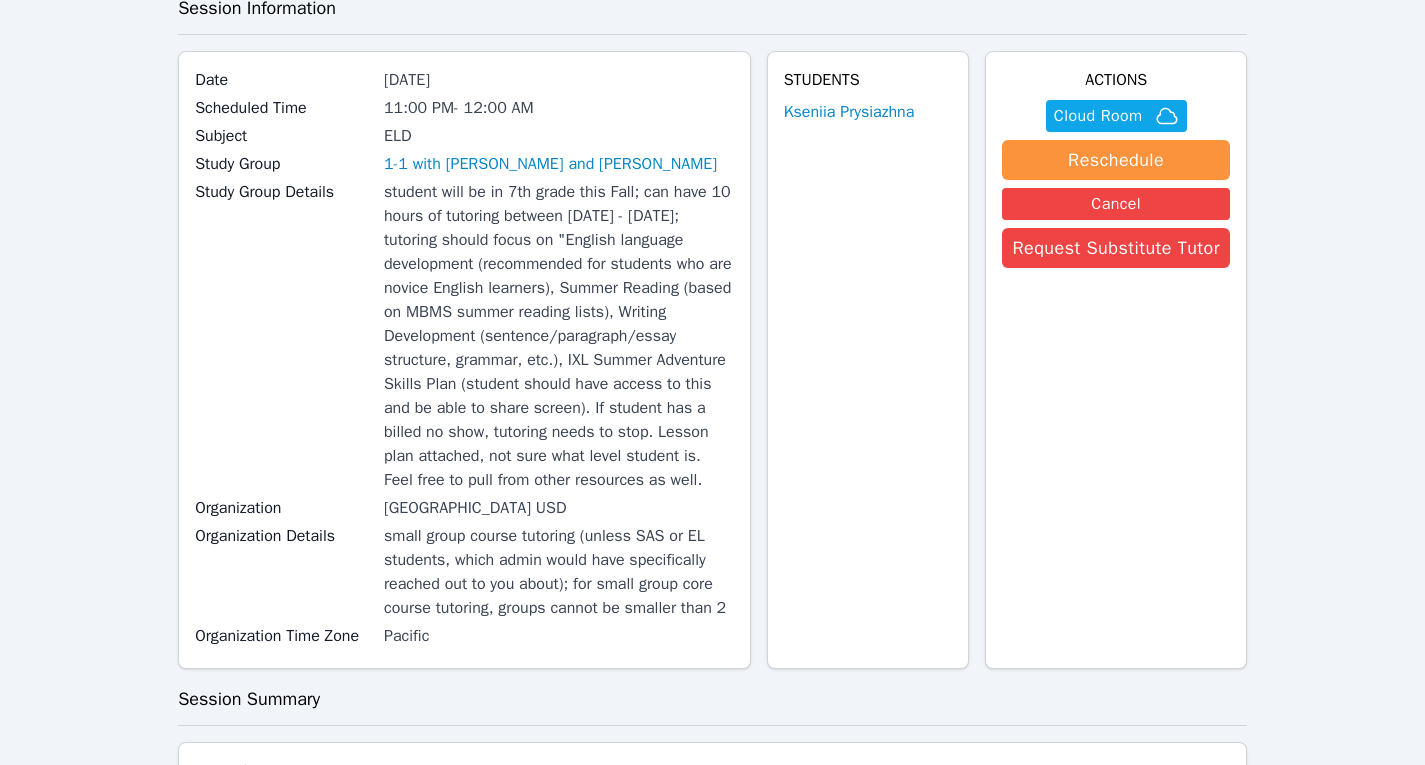 scroll, scrollTop: 0, scrollLeft: 0, axis: both 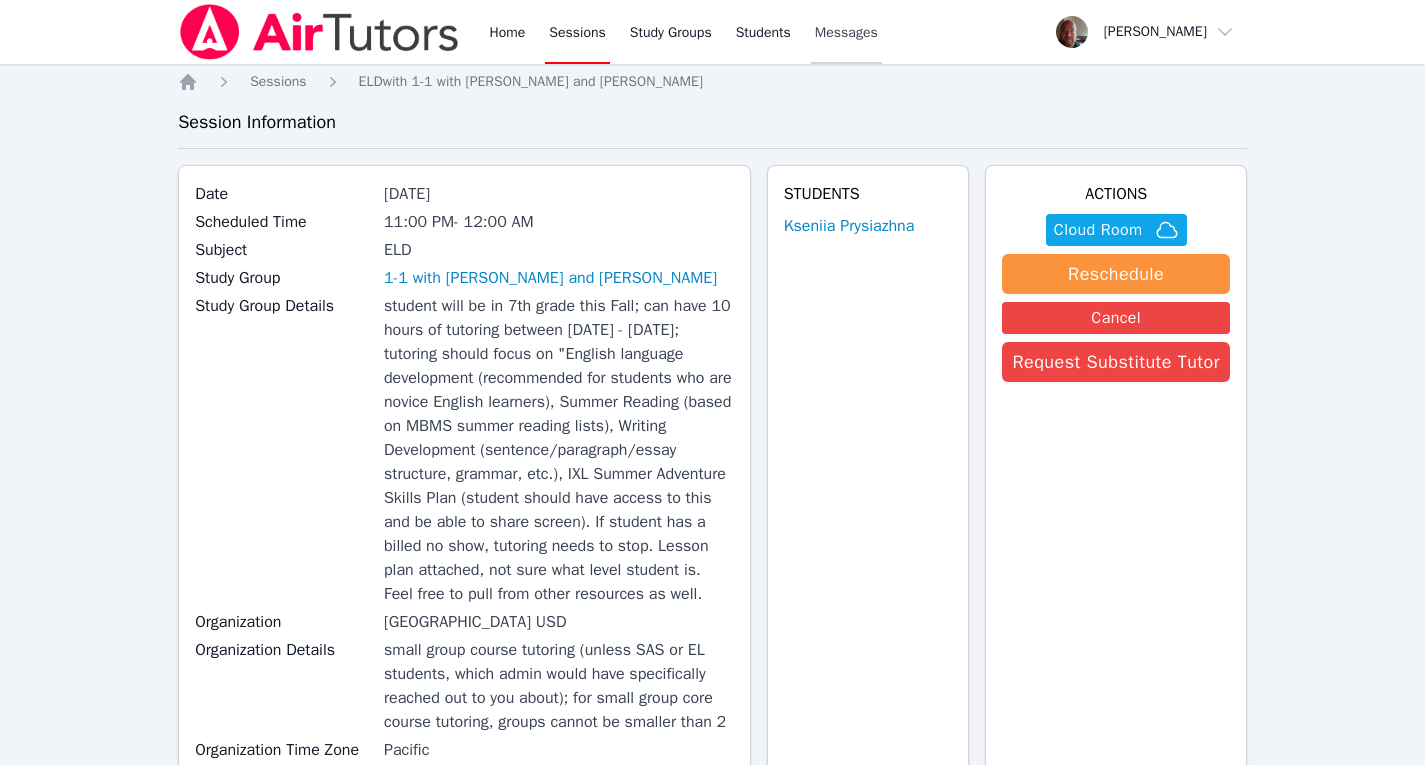 click on "Messages" at bounding box center (846, 33) 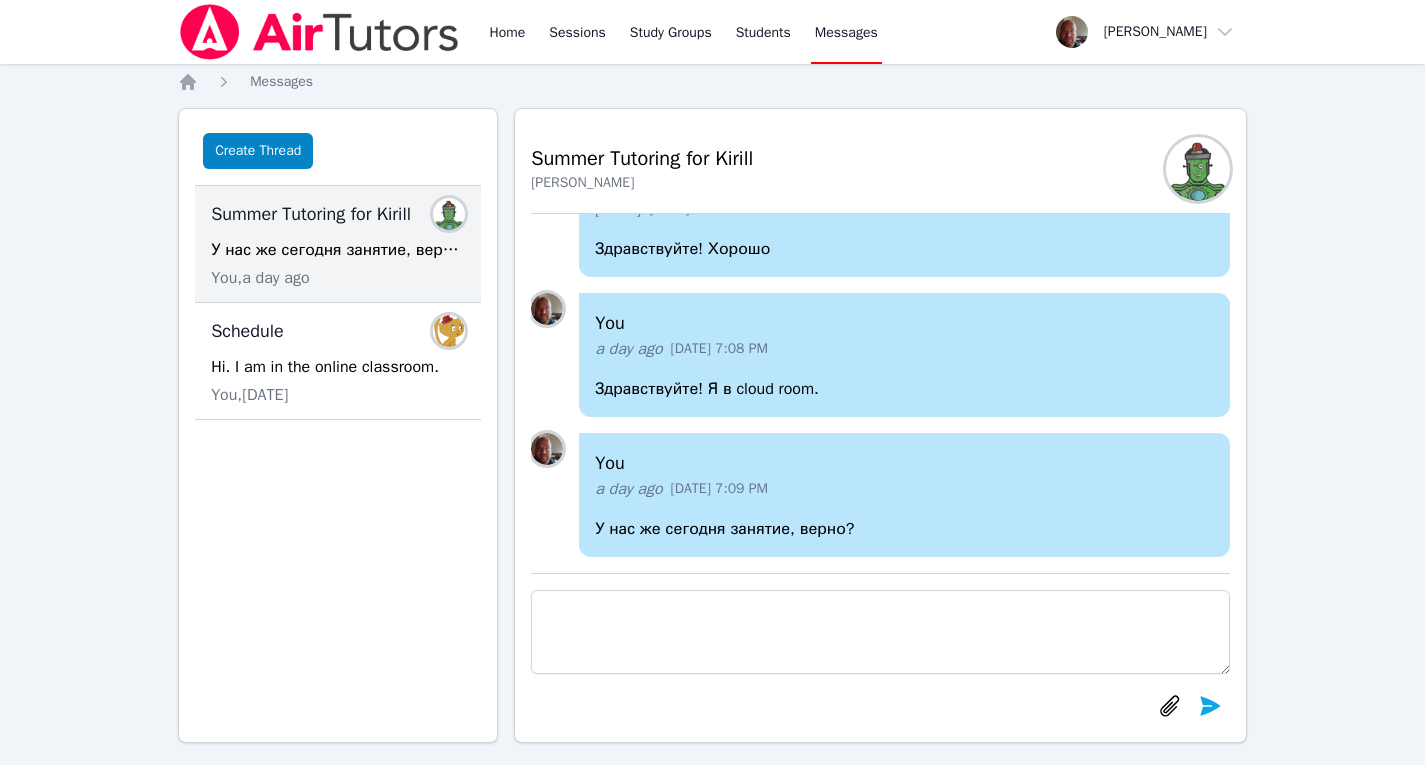 scroll, scrollTop: -29, scrollLeft: 0, axis: vertical 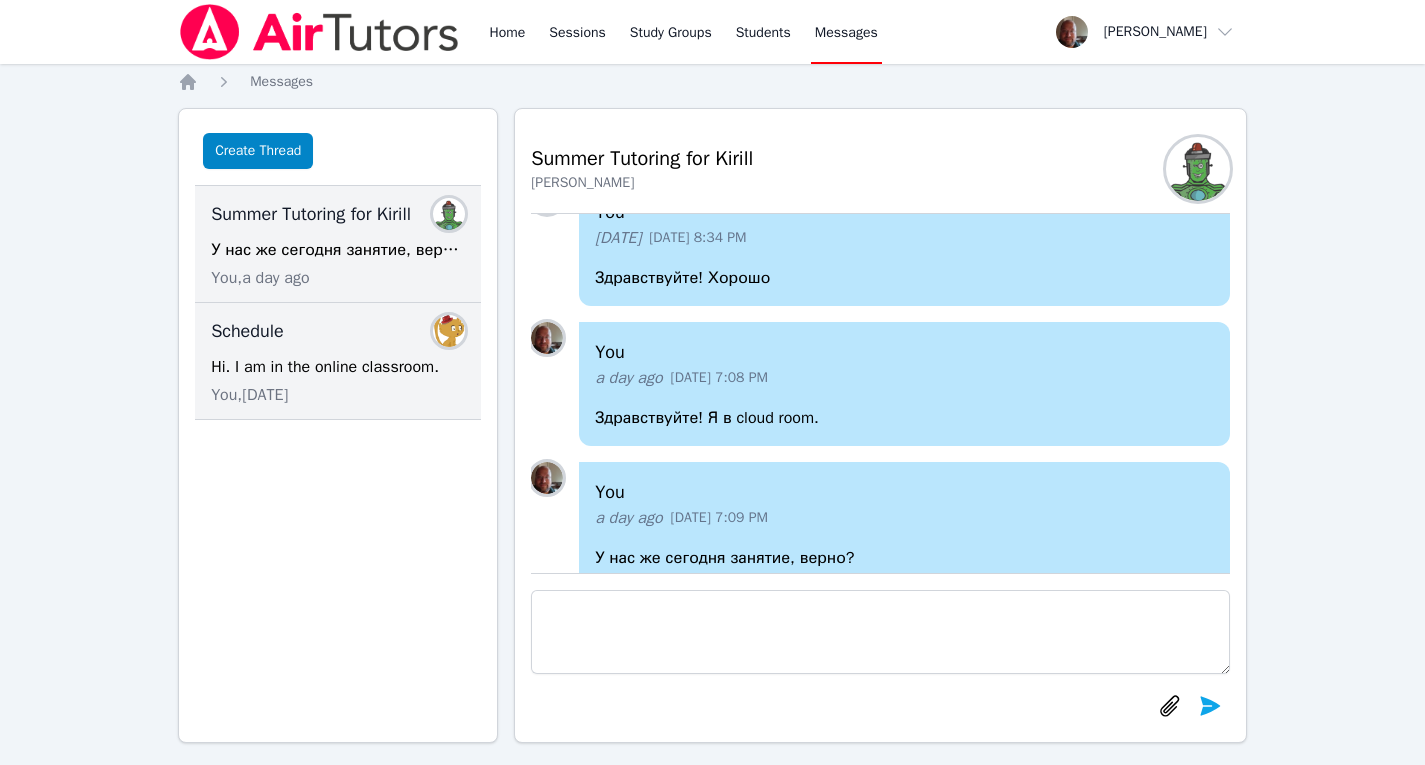 click on "Schedule  Members Hi. I am in the online classroom. You,  4 days ago" at bounding box center (338, 361) 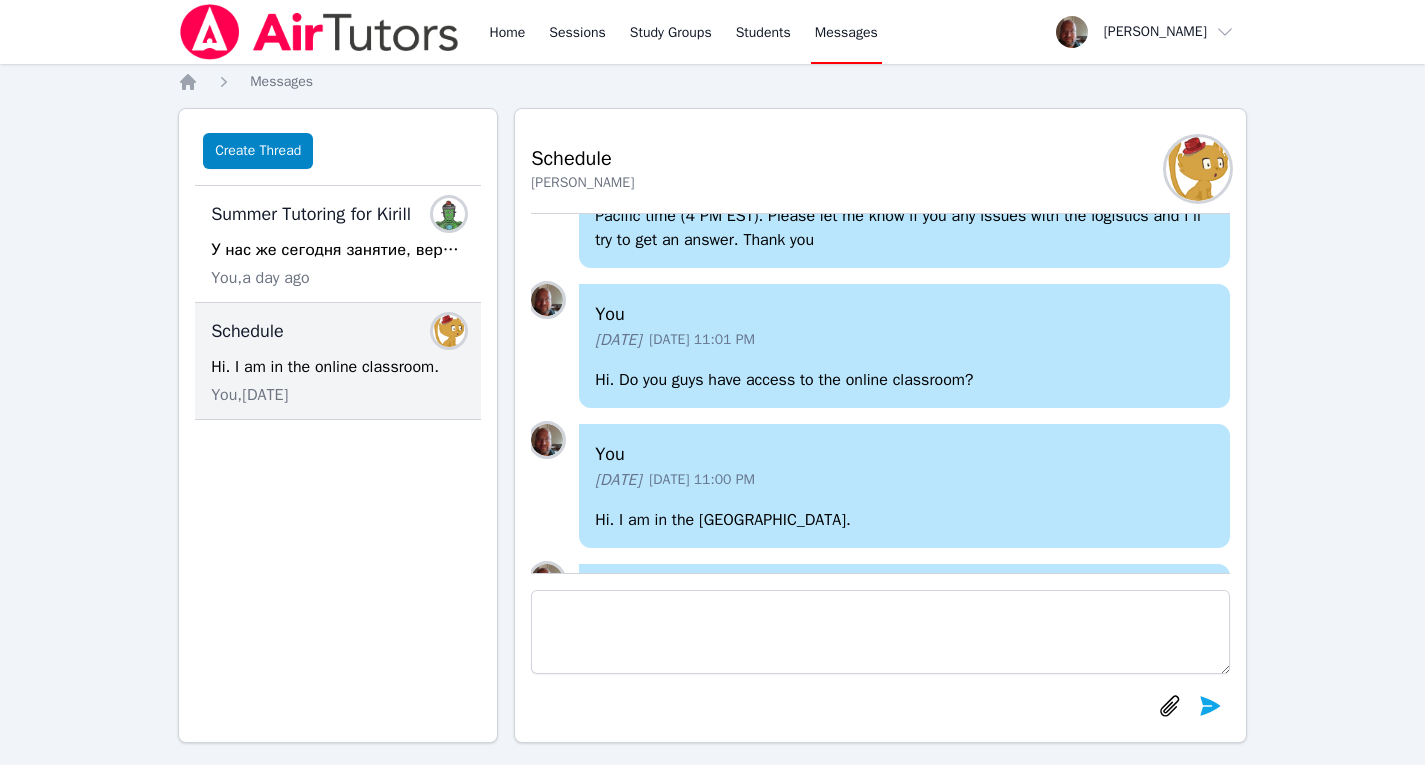 scroll, scrollTop: 0, scrollLeft: 0, axis: both 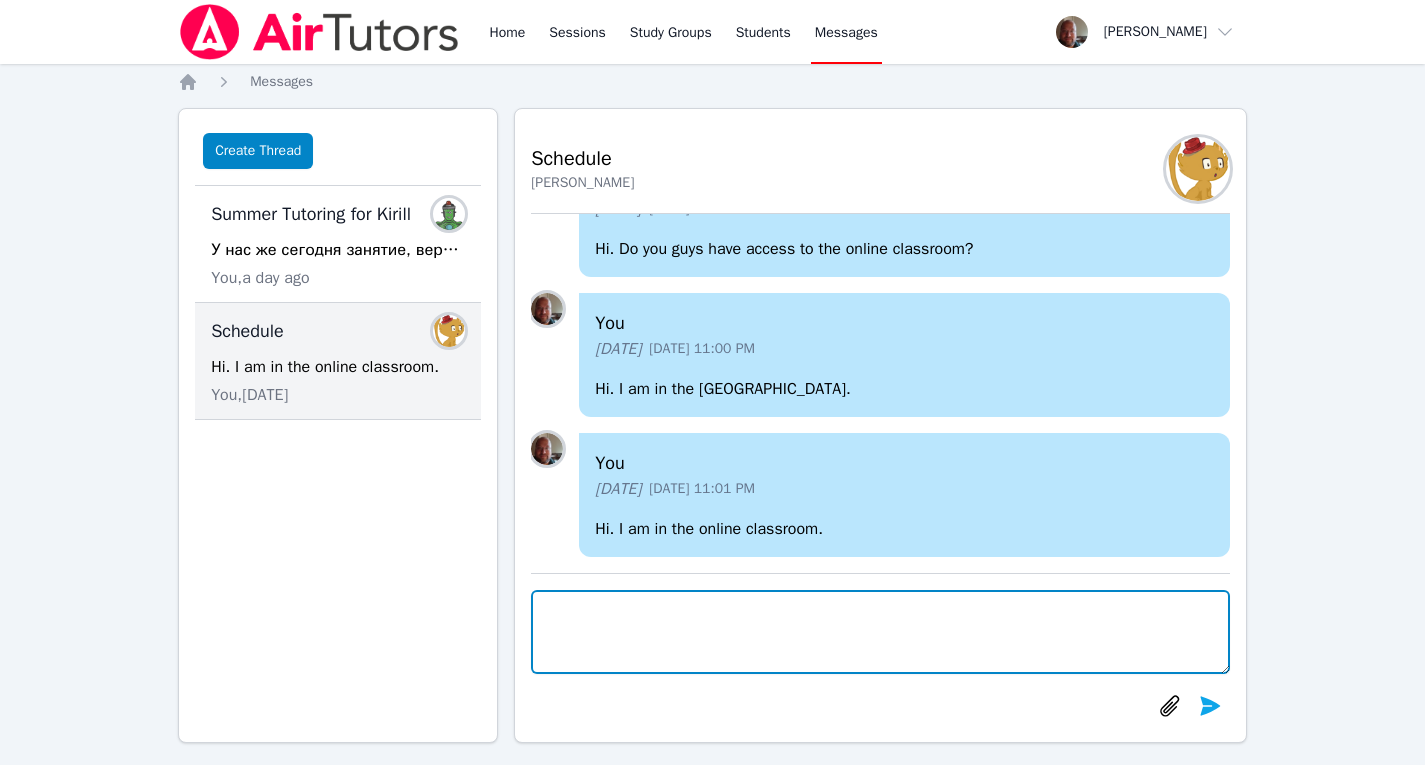 click at bounding box center (880, 632) 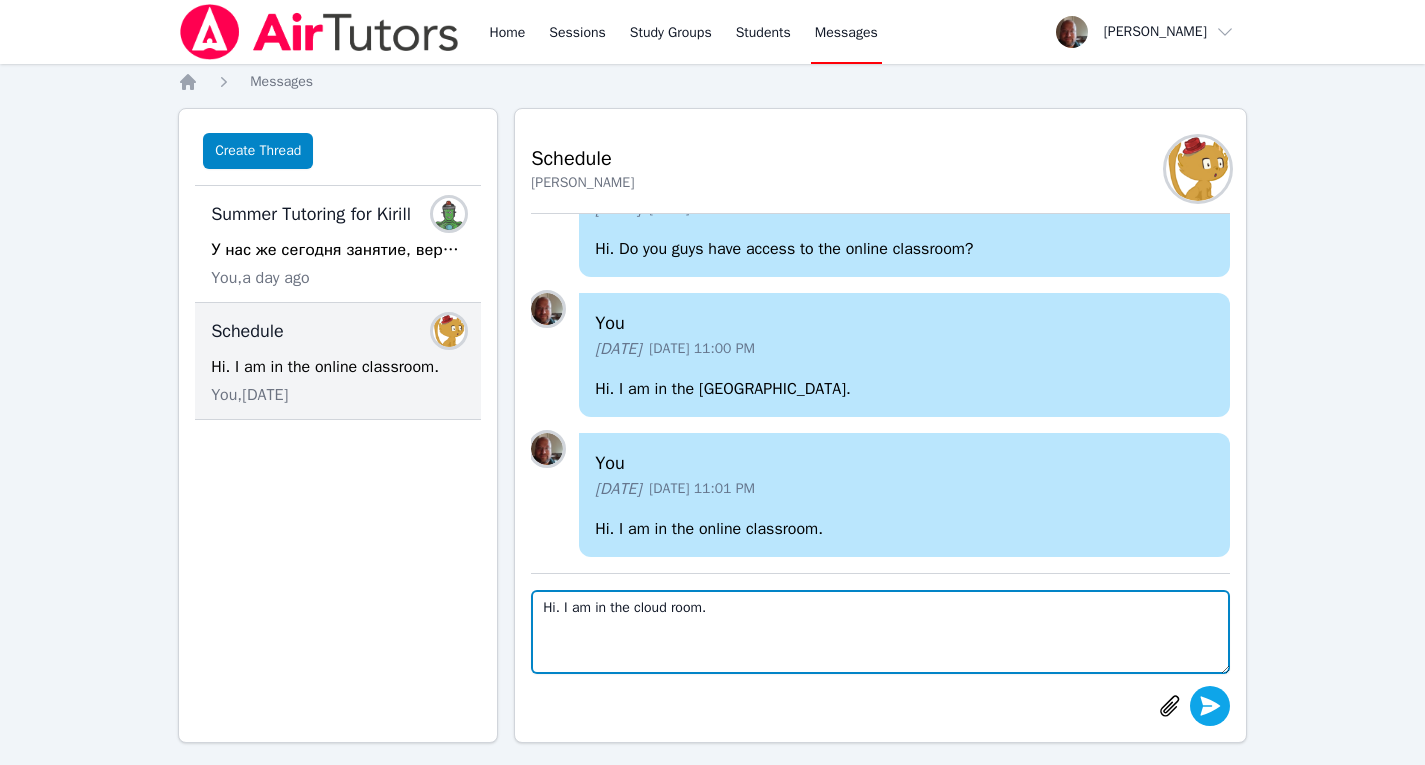 type on "Hi. I am in the cloud room." 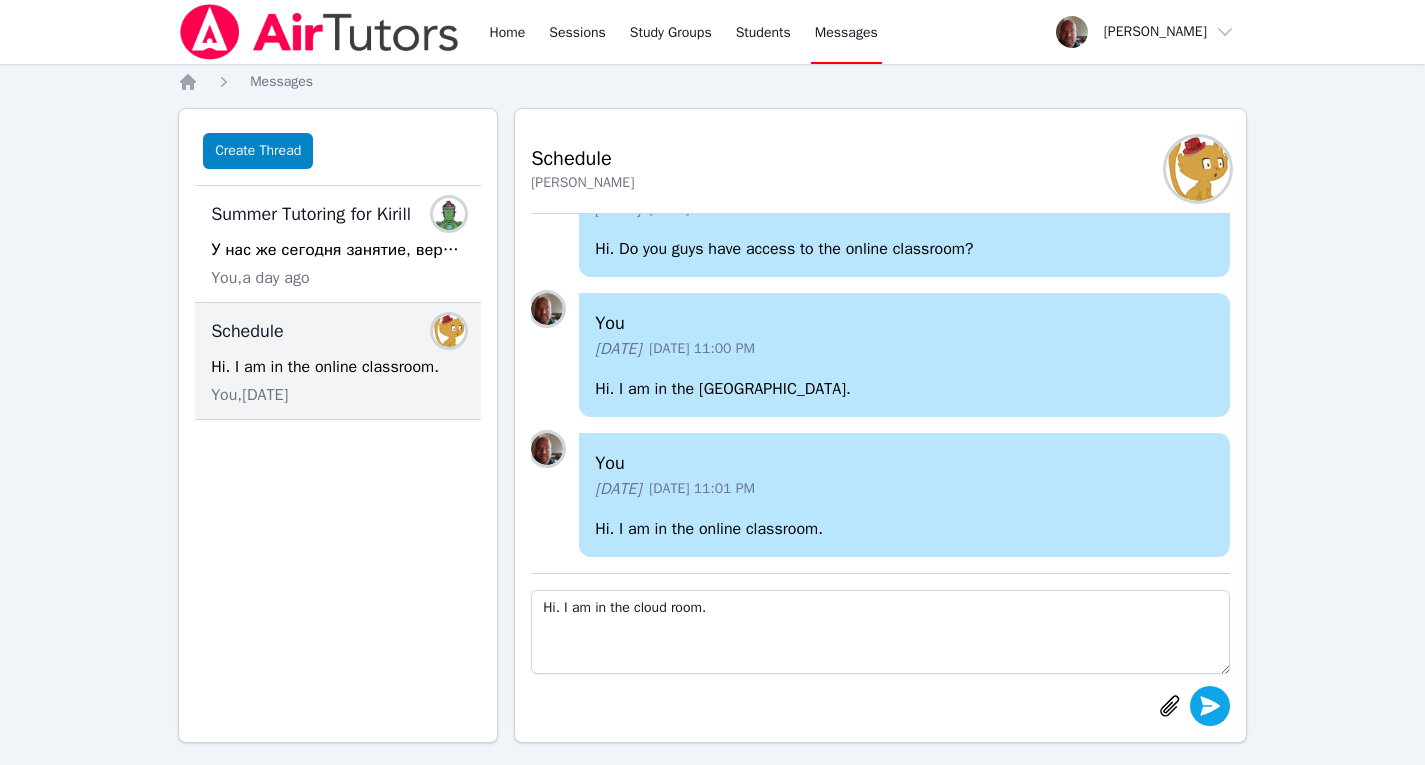 click 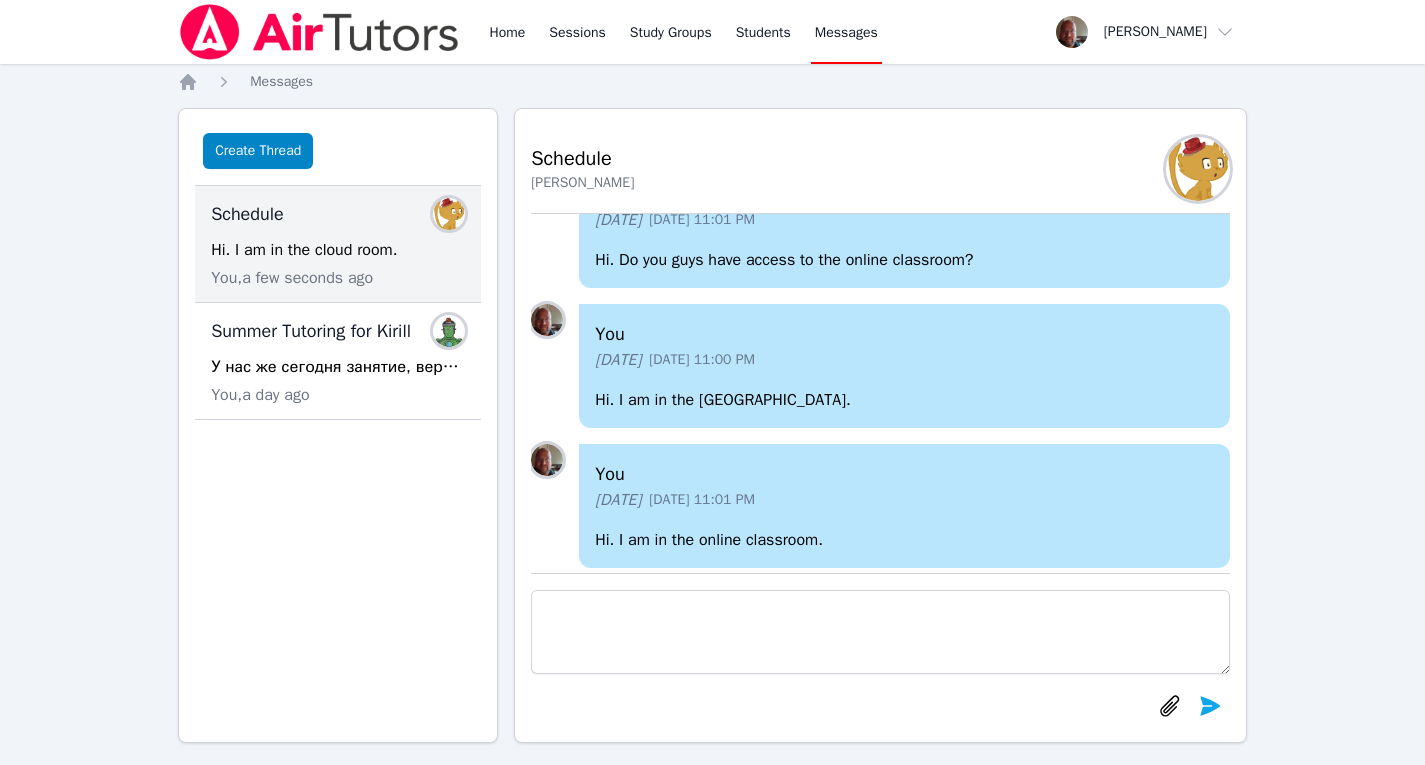 scroll, scrollTop: -152, scrollLeft: 0, axis: vertical 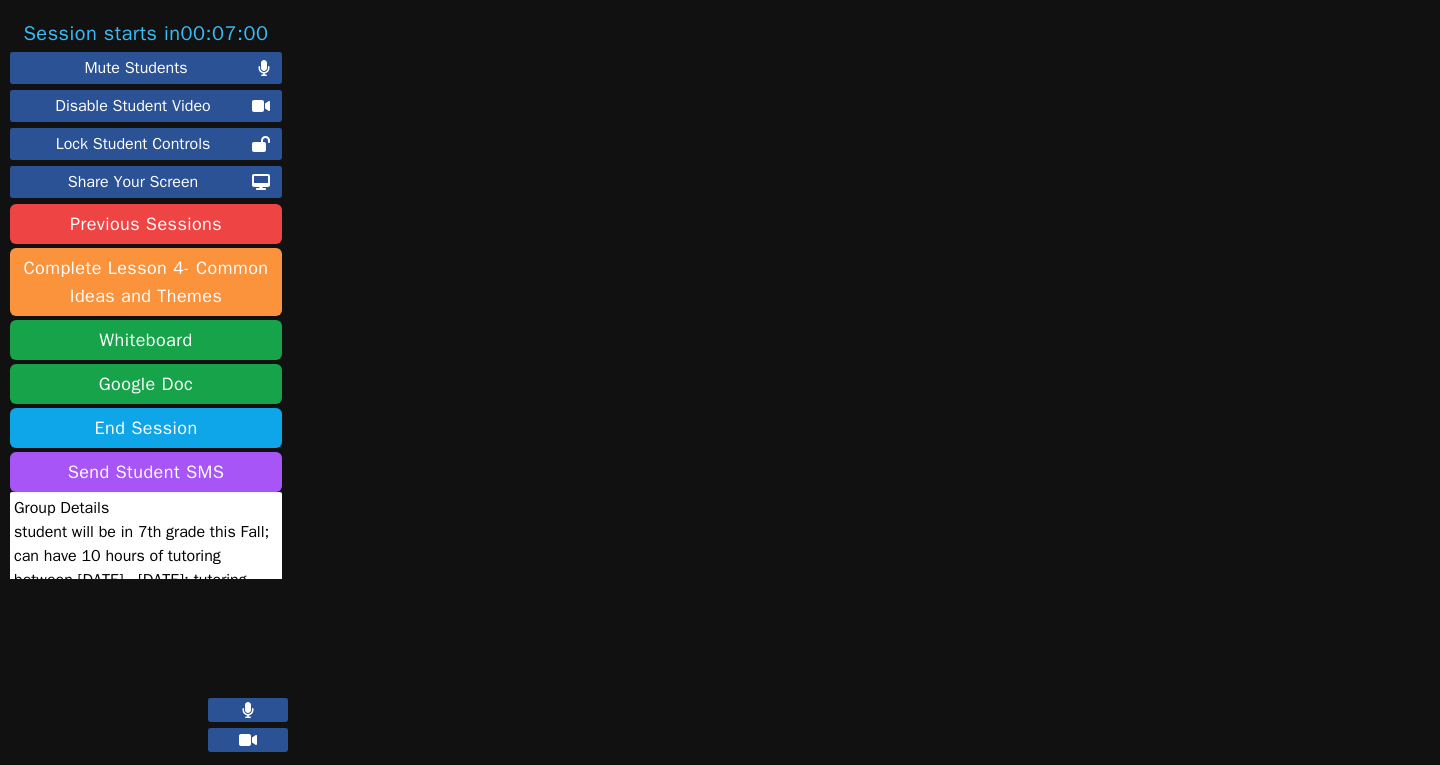 click at bounding box center (887, 392) 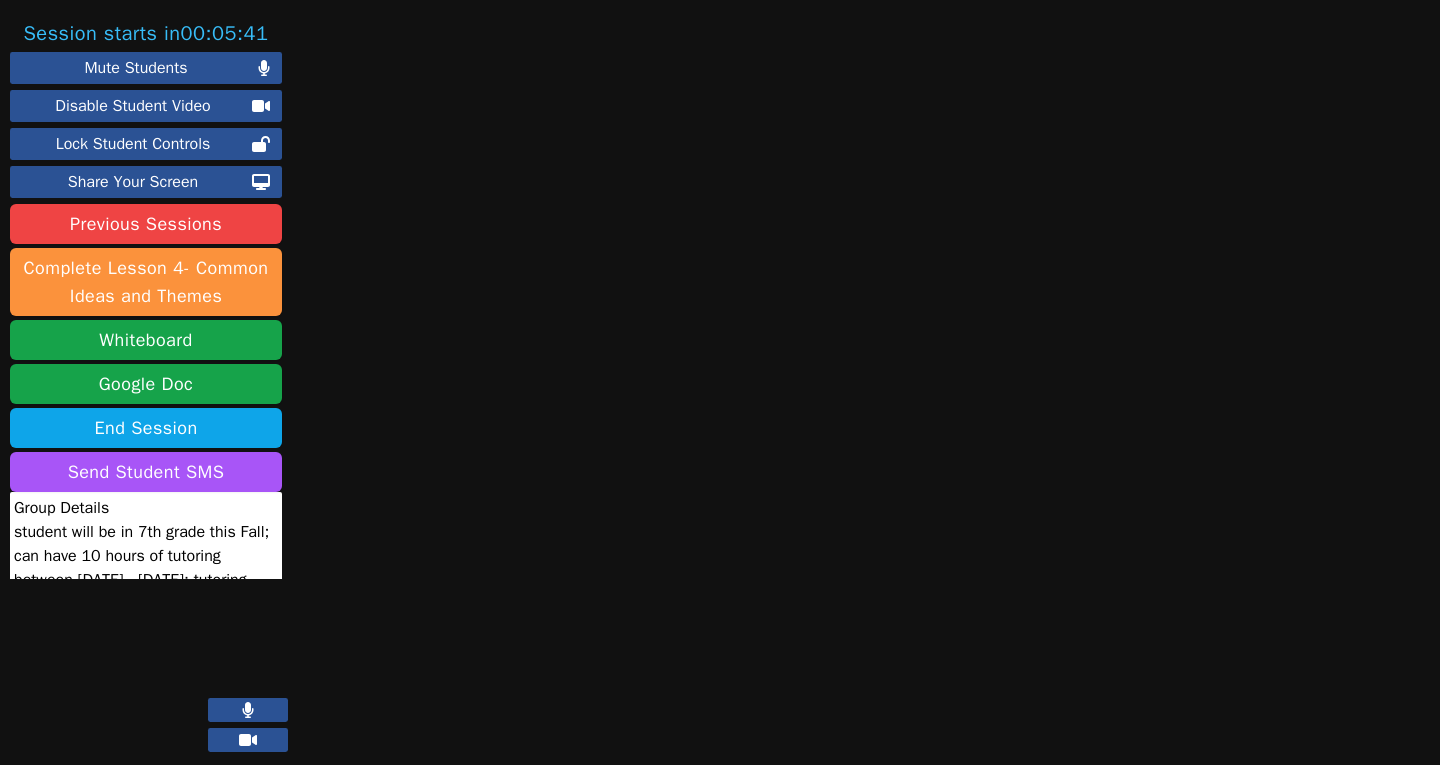 click at bounding box center (887, 392) 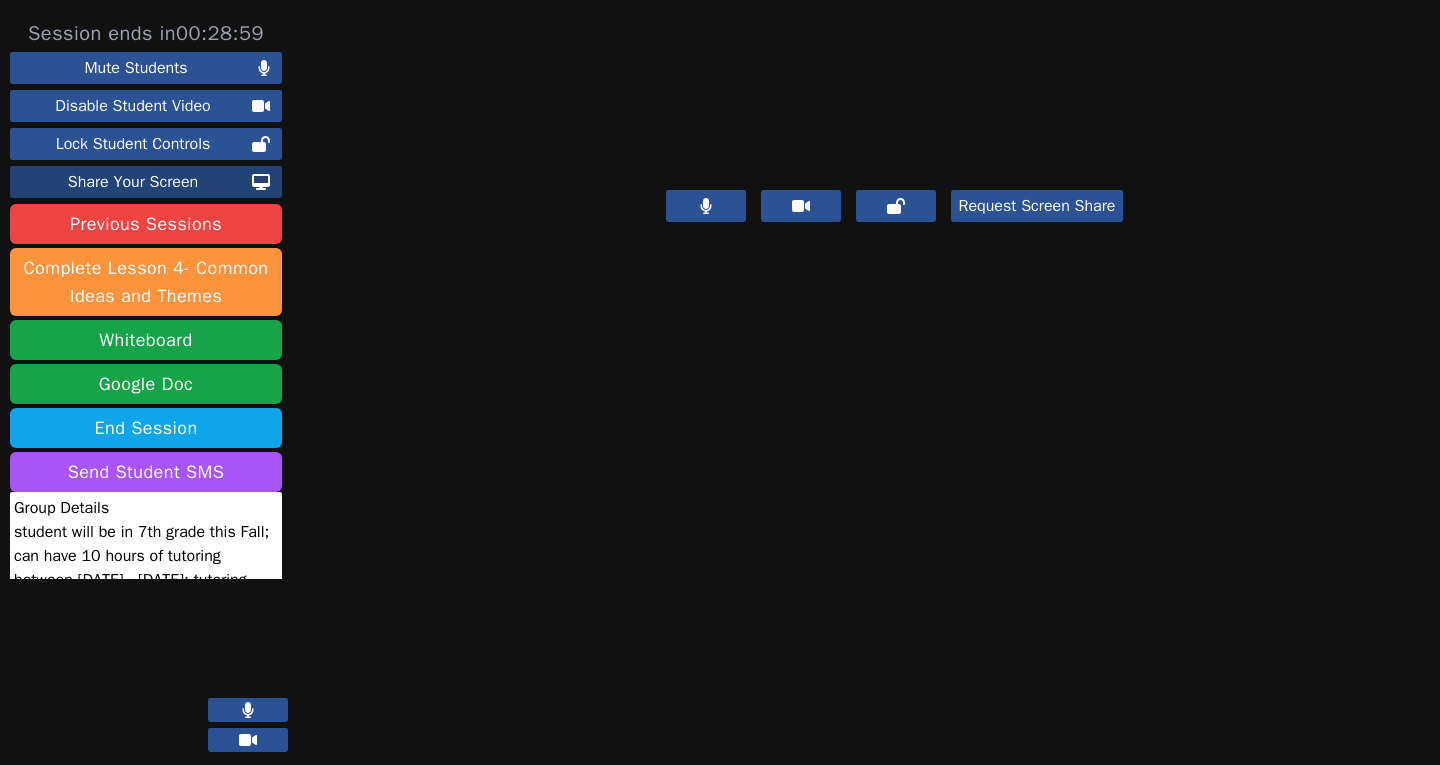 click on "Share Your Screen" at bounding box center (133, 182) 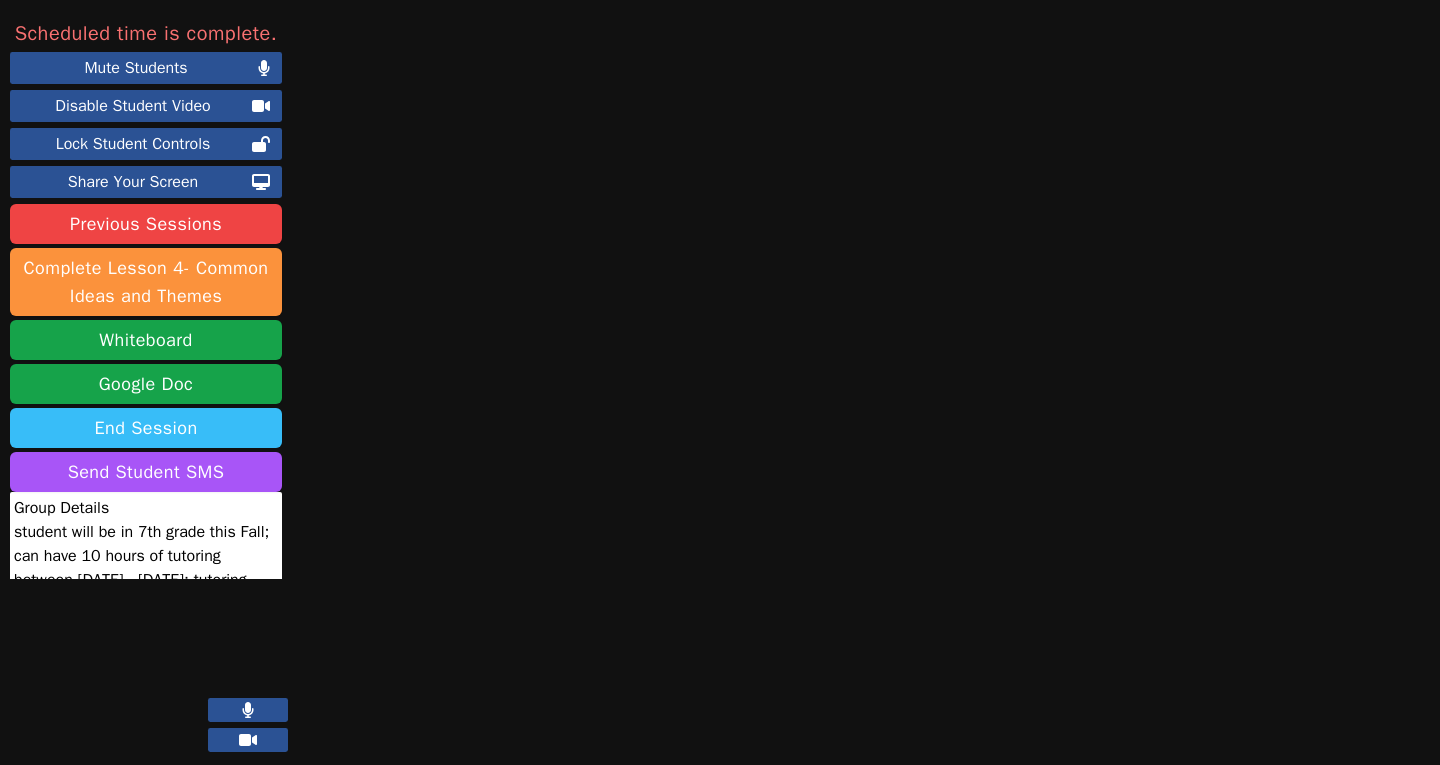 click on "End Session" at bounding box center (146, 428) 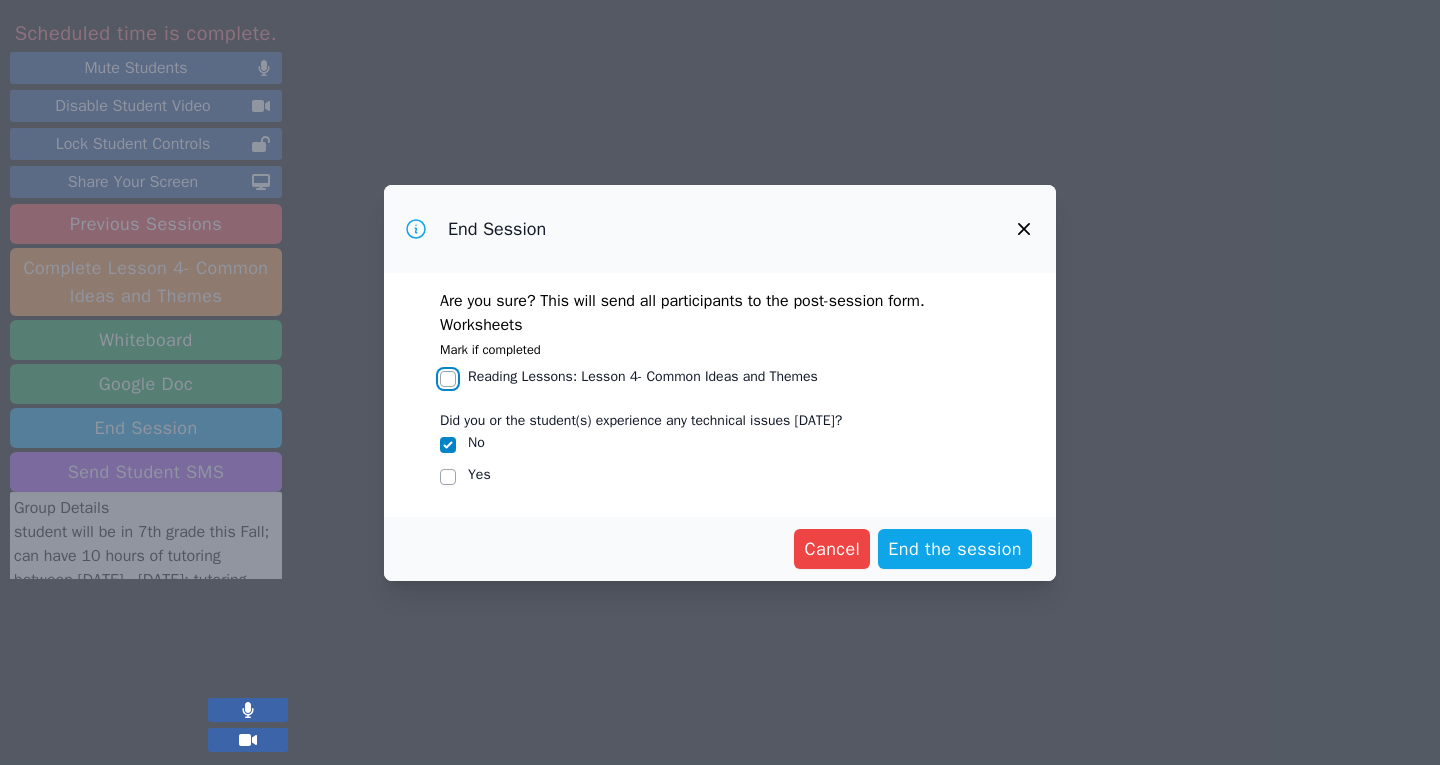 click on "Reading Lessons :   Lesson 4- Common Ideas and Themes" at bounding box center (448, 379) 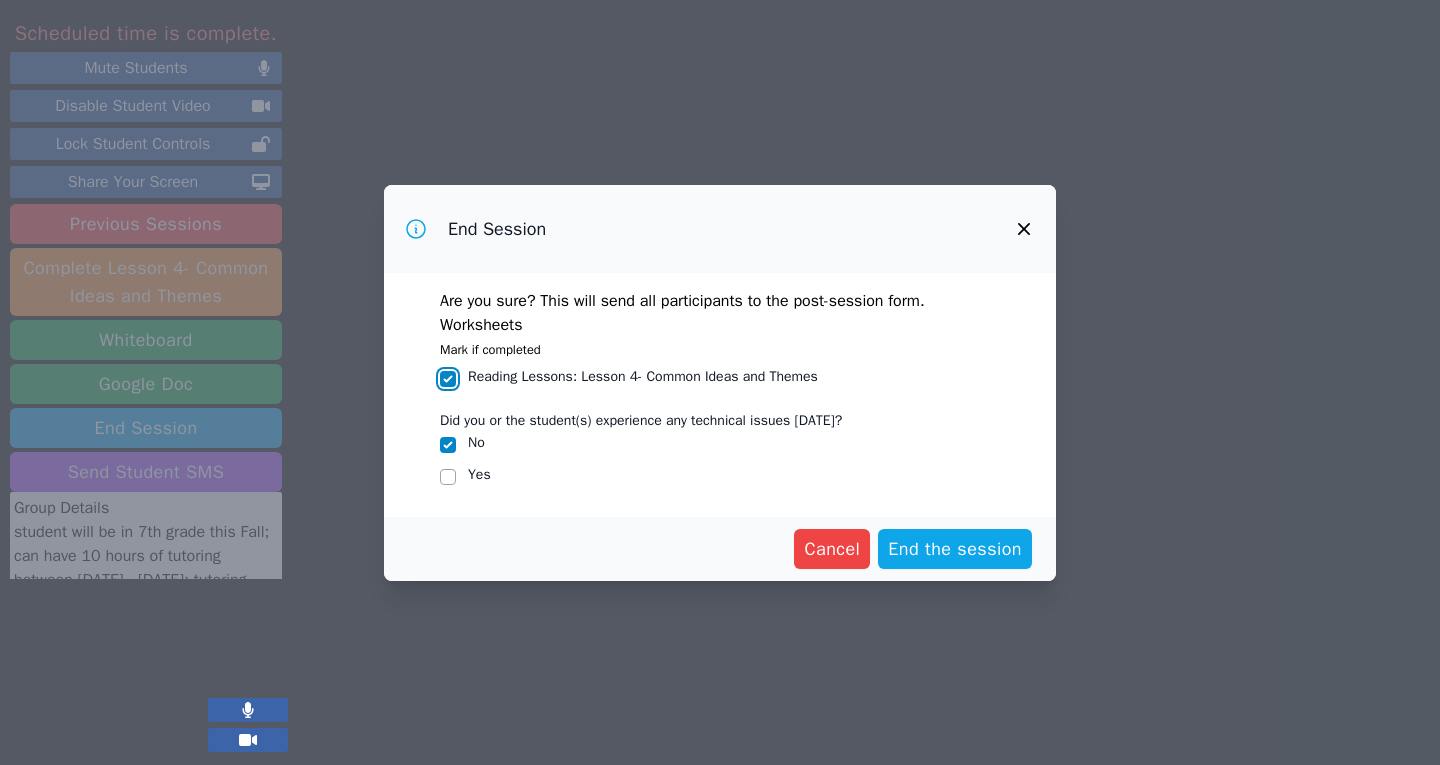 checkbox on "true" 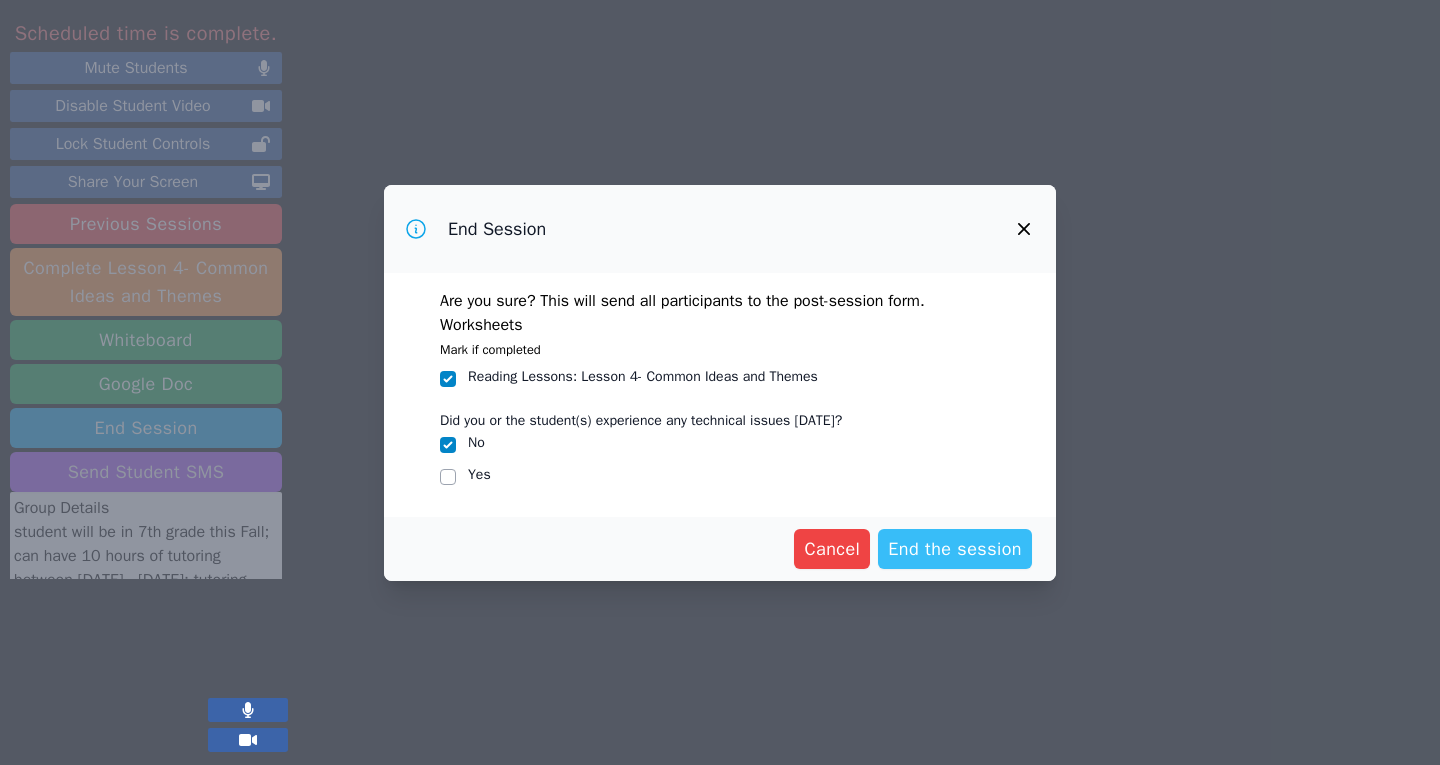 click on "End the session" at bounding box center [955, 549] 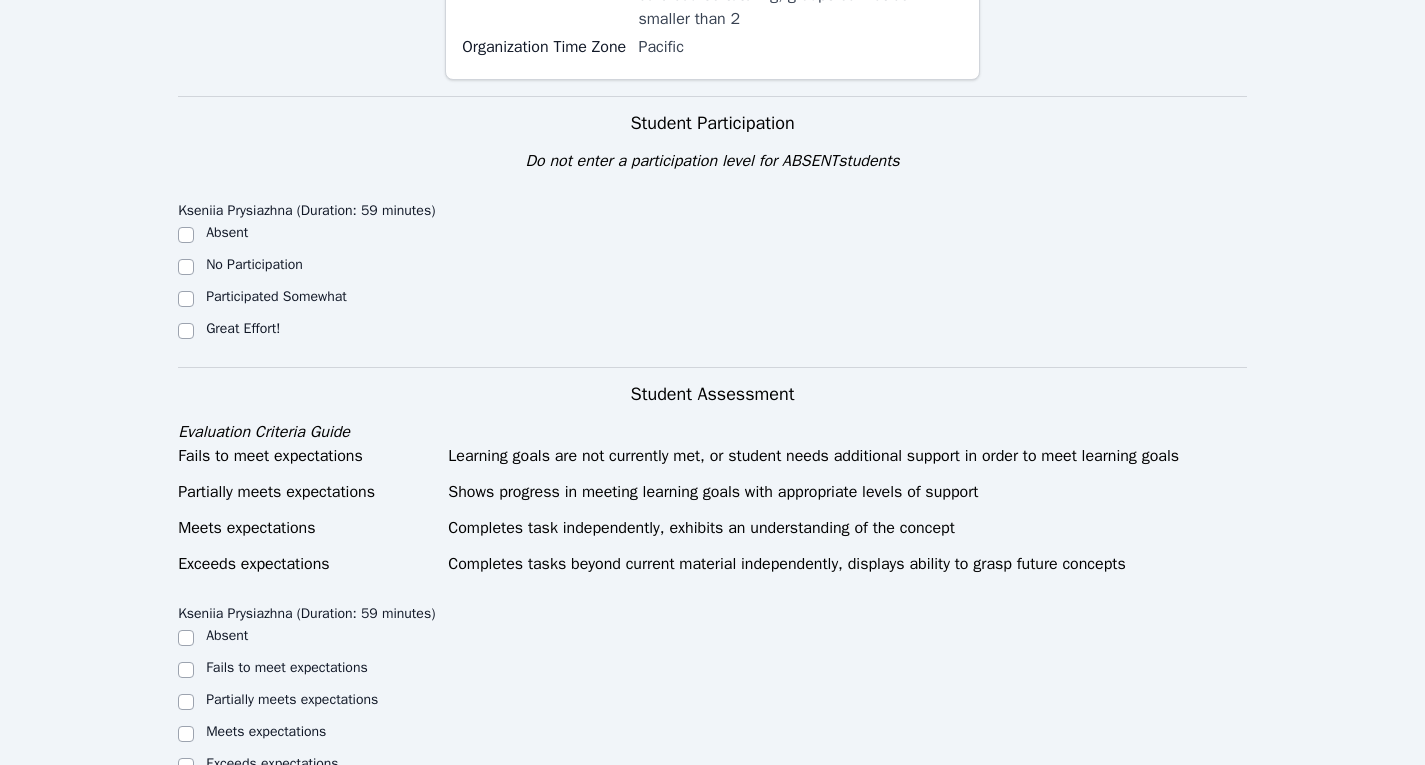 scroll, scrollTop: 844, scrollLeft: 0, axis: vertical 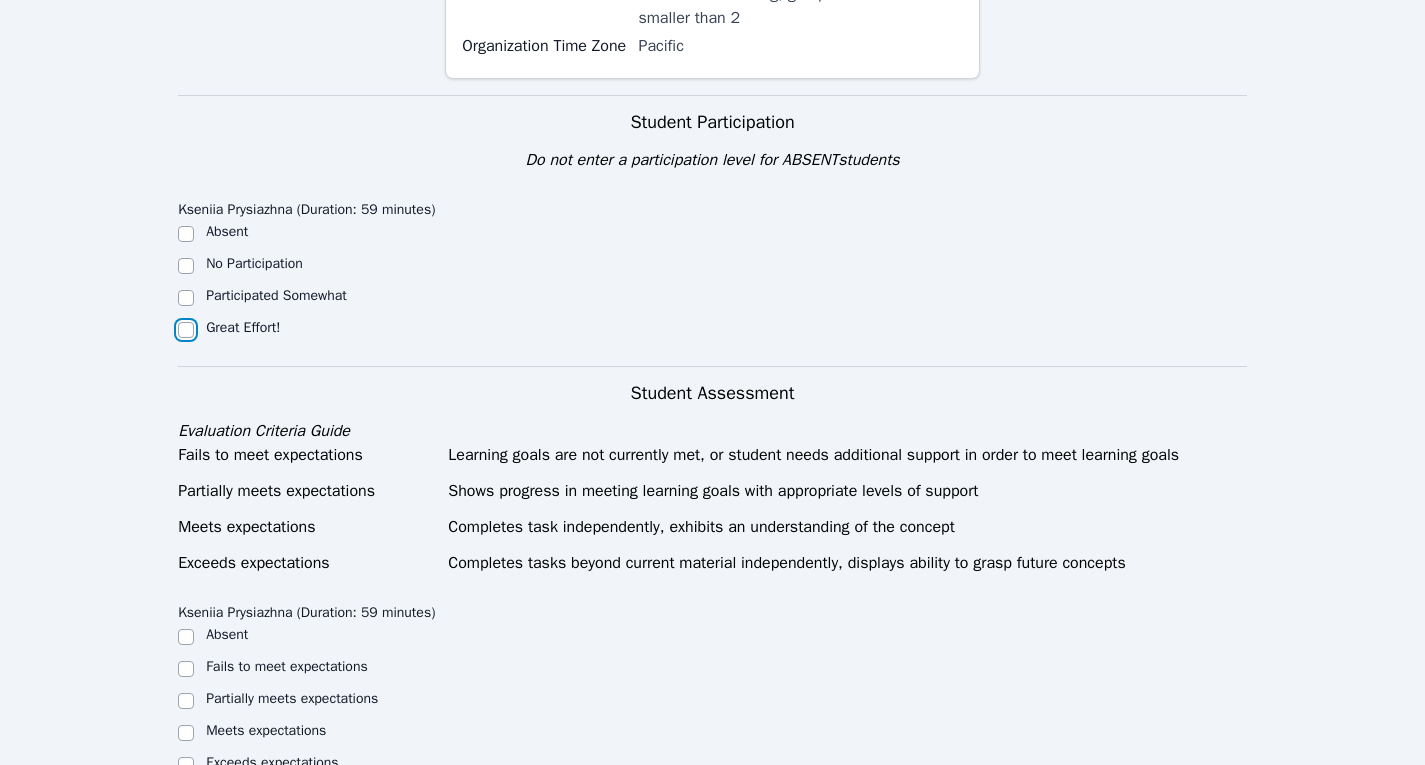 click on "Great Effort!" at bounding box center [186, 330] 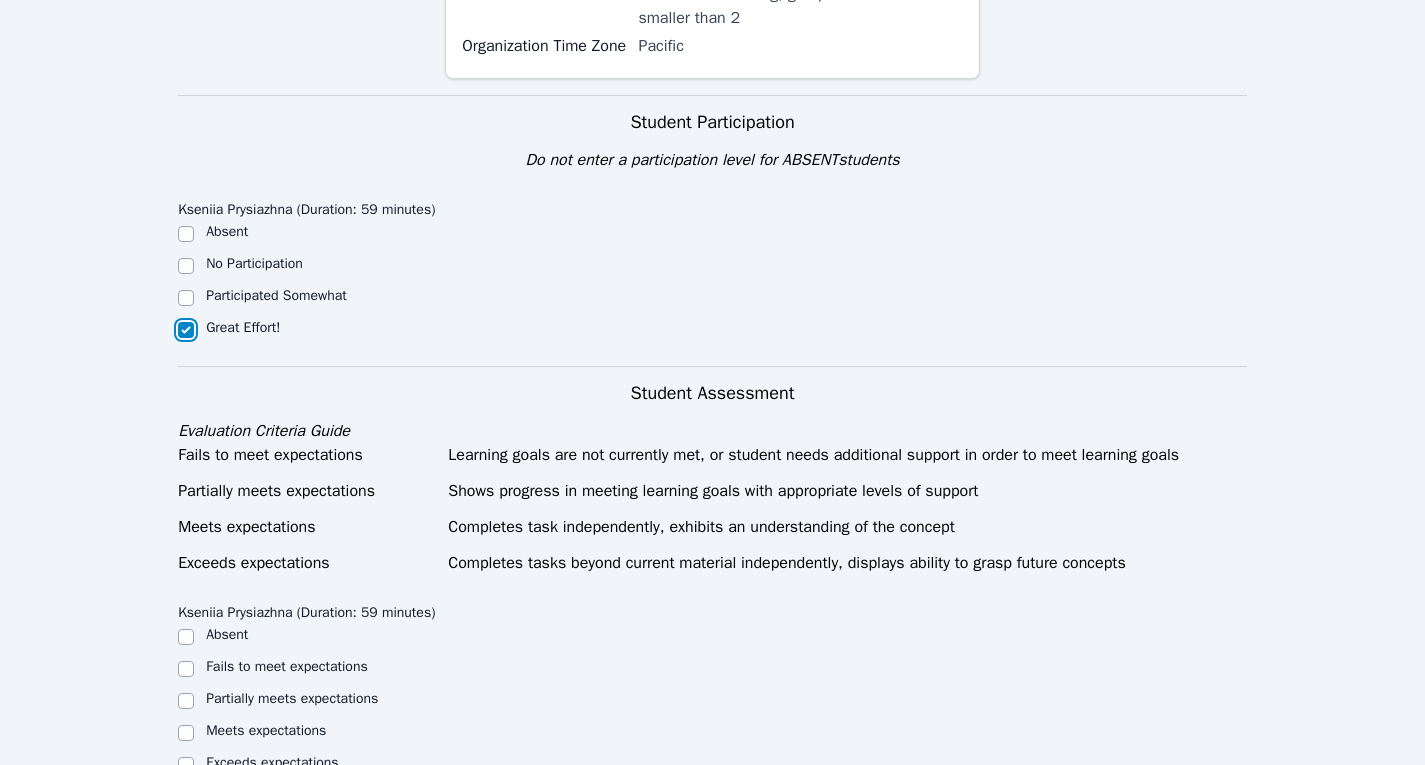 checkbox on "true" 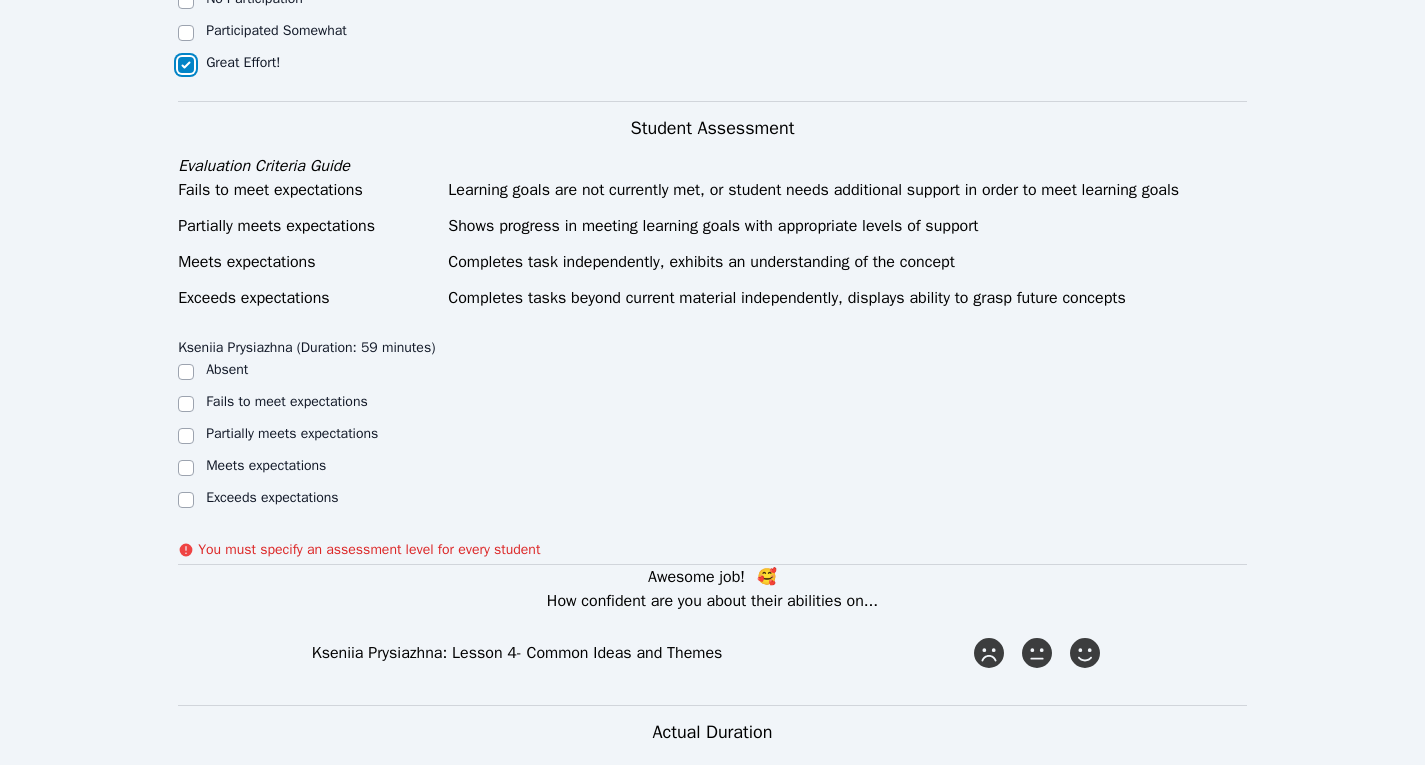 scroll, scrollTop: 1110, scrollLeft: 0, axis: vertical 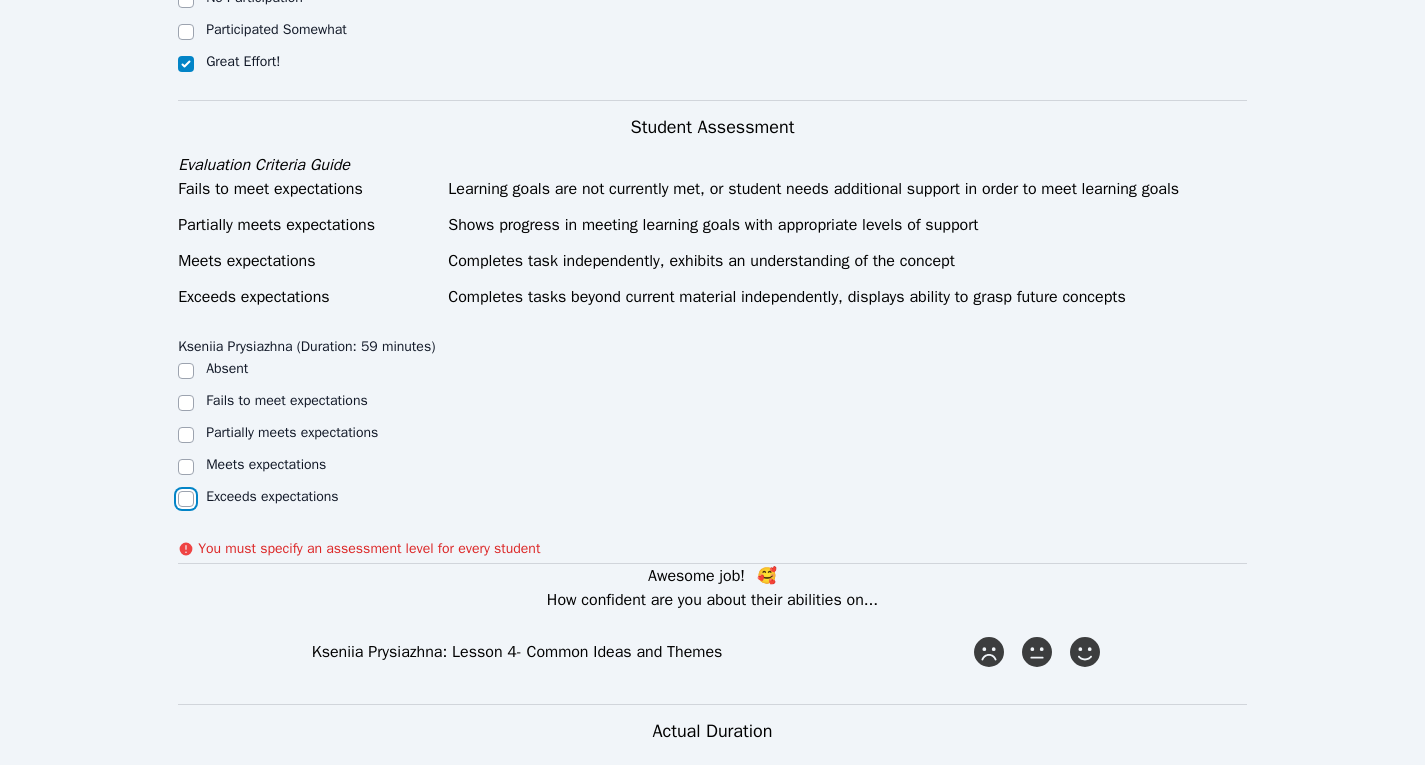 click on "Exceeds expectations" at bounding box center (186, 499) 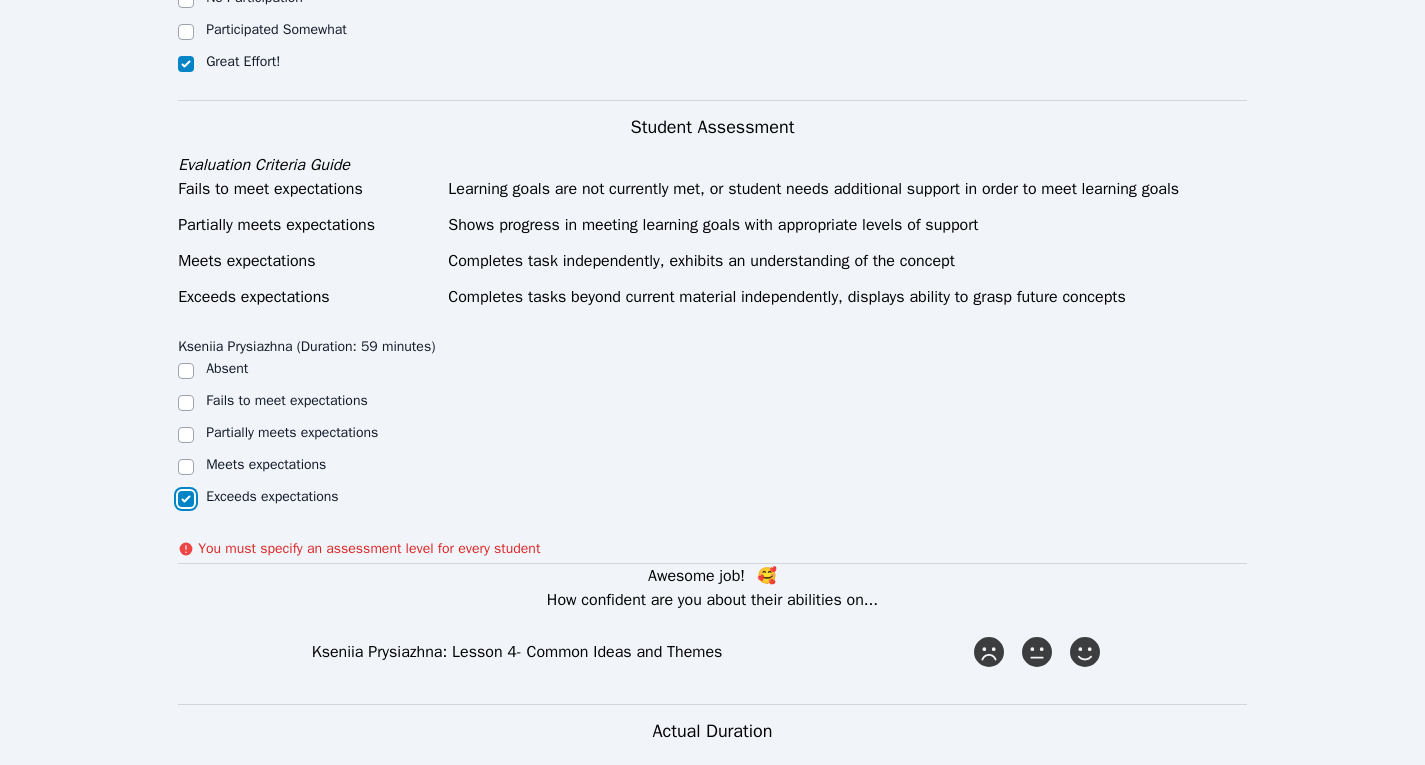 checkbox on "true" 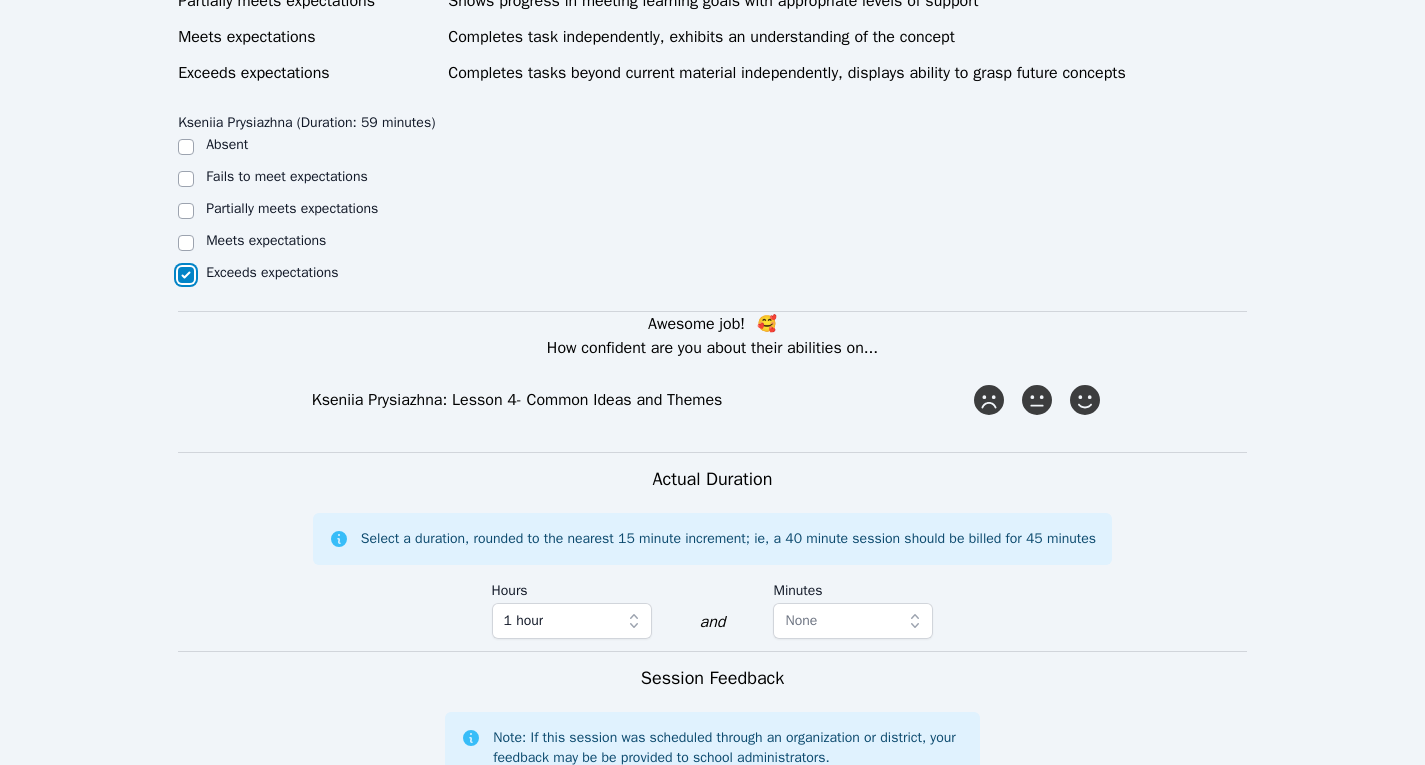 scroll, scrollTop: 1402, scrollLeft: 0, axis: vertical 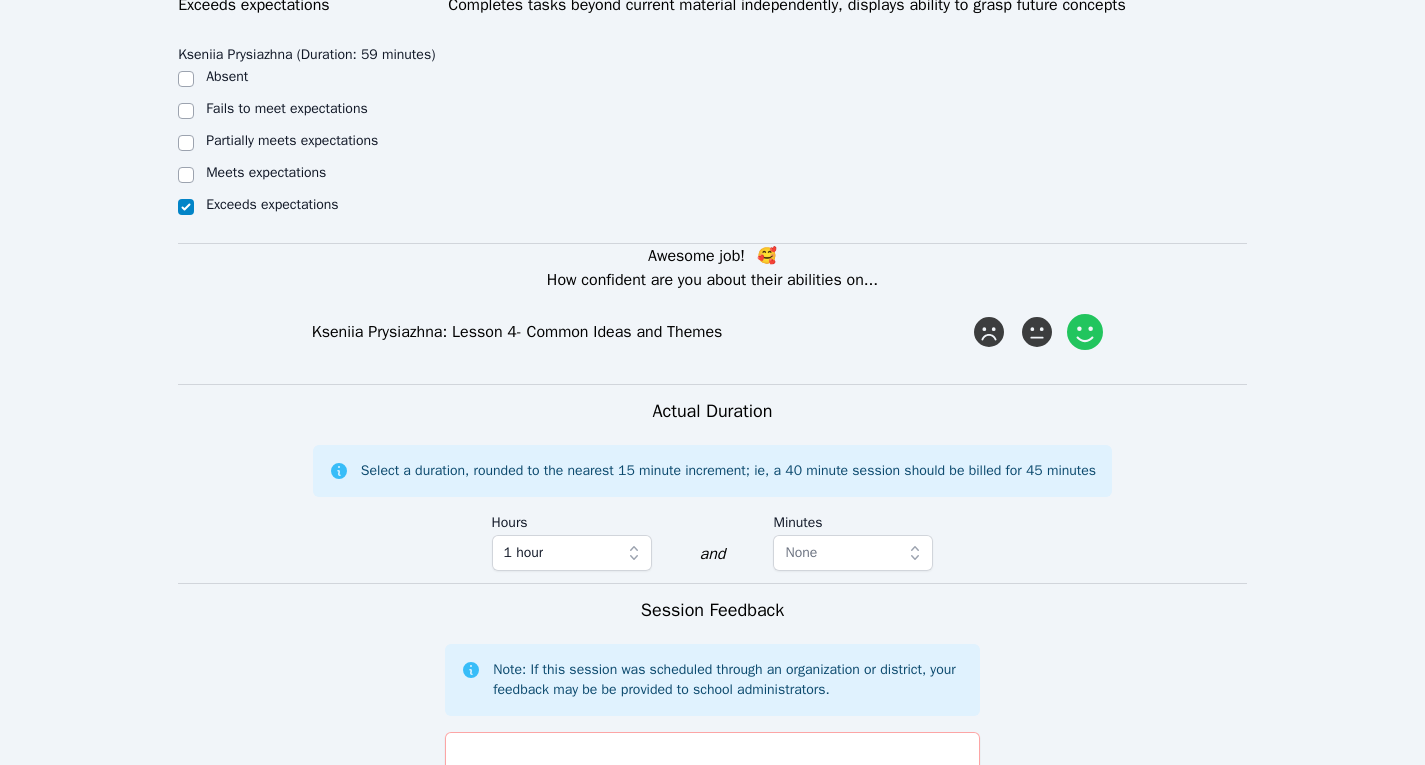click 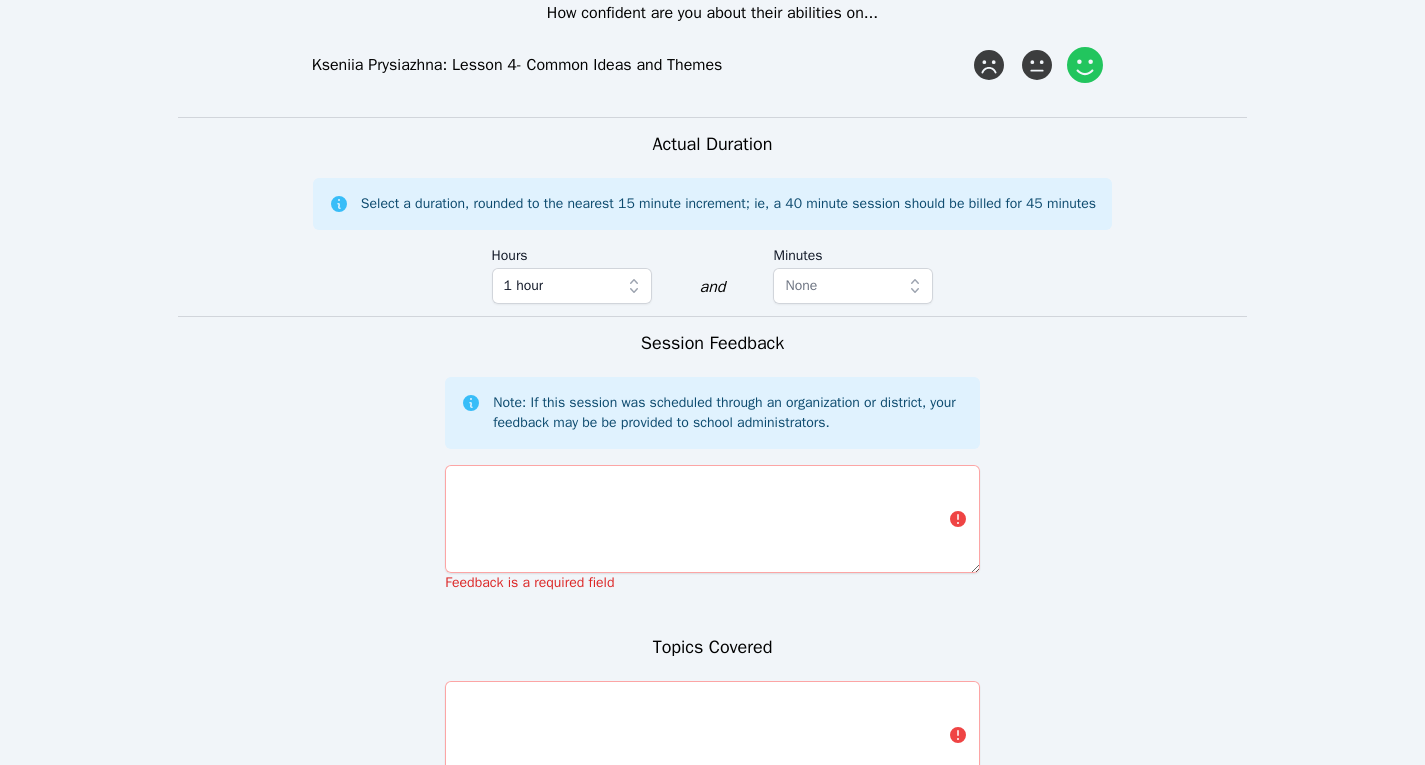 scroll, scrollTop: 1678, scrollLeft: 0, axis: vertical 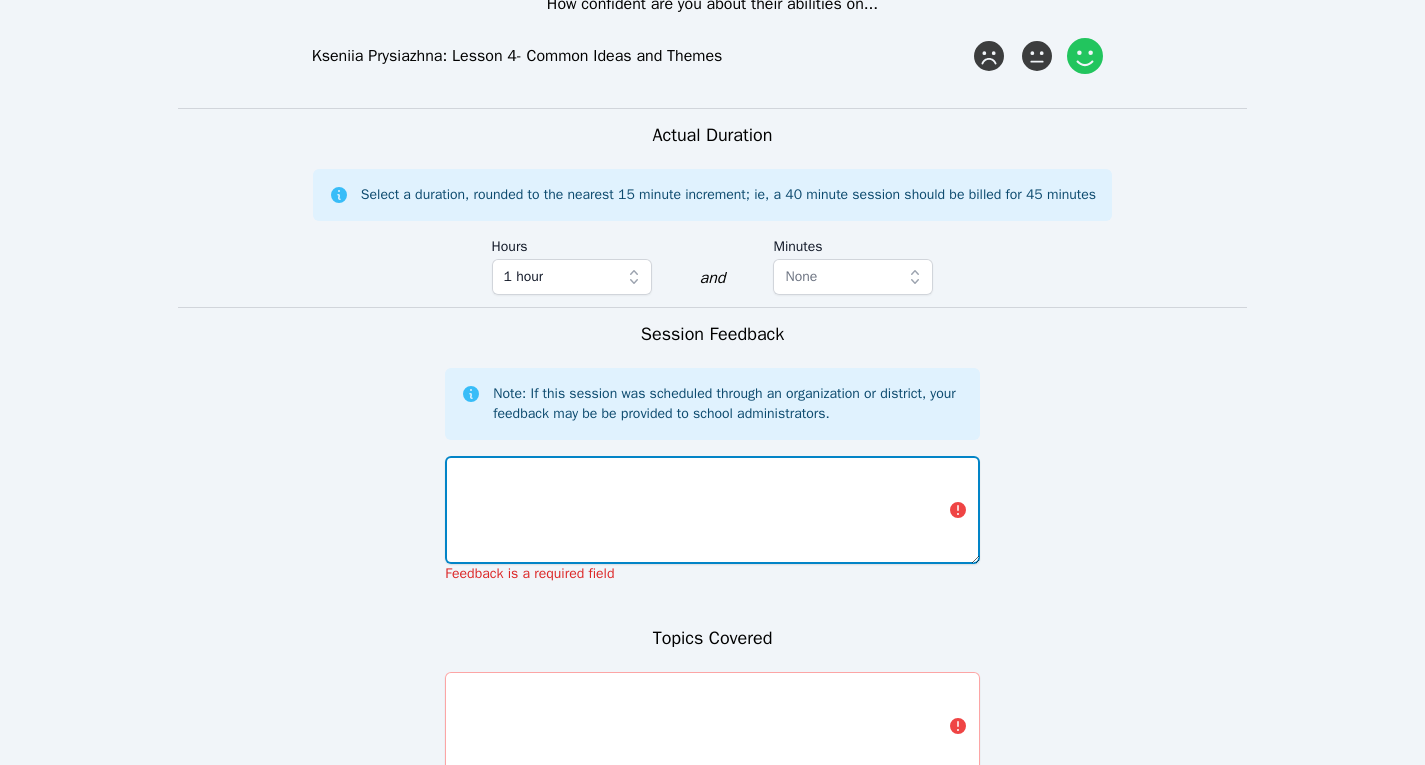 click at bounding box center (712, 510) 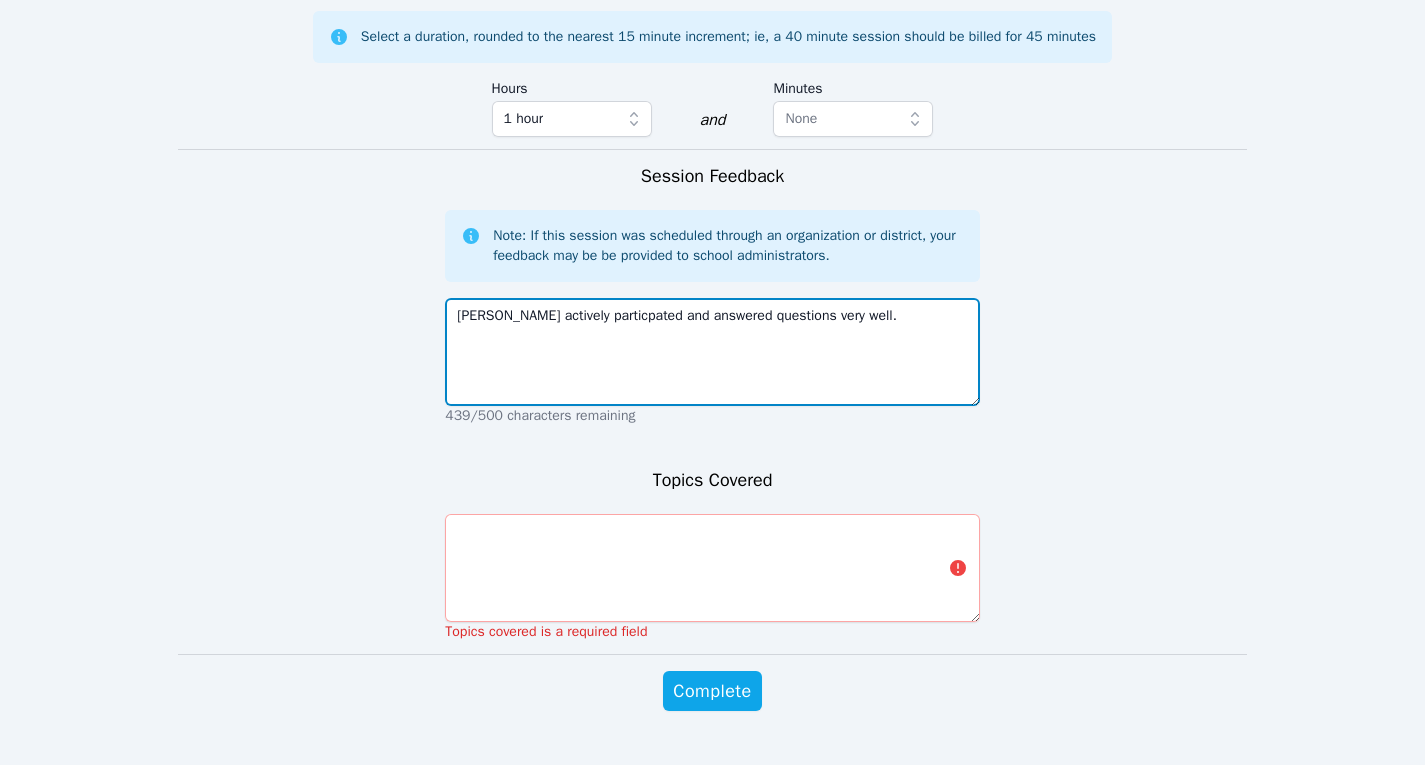 scroll, scrollTop: 1902, scrollLeft: 0, axis: vertical 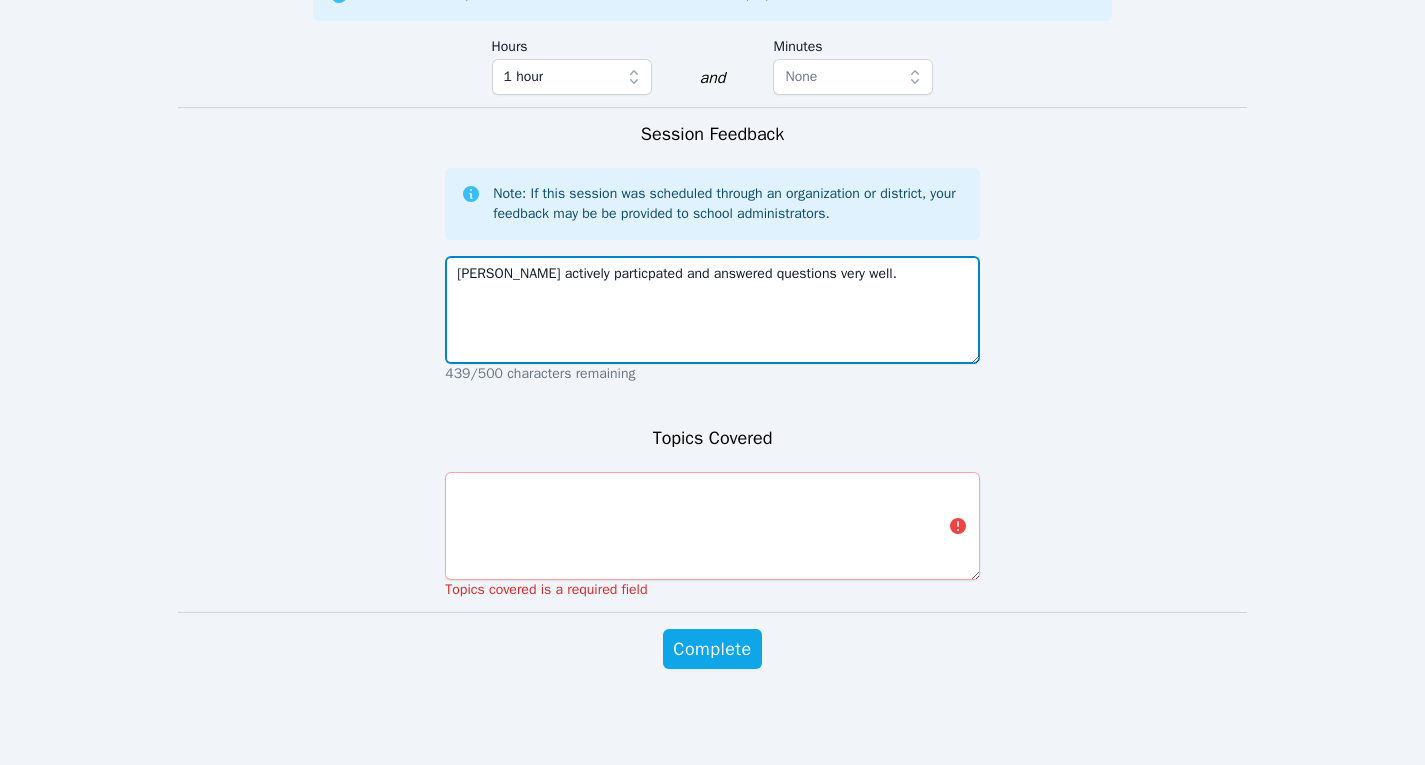 type on "[PERSON_NAME] actively particpated and answered questions very well." 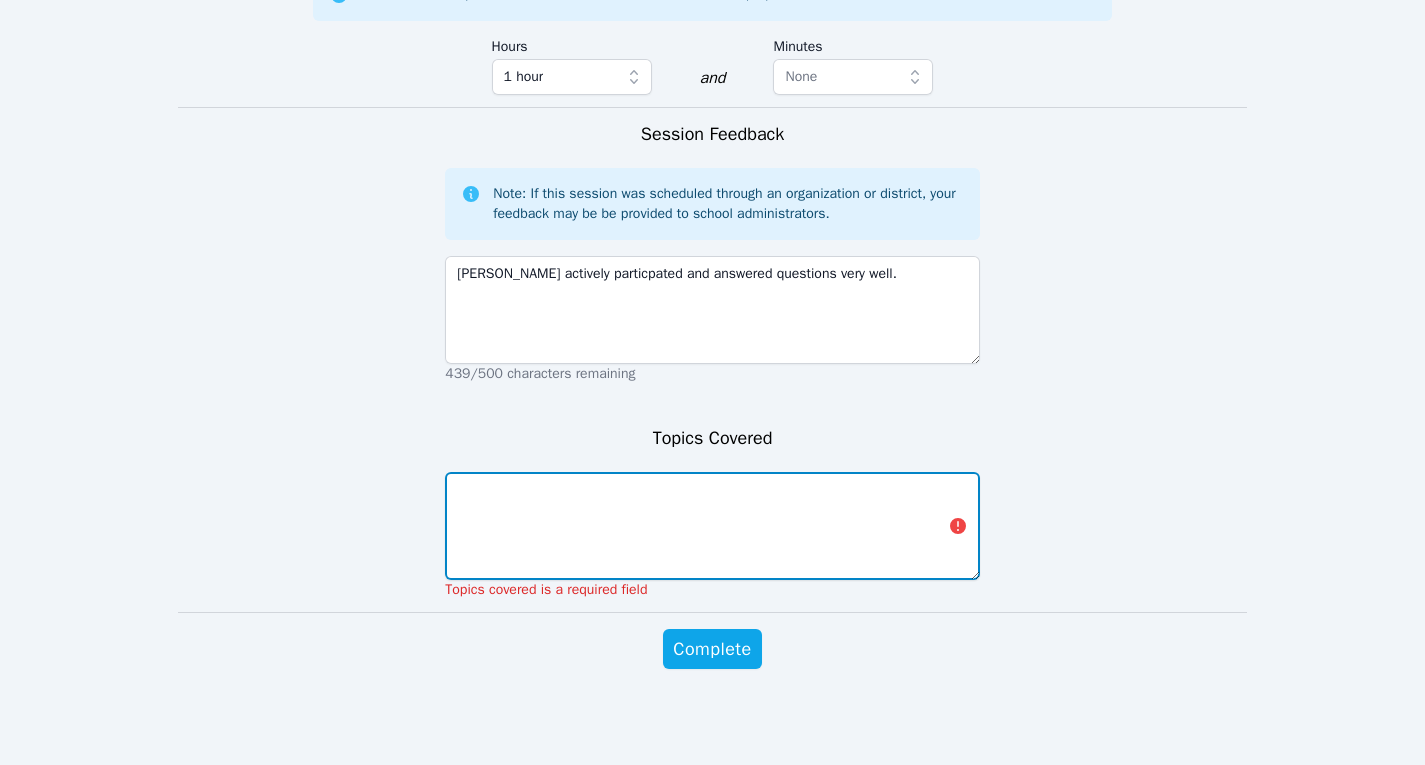 click at bounding box center [712, 526] 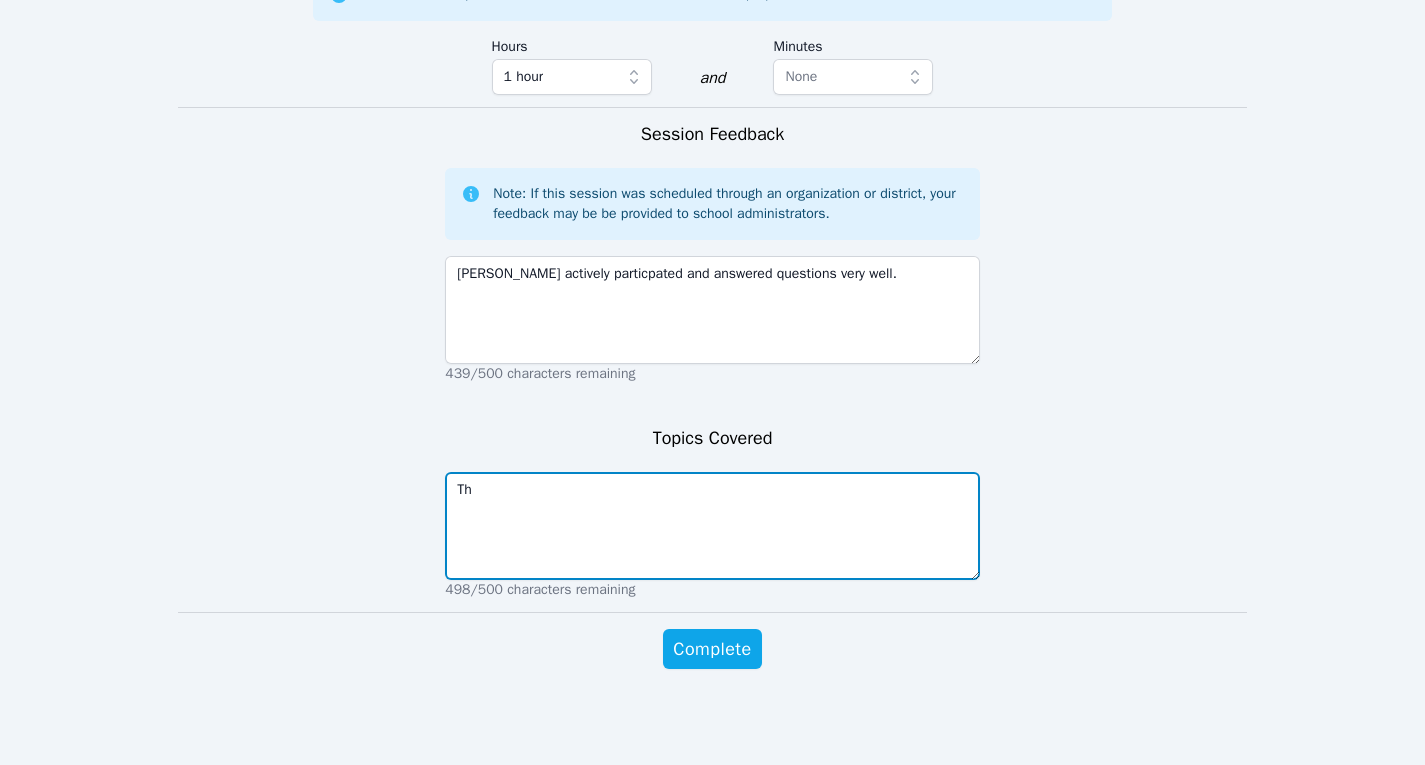 type on "T" 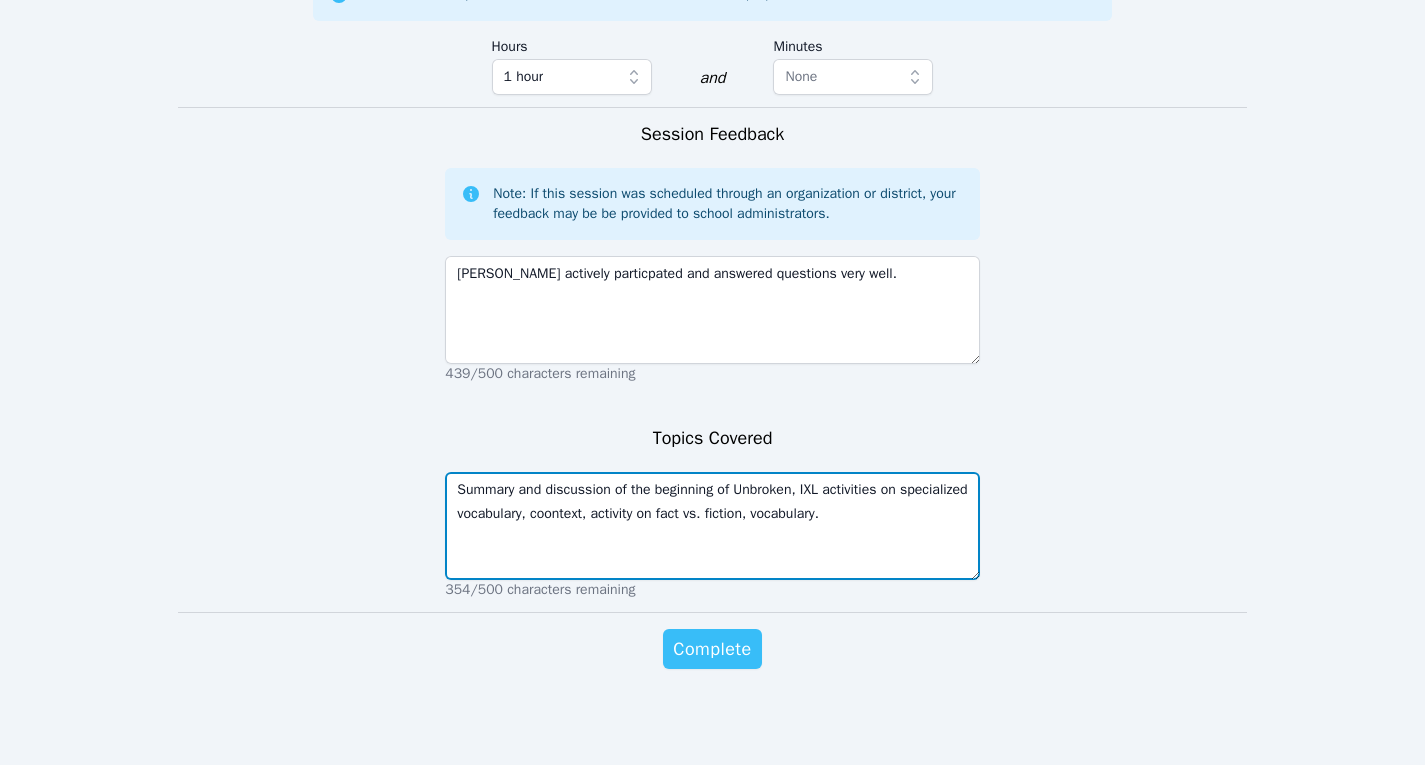 type on "Summary and discussion of the beginning of Unbroken, IXL activities on specialized vocabulary, coontext, activity on fact vs. fiction, vocabulary." 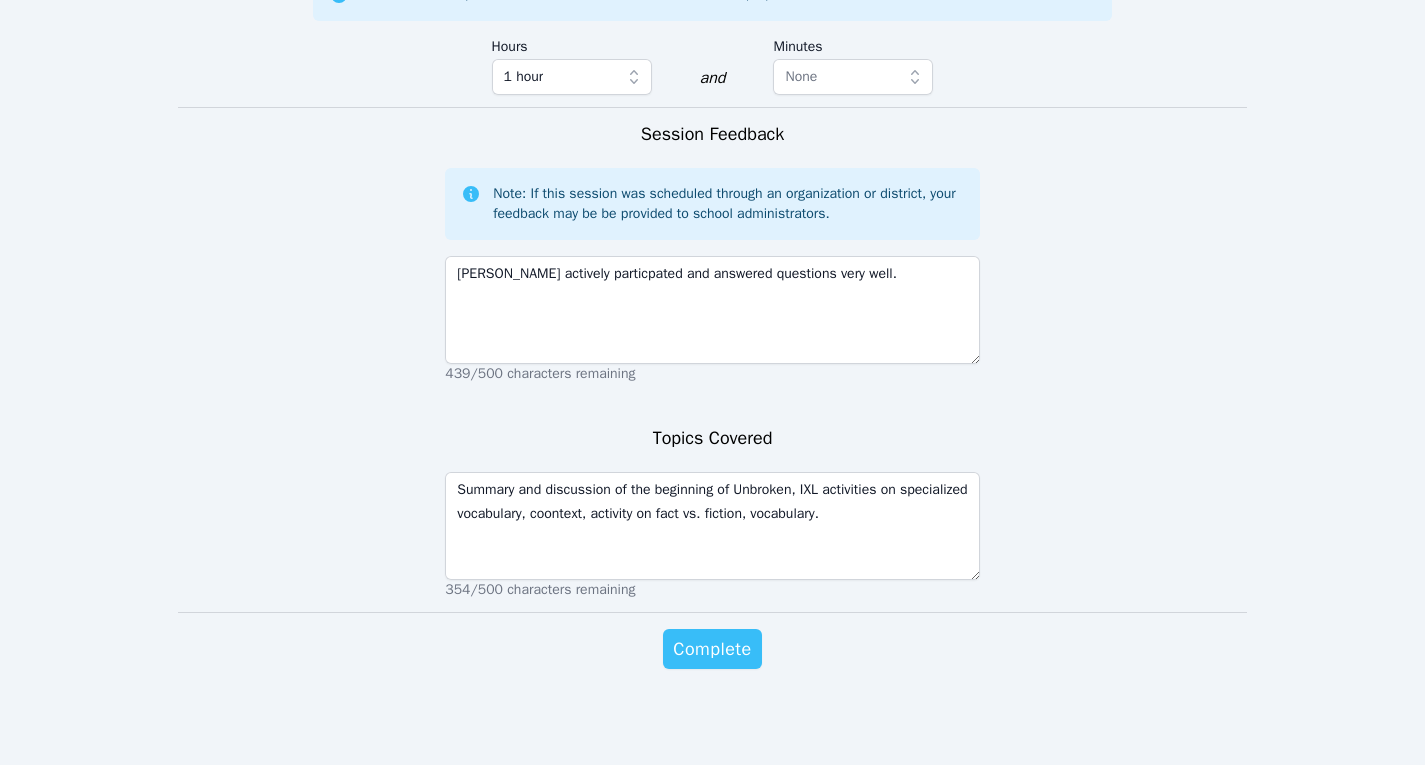click on "Complete" at bounding box center (712, 649) 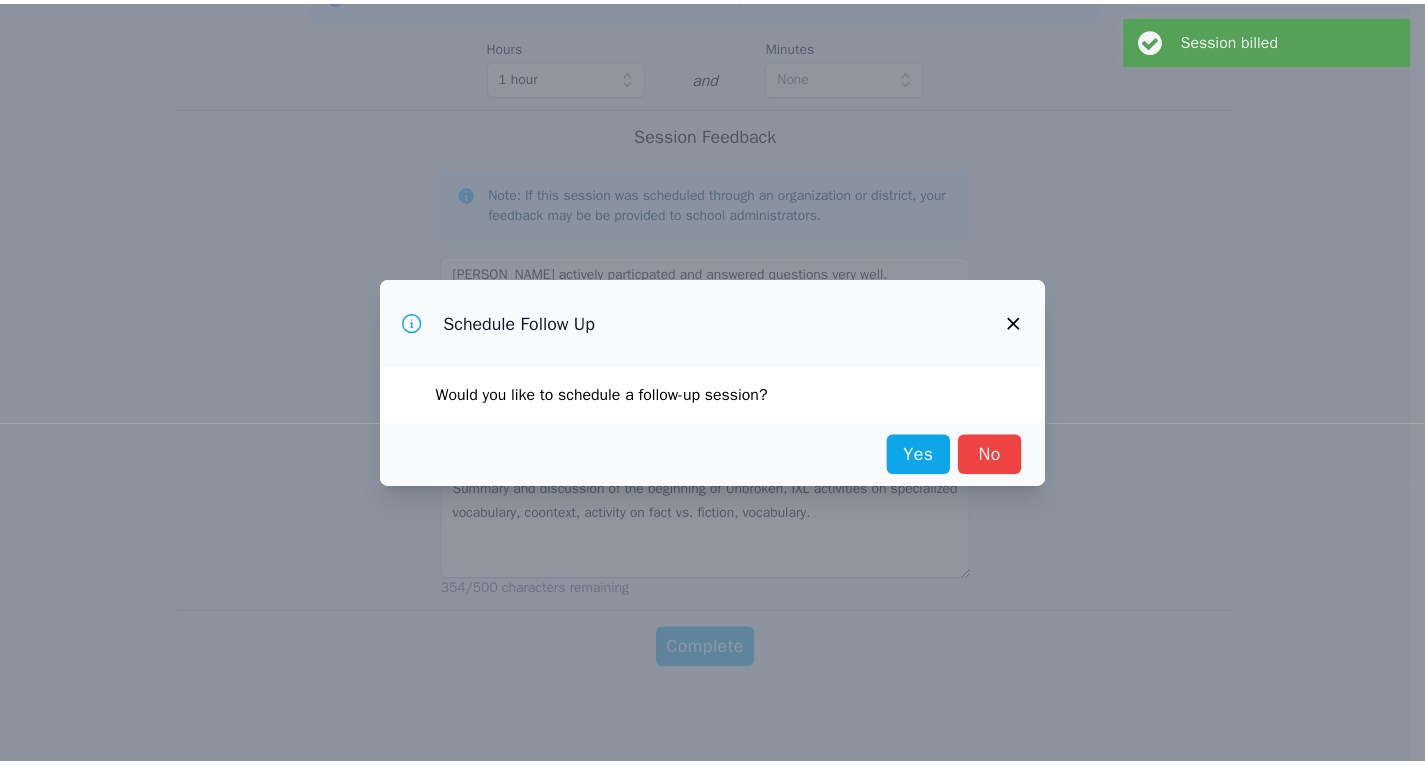 scroll, scrollTop: 0, scrollLeft: 0, axis: both 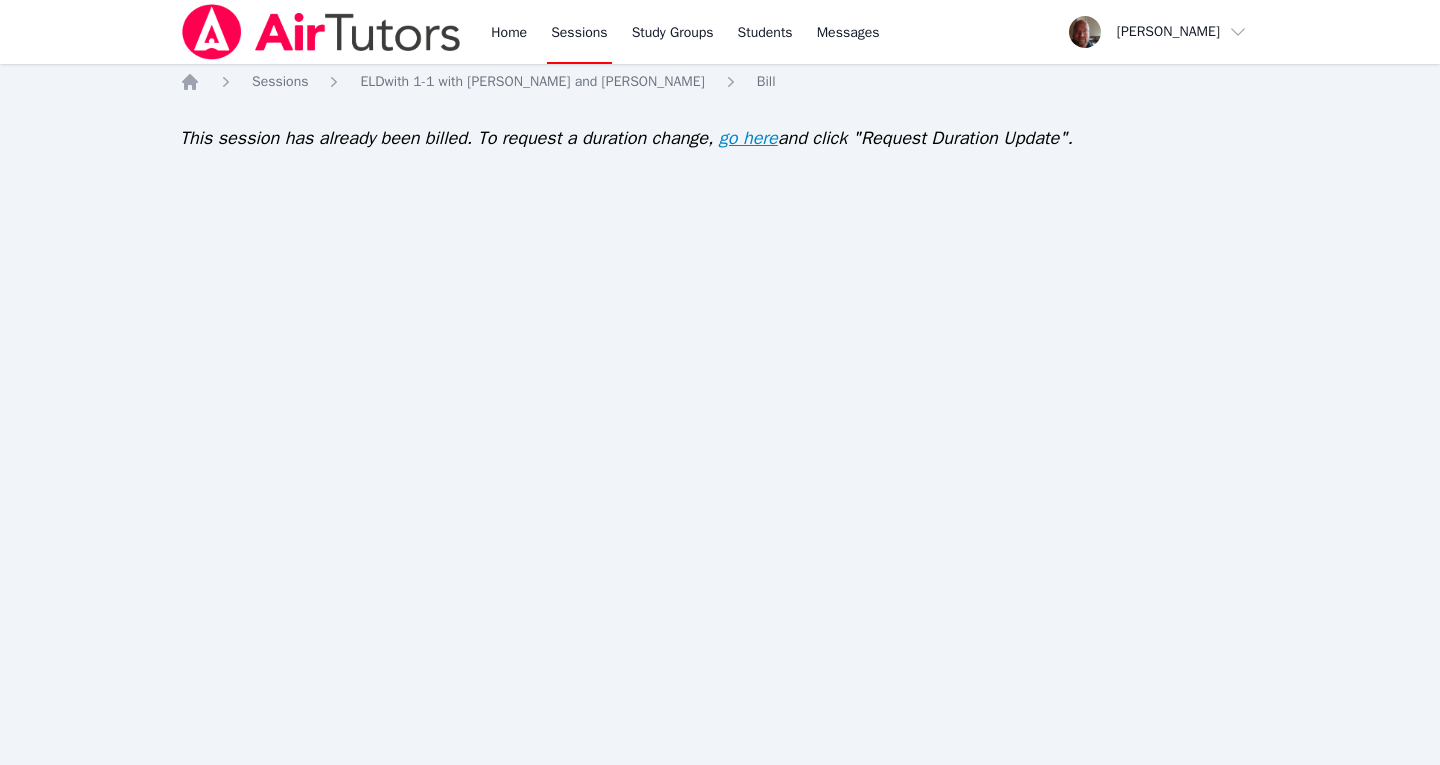 click on "go here" at bounding box center (748, 138) 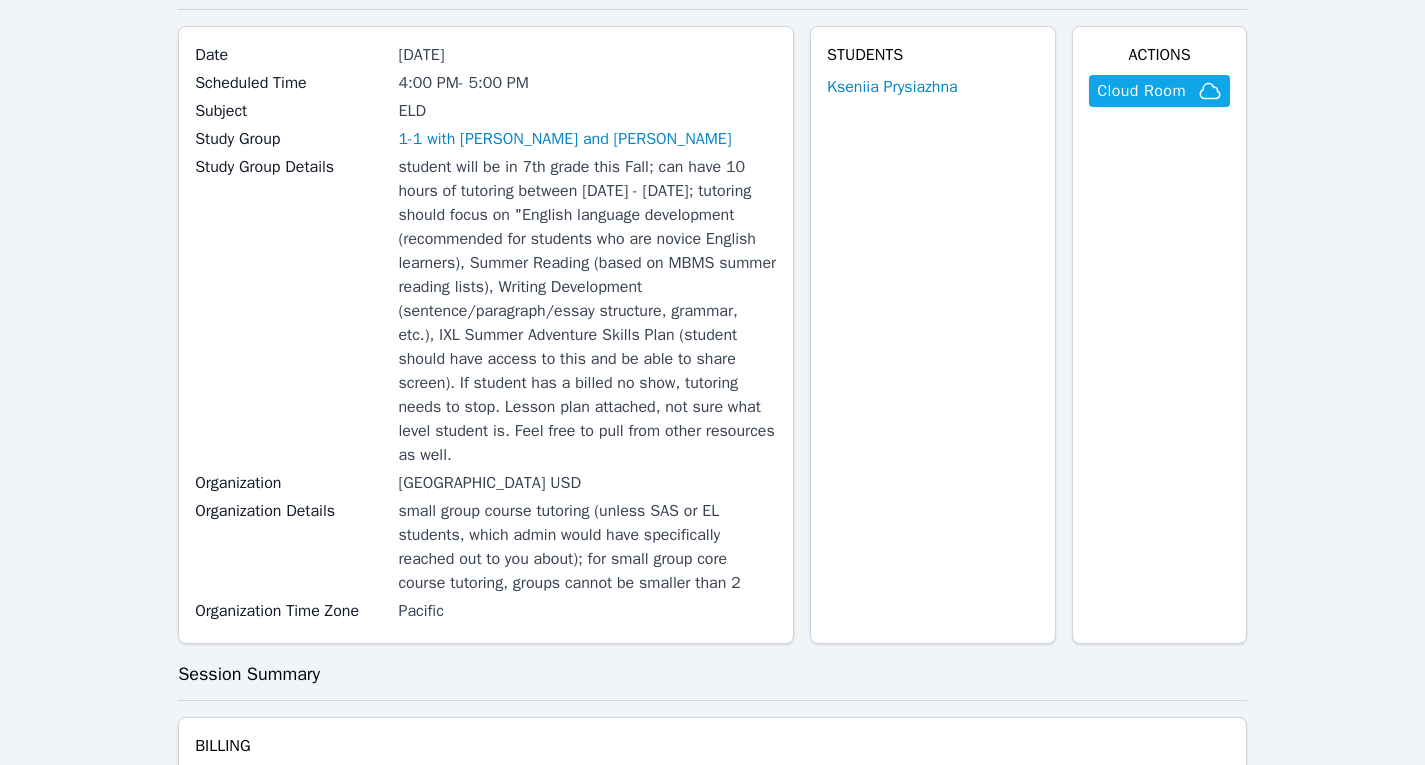 scroll, scrollTop: 0, scrollLeft: 0, axis: both 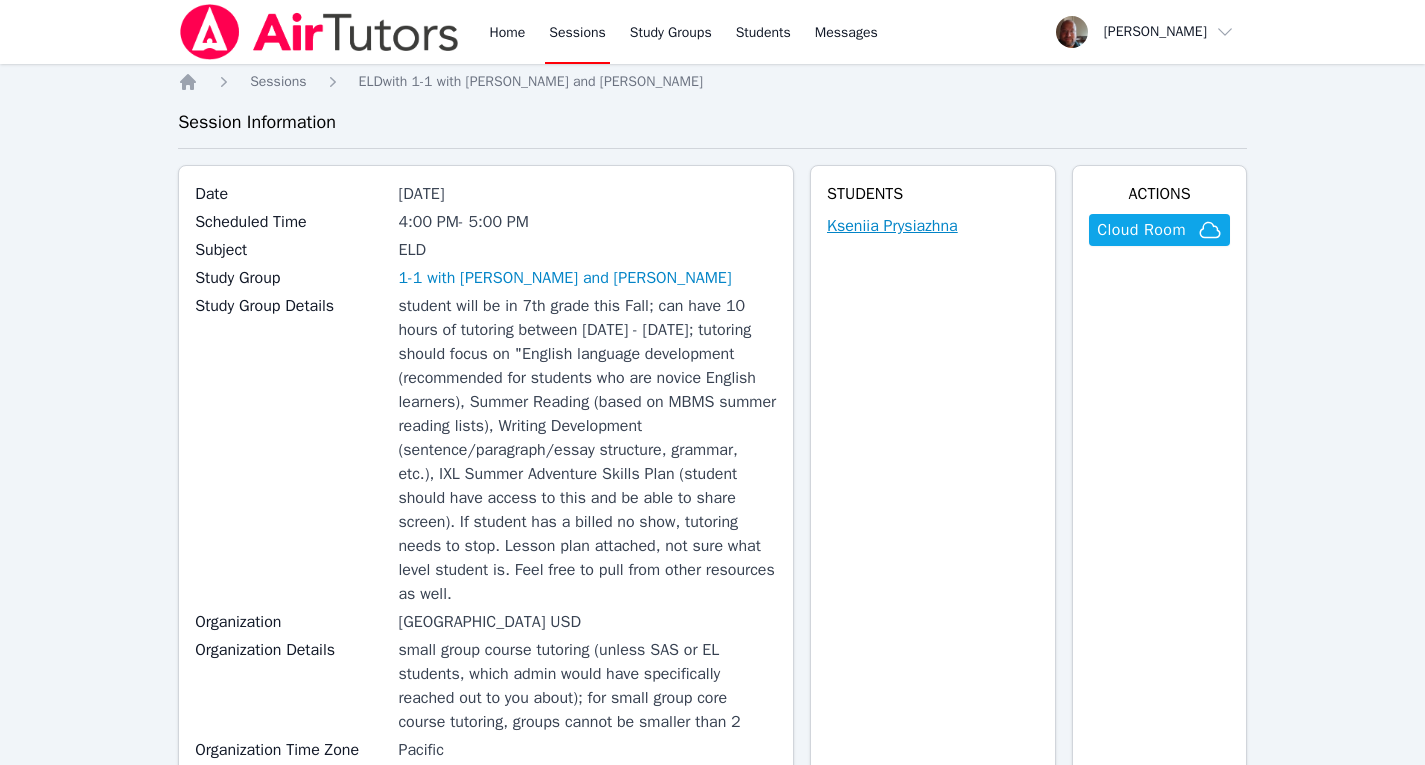 click on "Kseniia Prysiazhna" at bounding box center [892, 226] 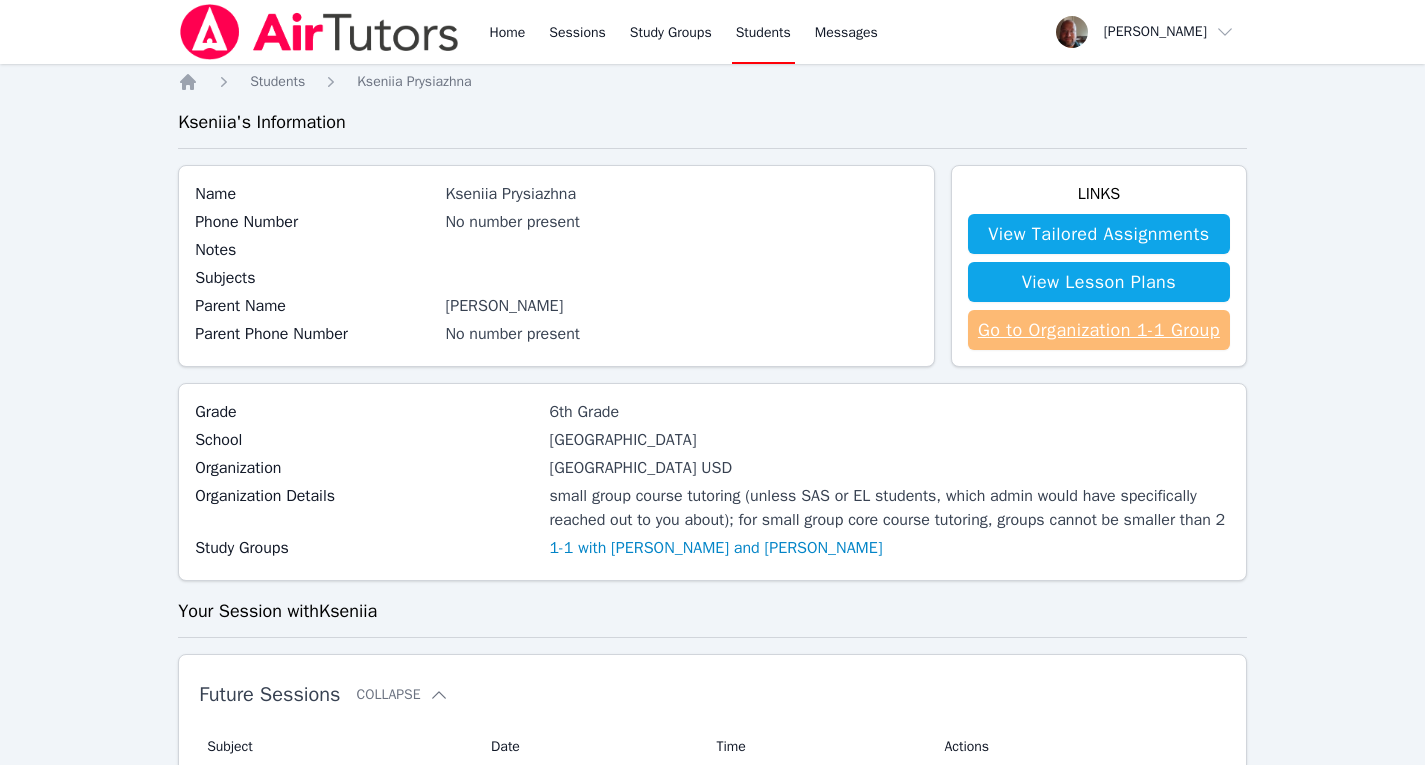 click on "Go to Organization 1-1 Group" at bounding box center [1099, 330] 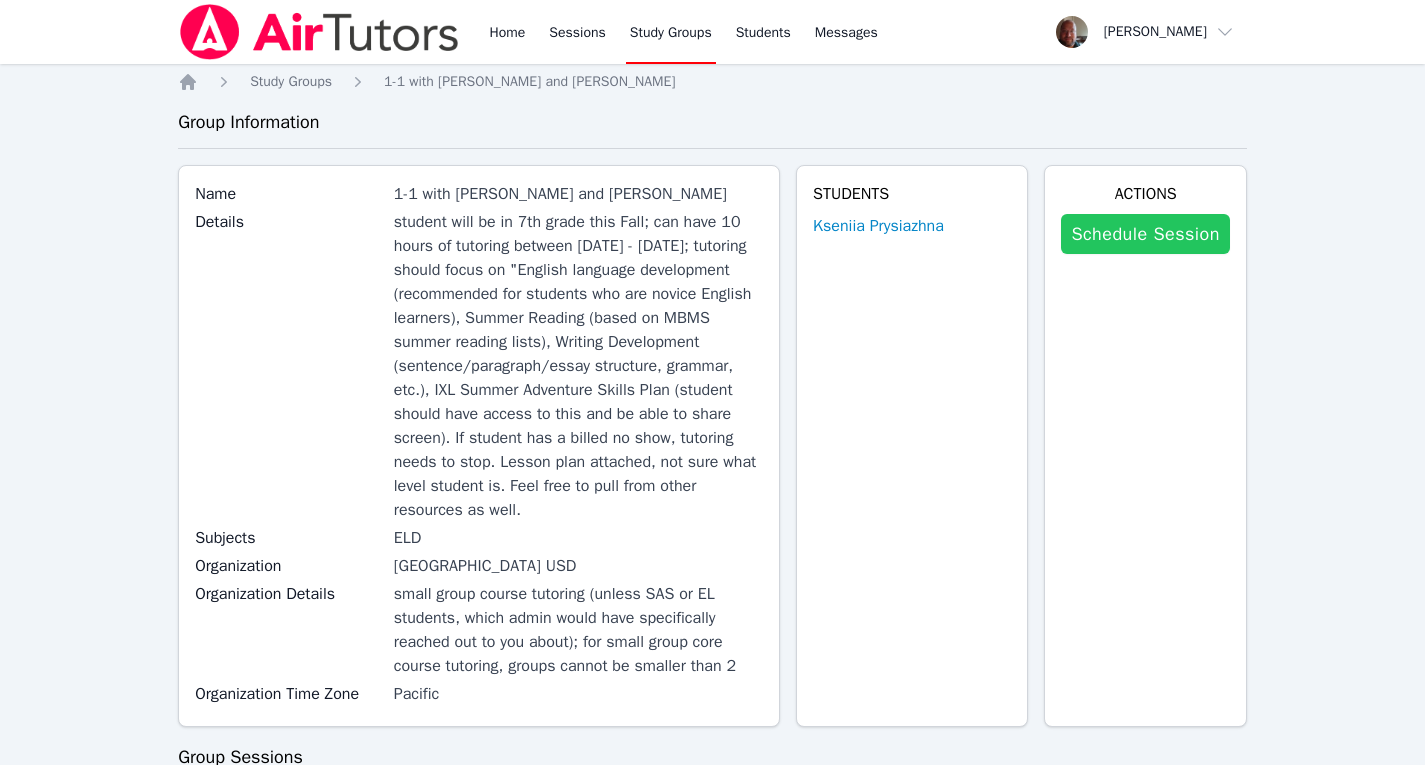click on "Schedule Session" at bounding box center (1145, 234) 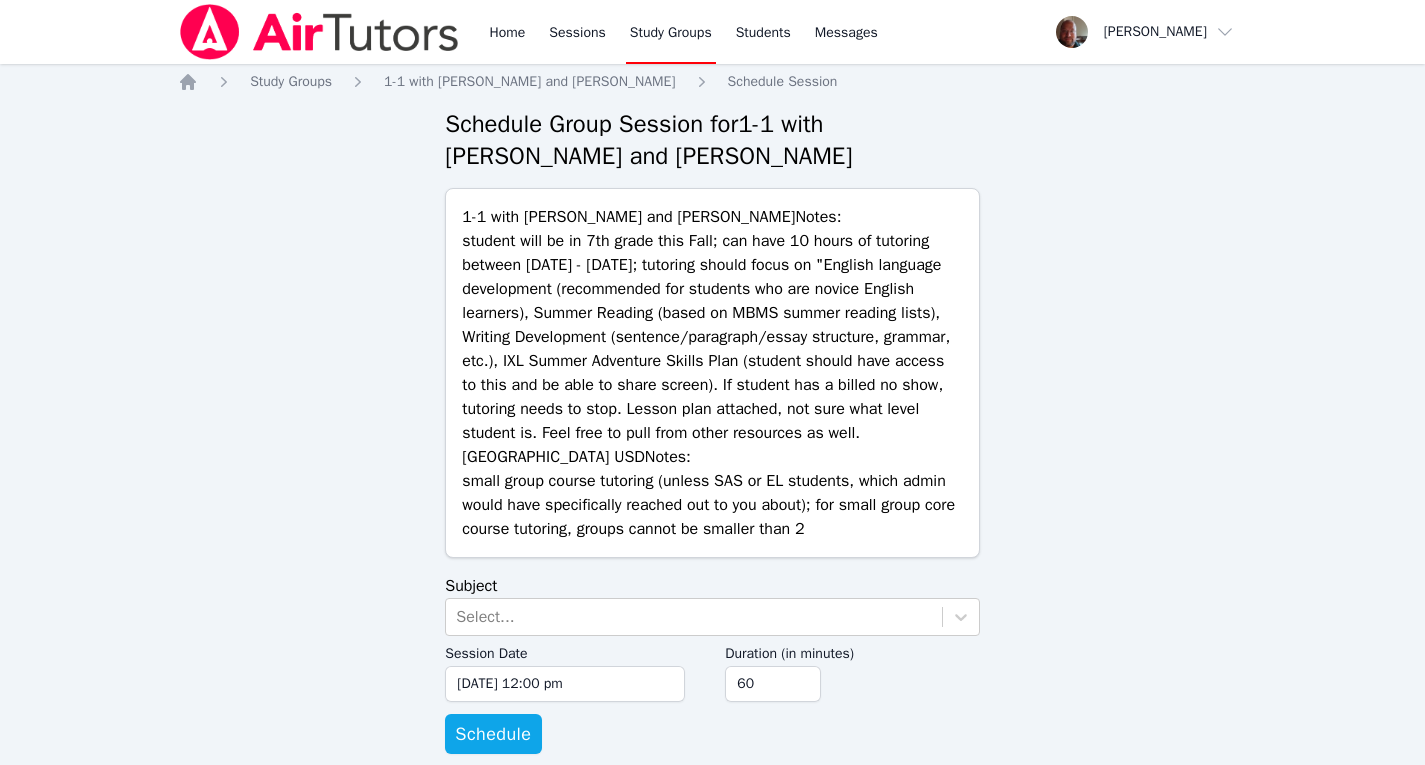 scroll, scrollTop: 29, scrollLeft: 0, axis: vertical 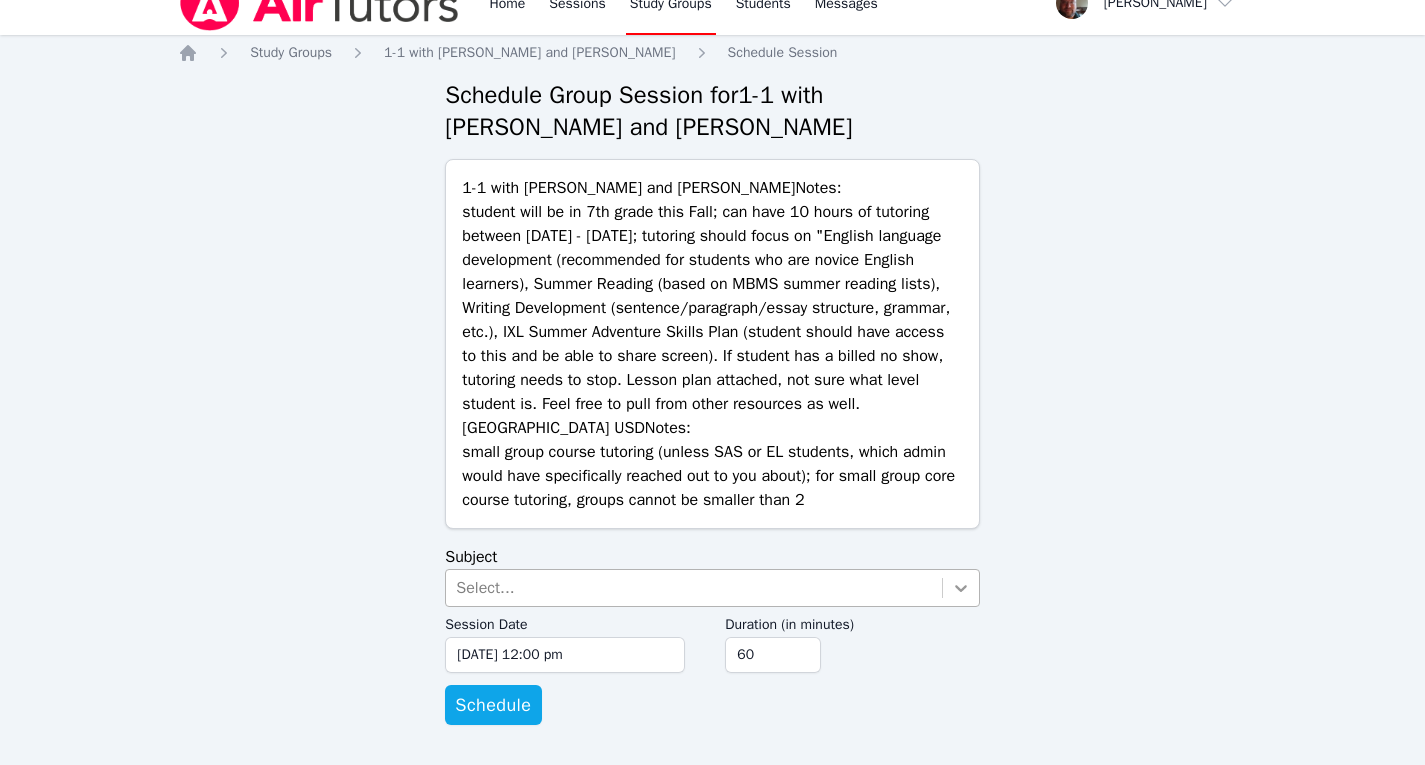 click 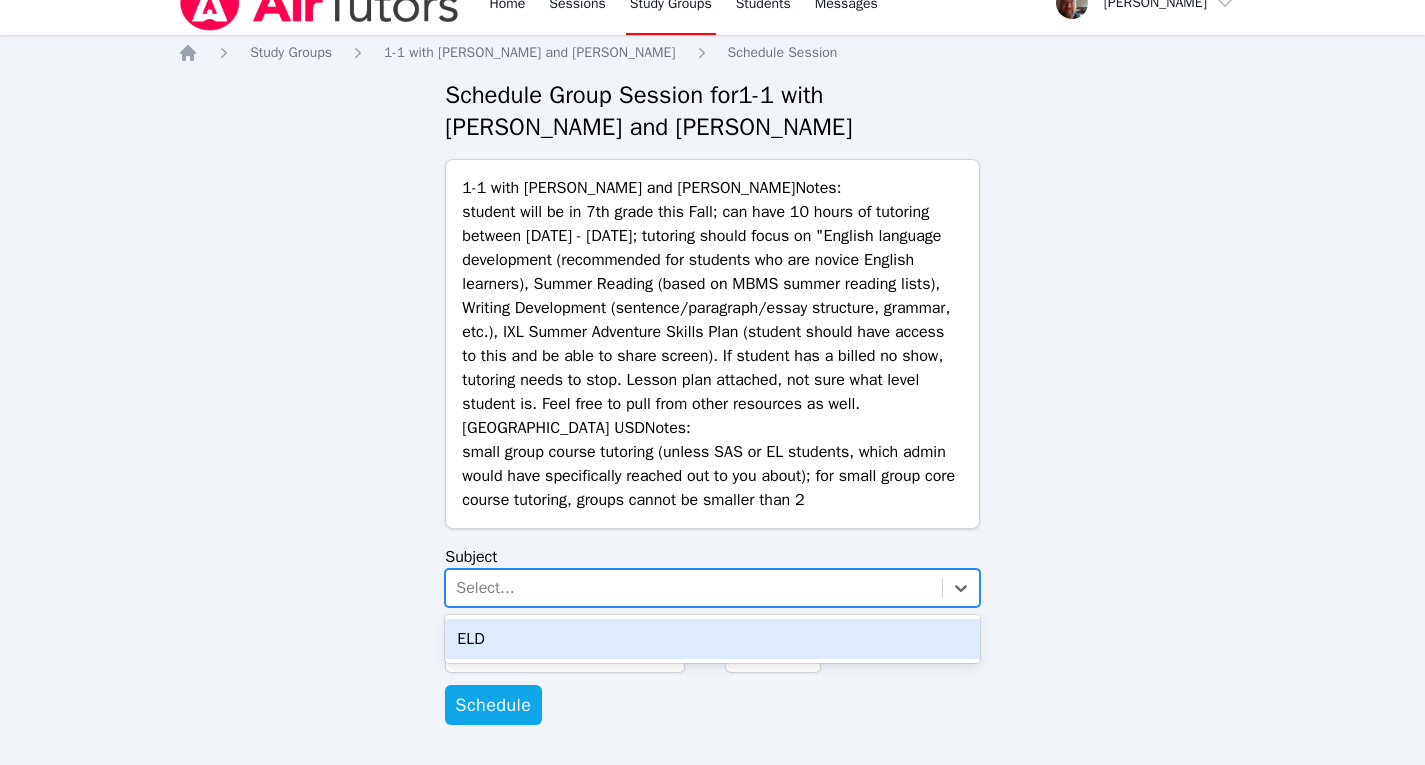 click on "ELD" at bounding box center [712, 639] 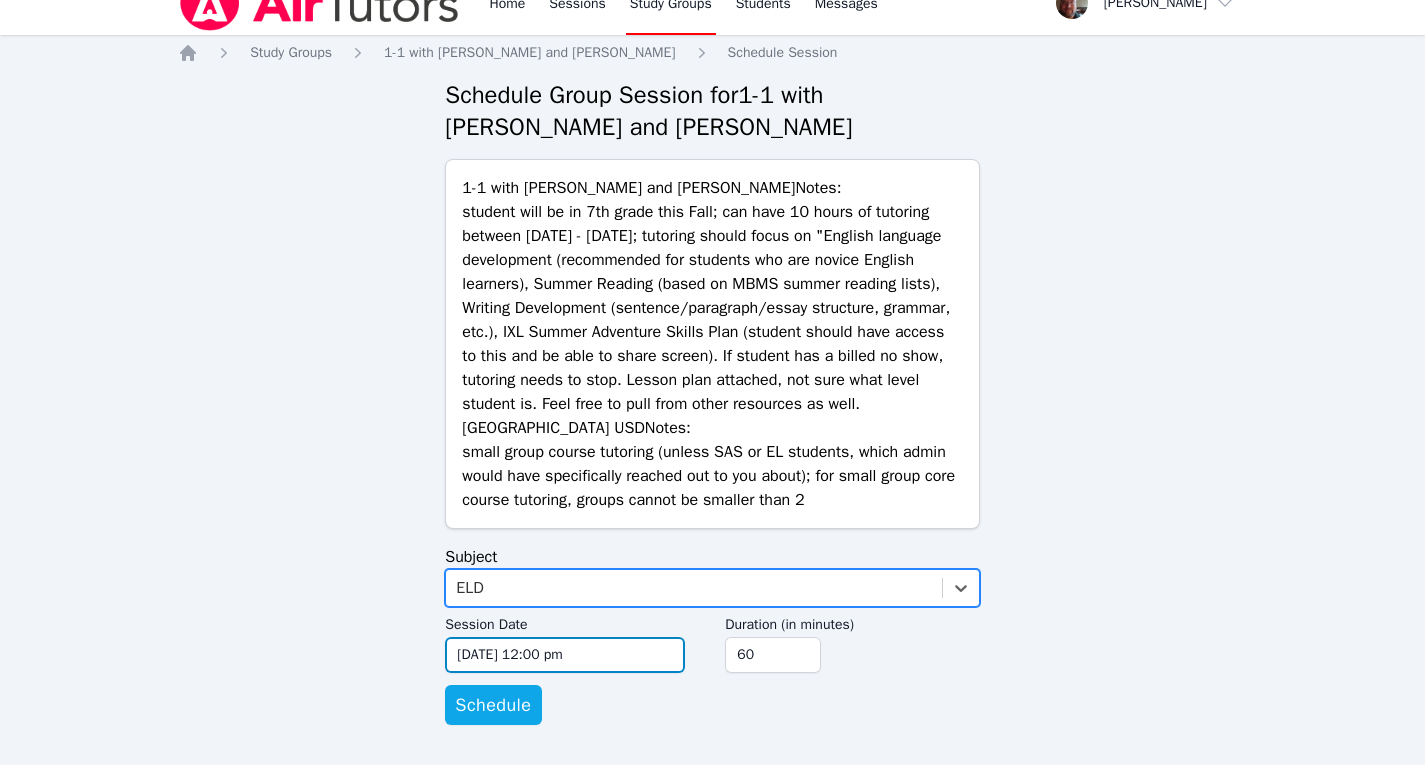 click on "[DATE] 12:00 pm" at bounding box center (565, 655) 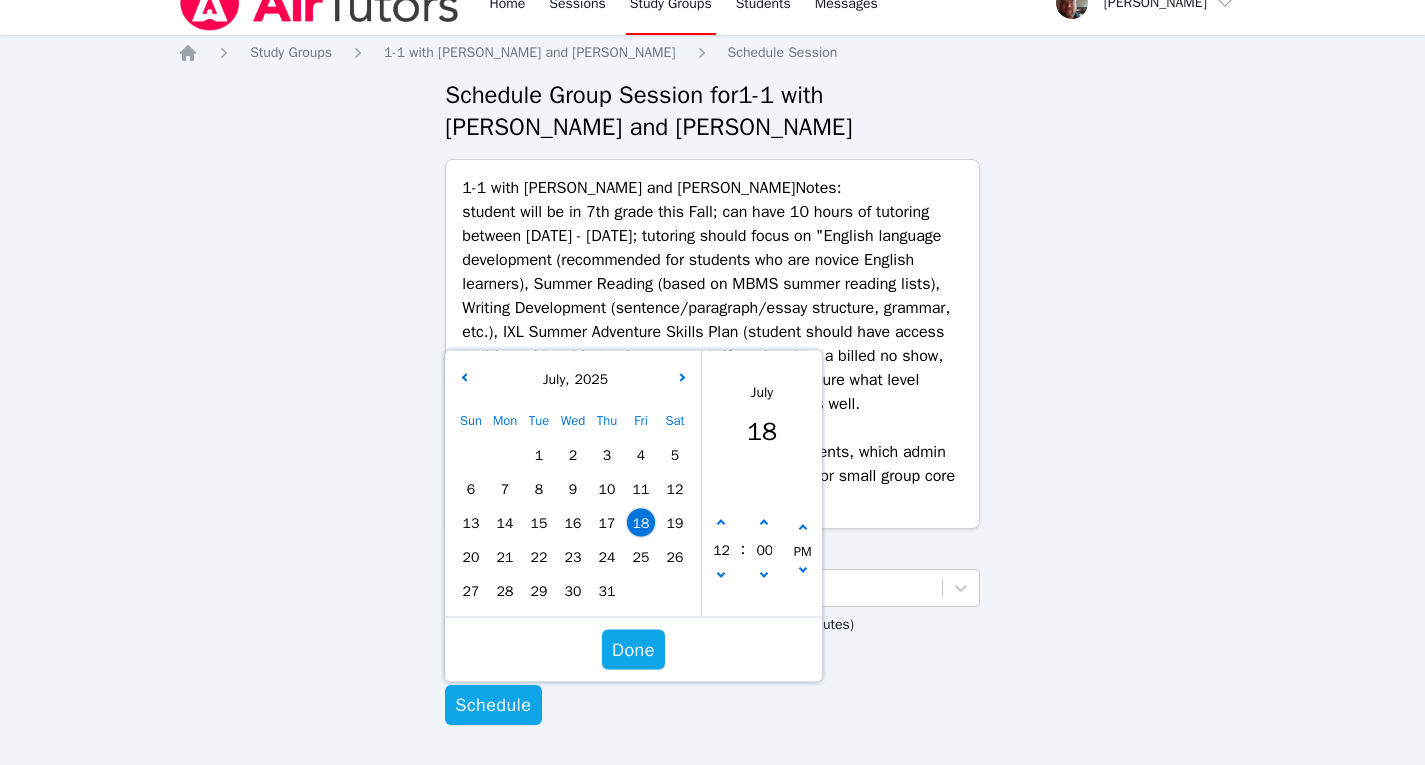 click on "21" at bounding box center [505, 557] 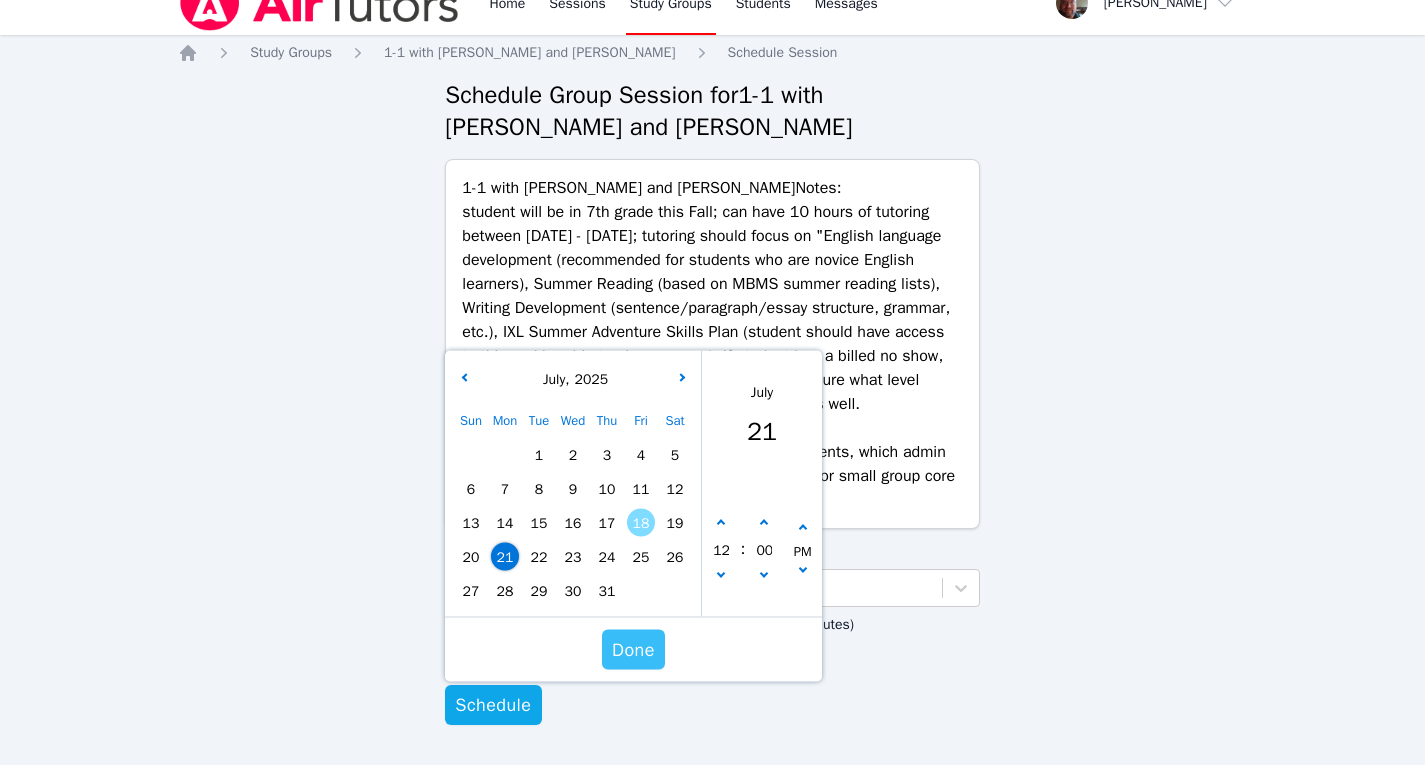 click on "Done" at bounding box center [633, 650] 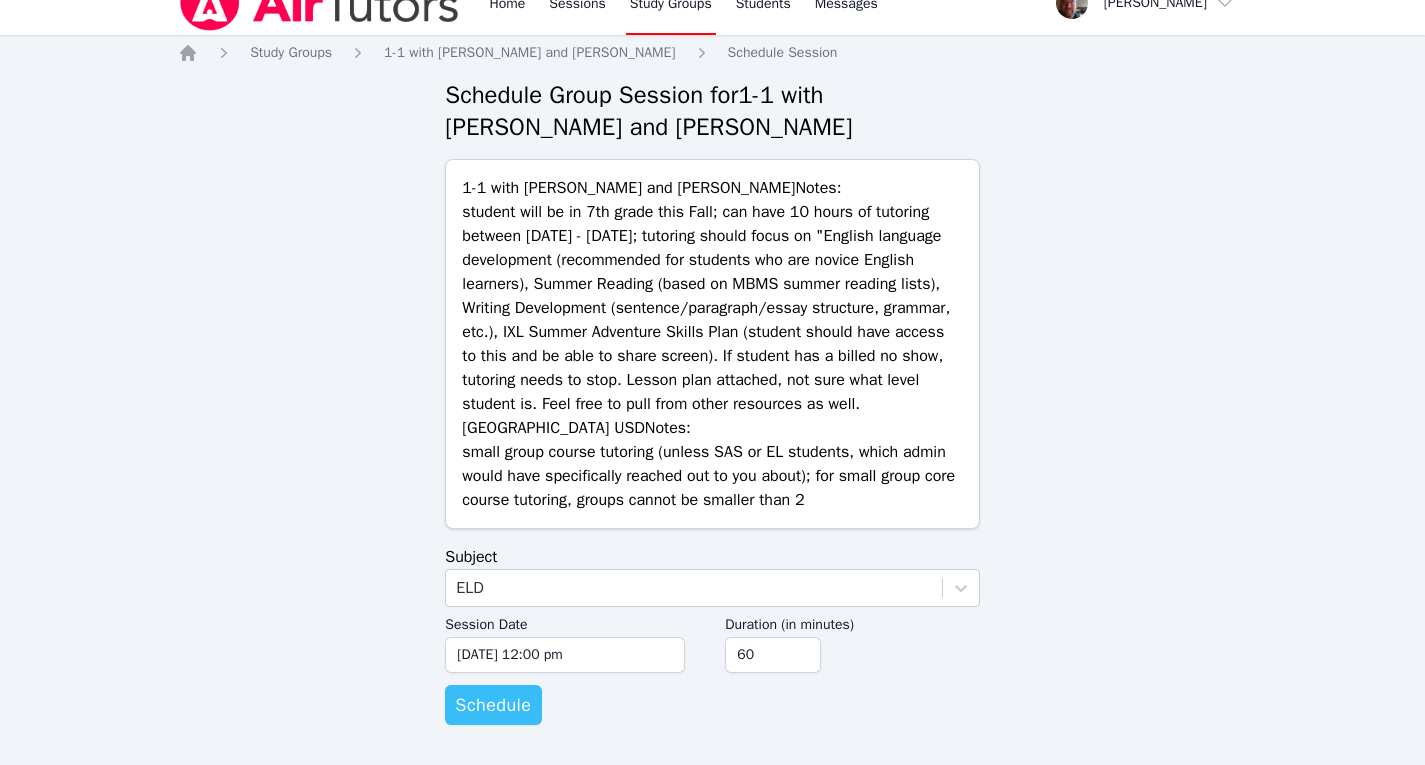 click on "Schedule" at bounding box center [493, 705] 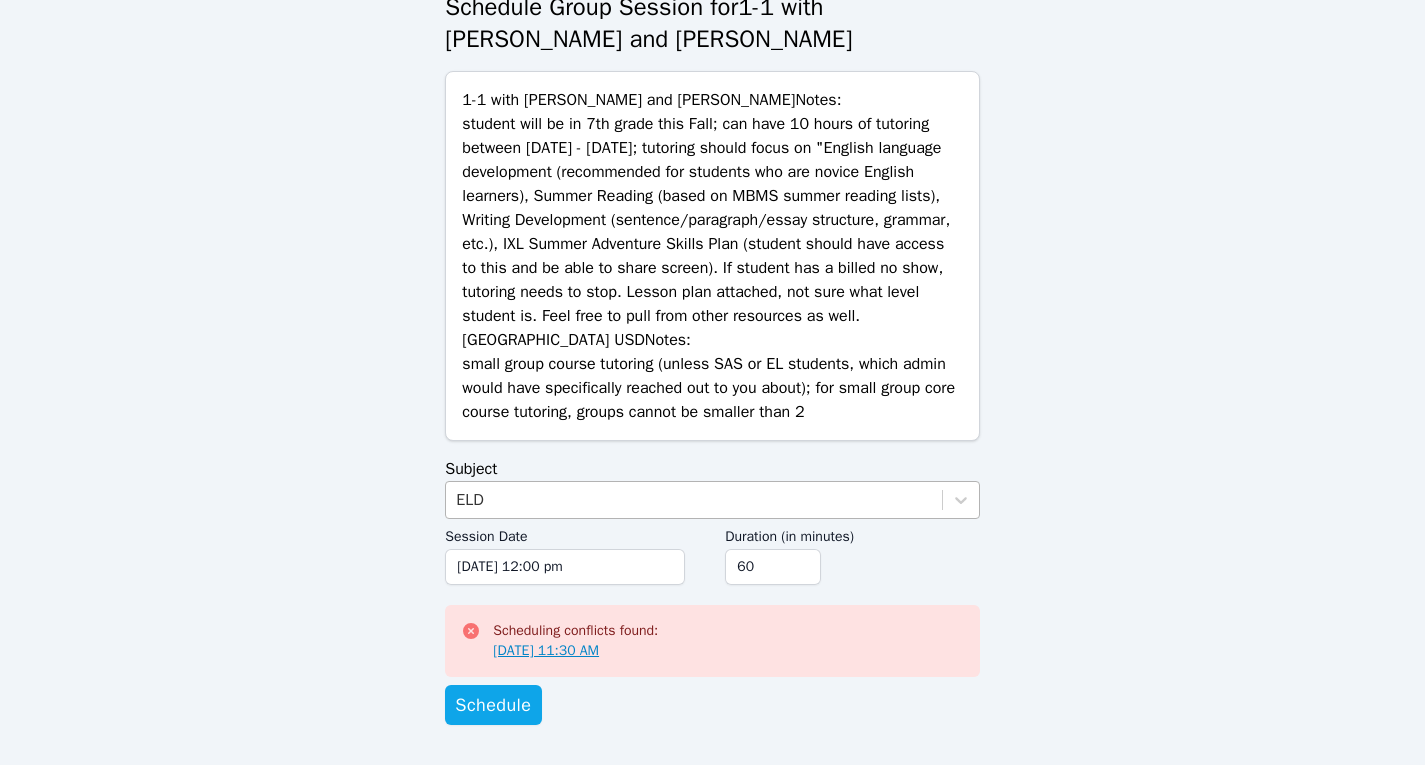 scroll, scrollTop: 0, scrollLeft: 0, axis: both 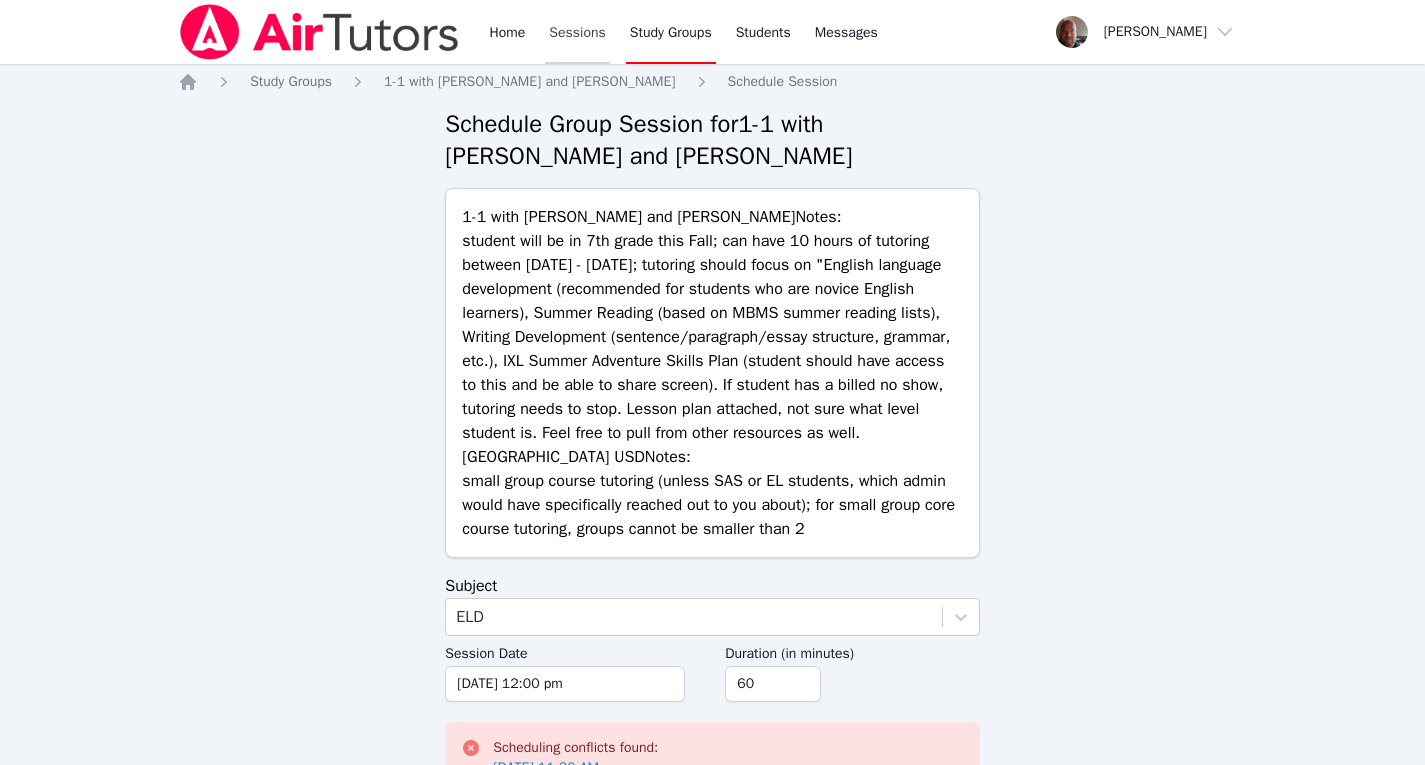 click on "Sessions" at bounding box center (577, 32) 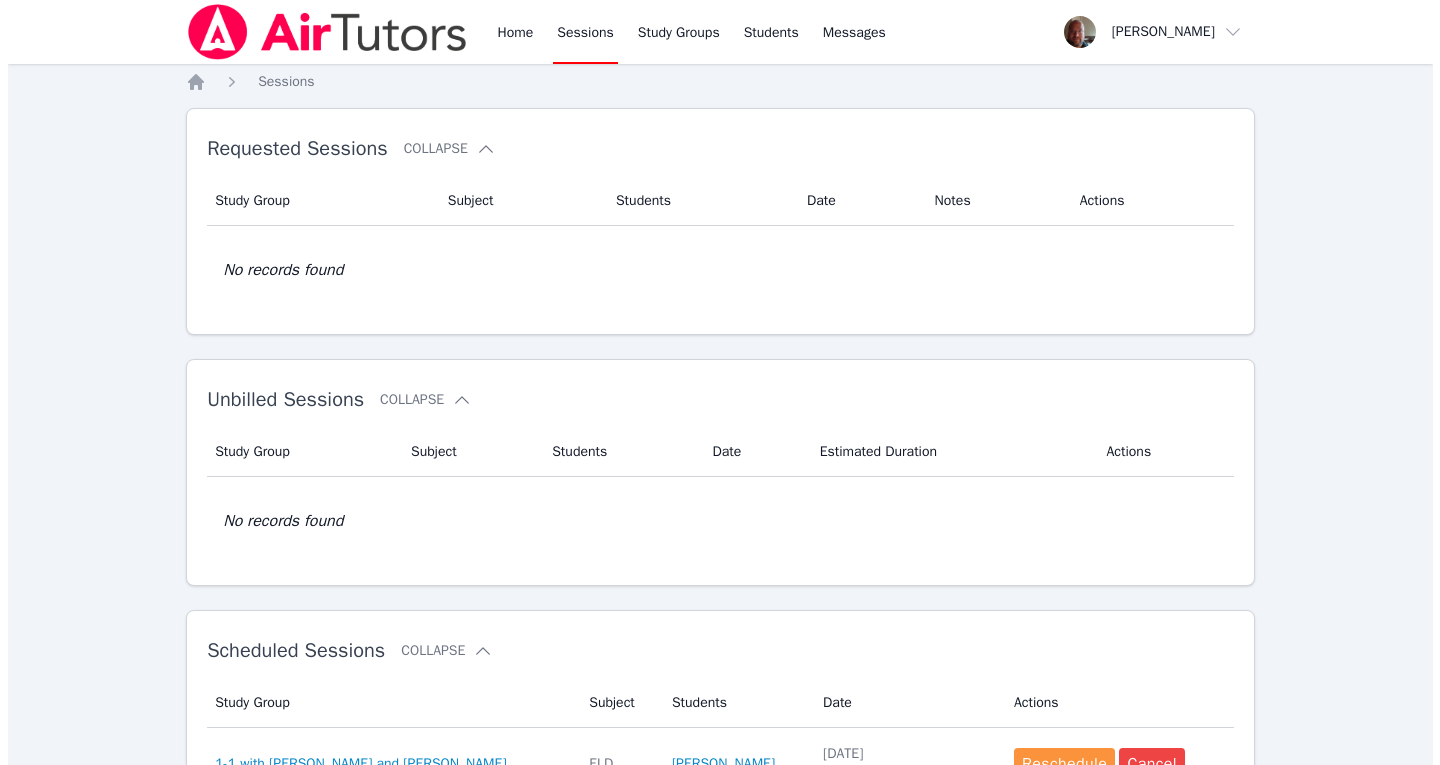 scroll, scrollTop: 242, scrollLeft: 0, axis: vertical 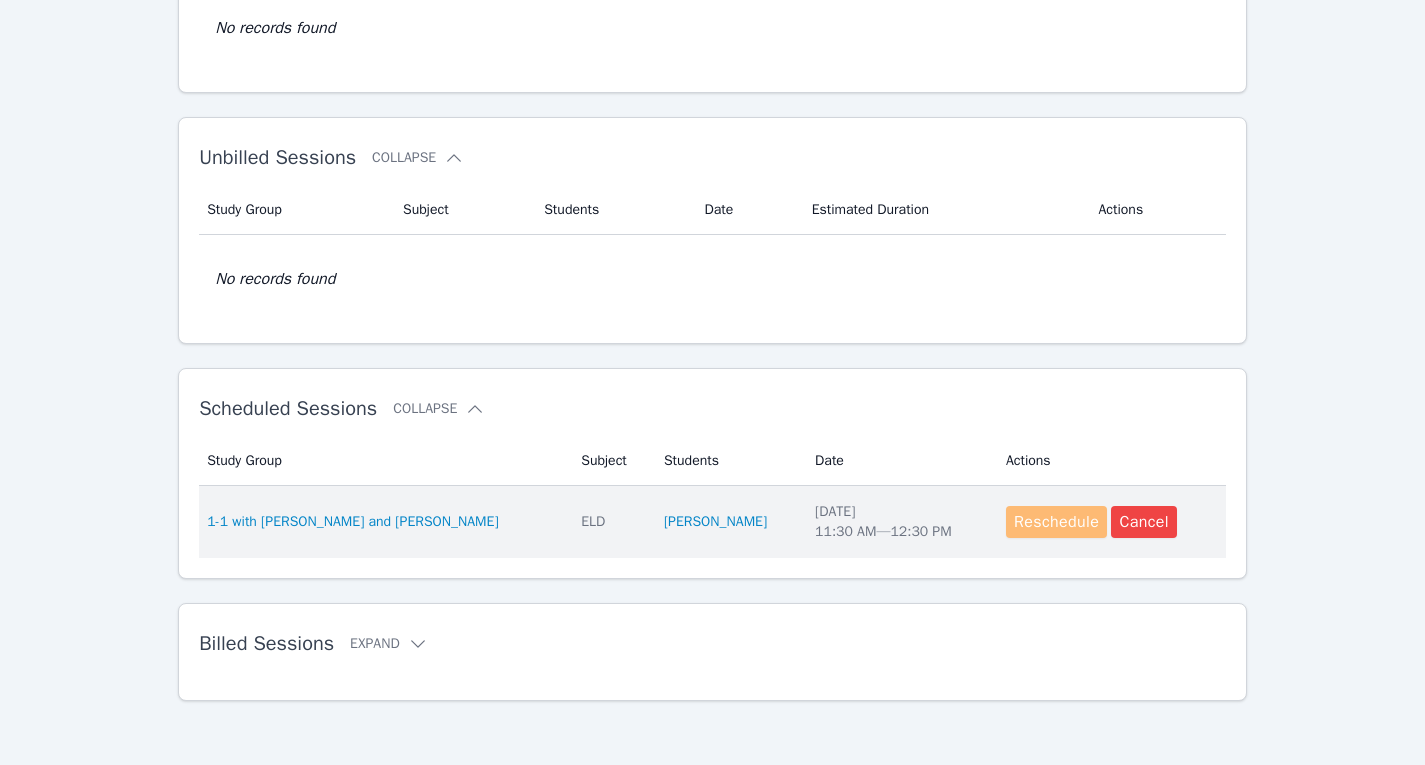 click on "Reschedule" at bounding box center (1056, 522) 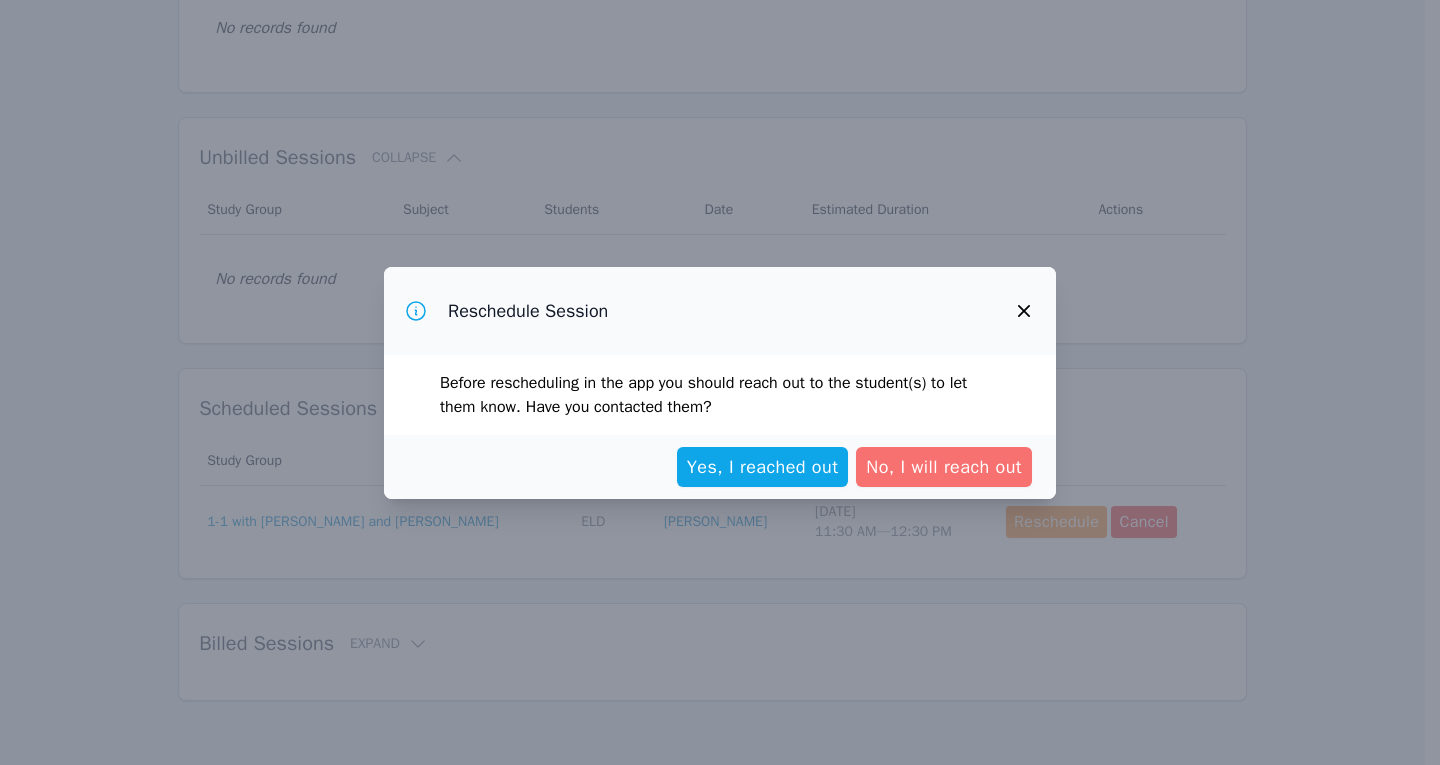 click on "No, I will reach out" at bounding box center (944, 467) 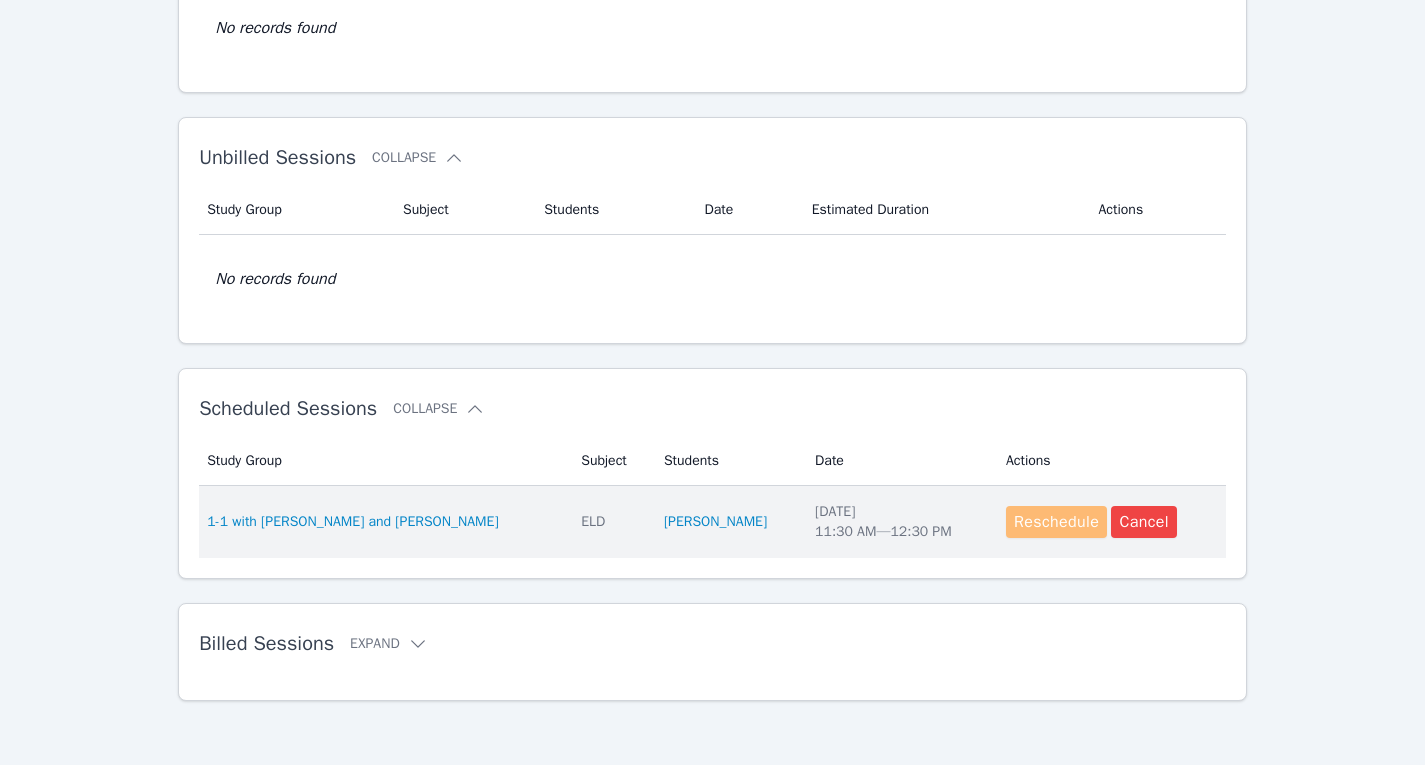 click on "Reschedule" at bounding box center (1056, 522) 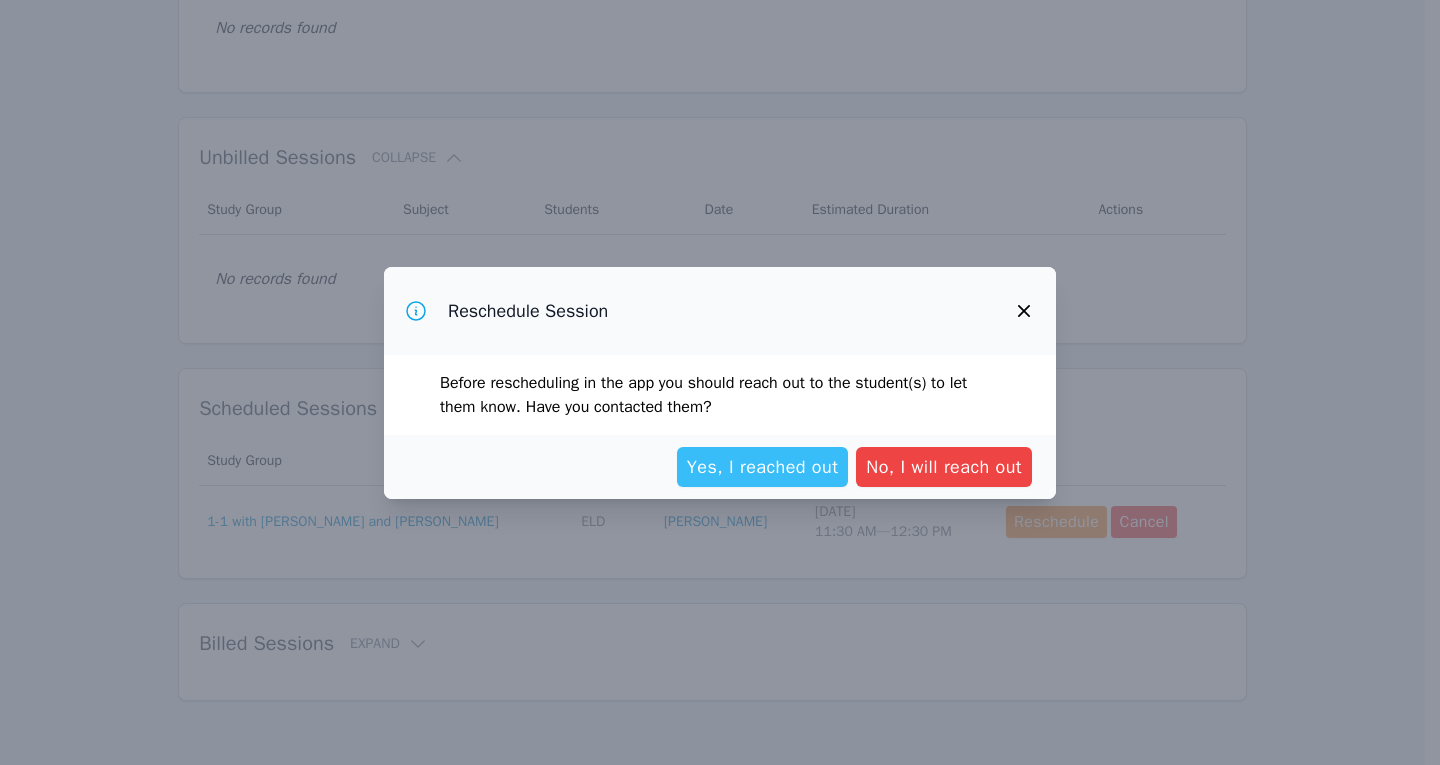 click on "Yes, I reached out" at bounding box center [763, 467] 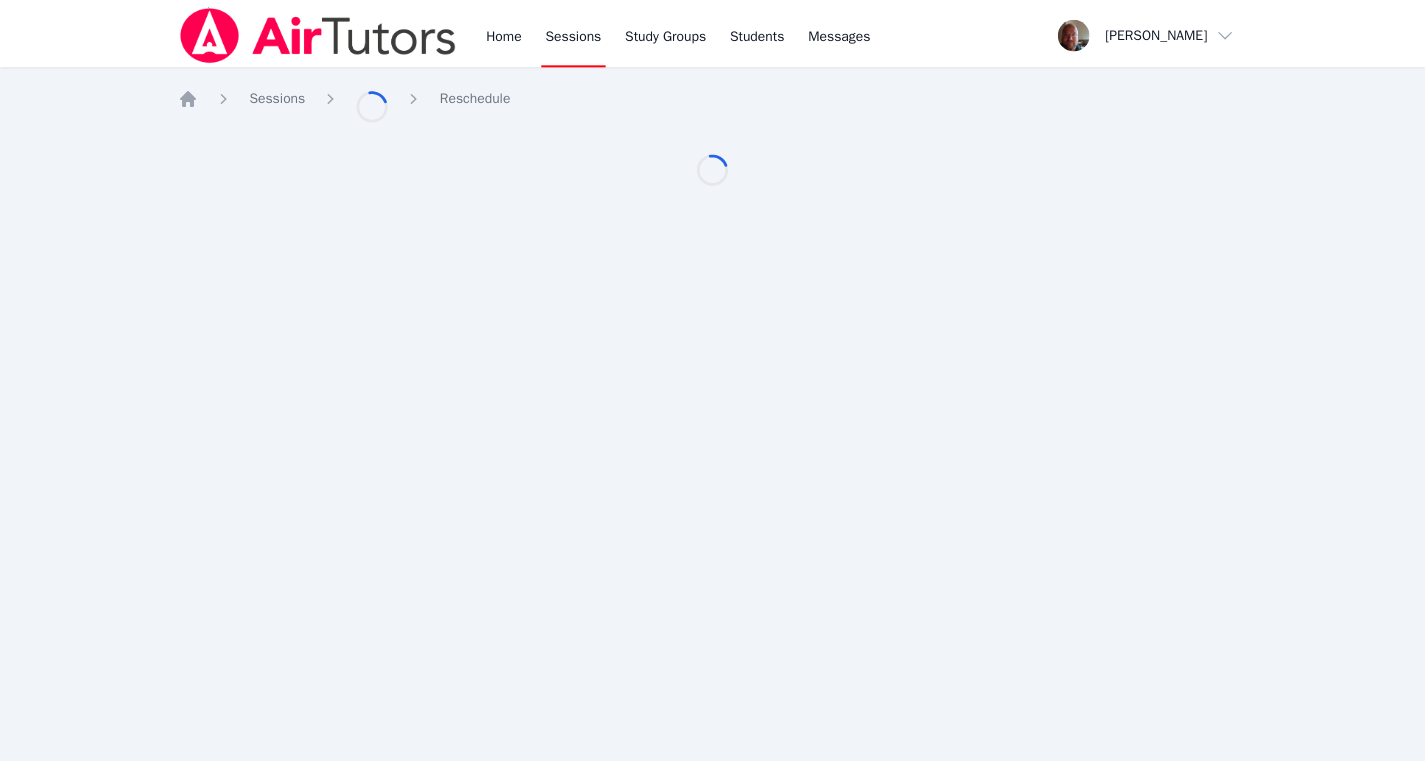 scroll, scrollTop: 0, scrollLeft: 0, axis: both 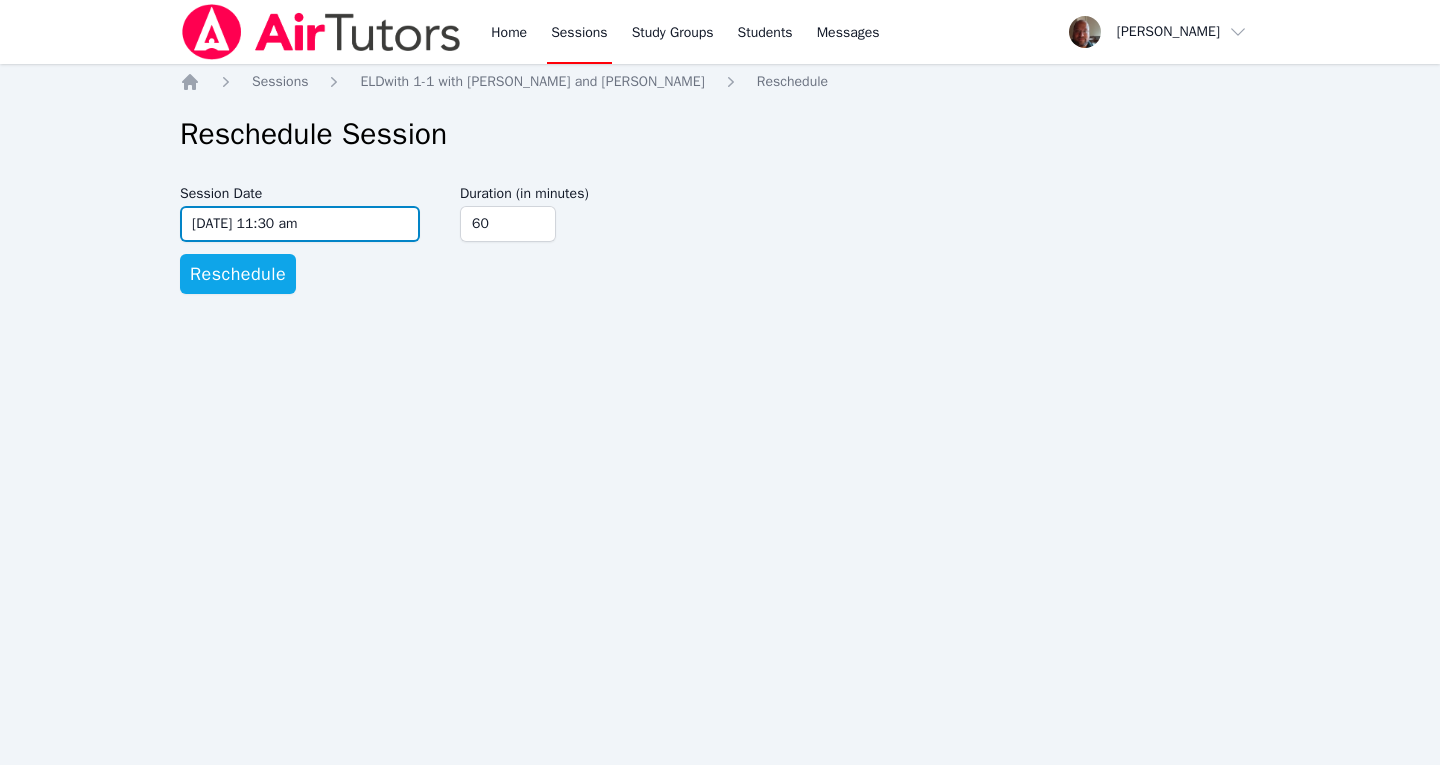 click on "[DATE] 11:30 am" at bounding box center (300, 224) 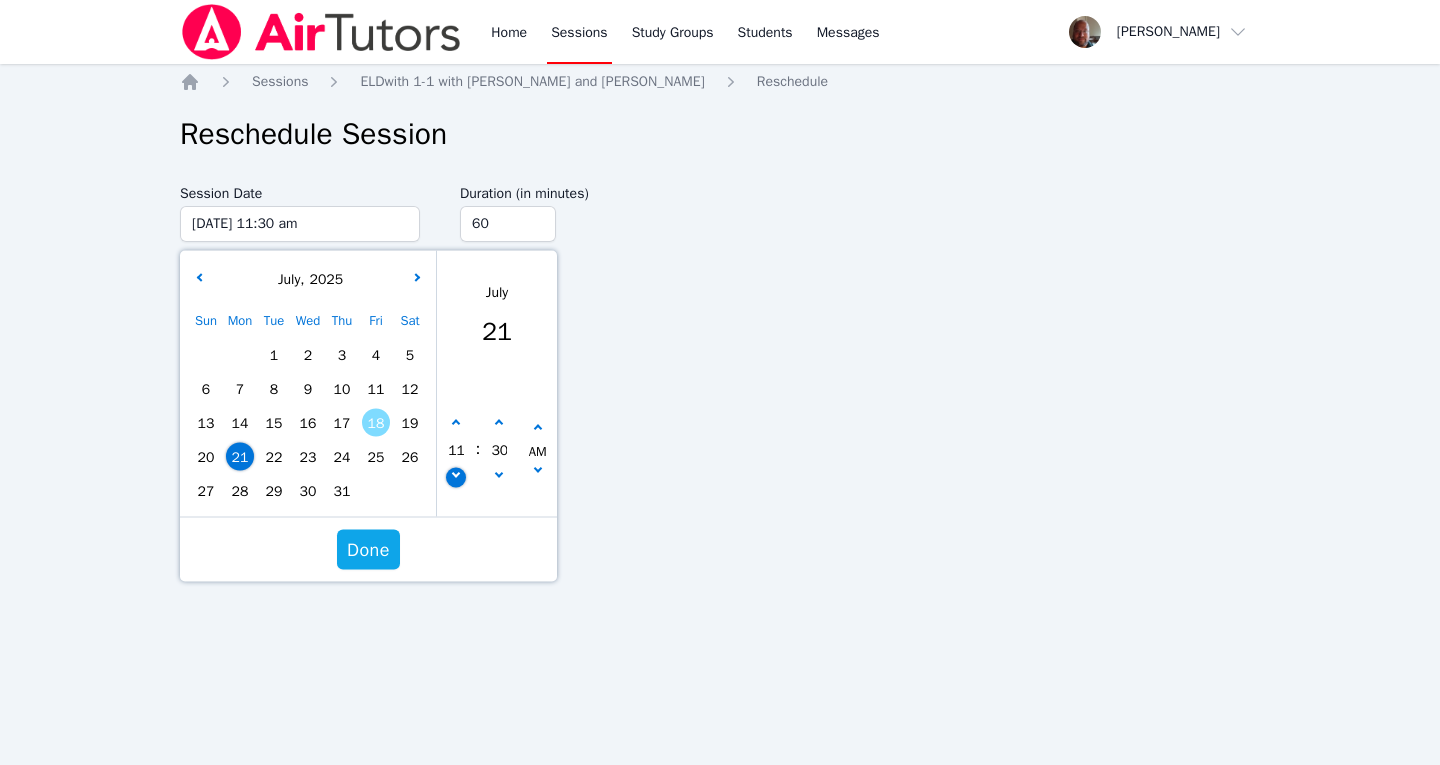 click at bounding box center [456, 478] 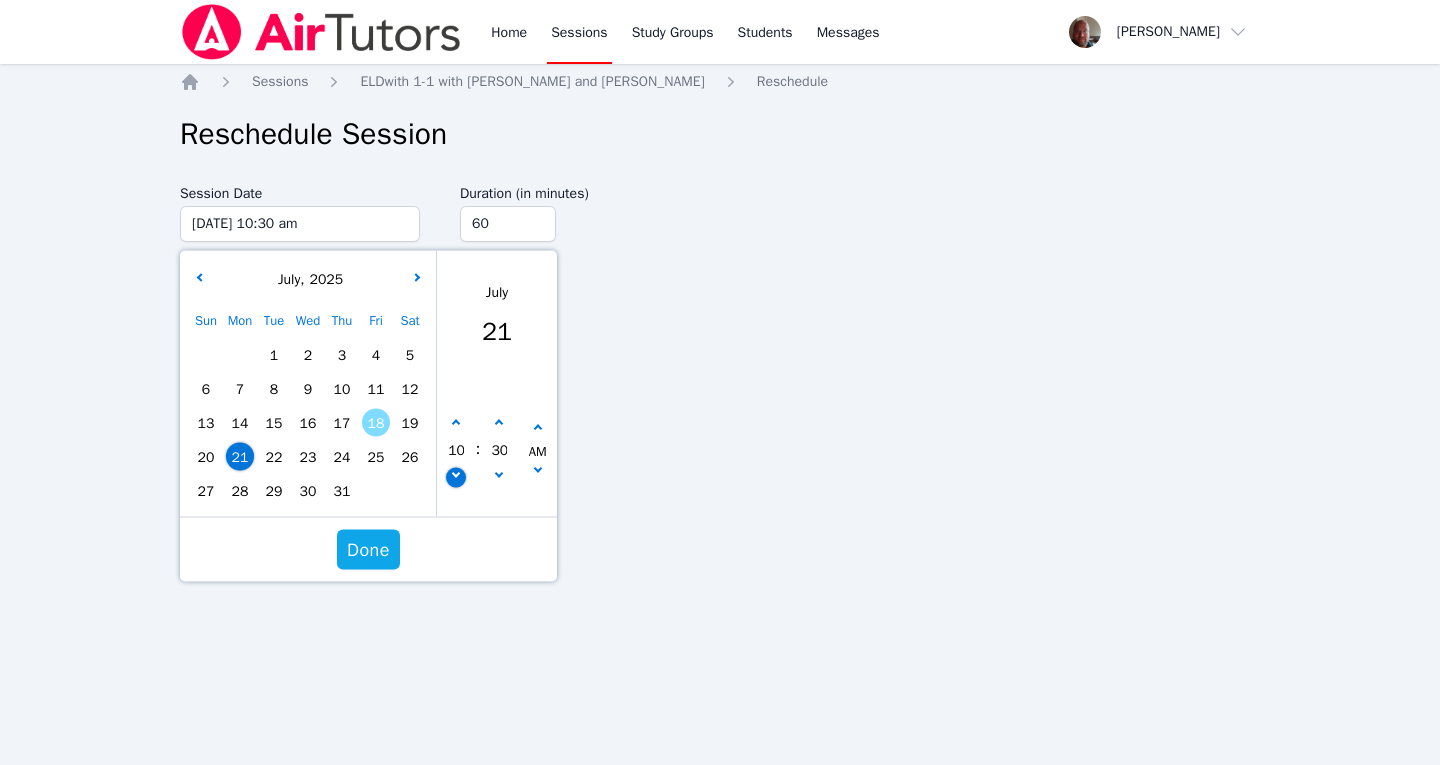 click at bounding box center [456, 478] 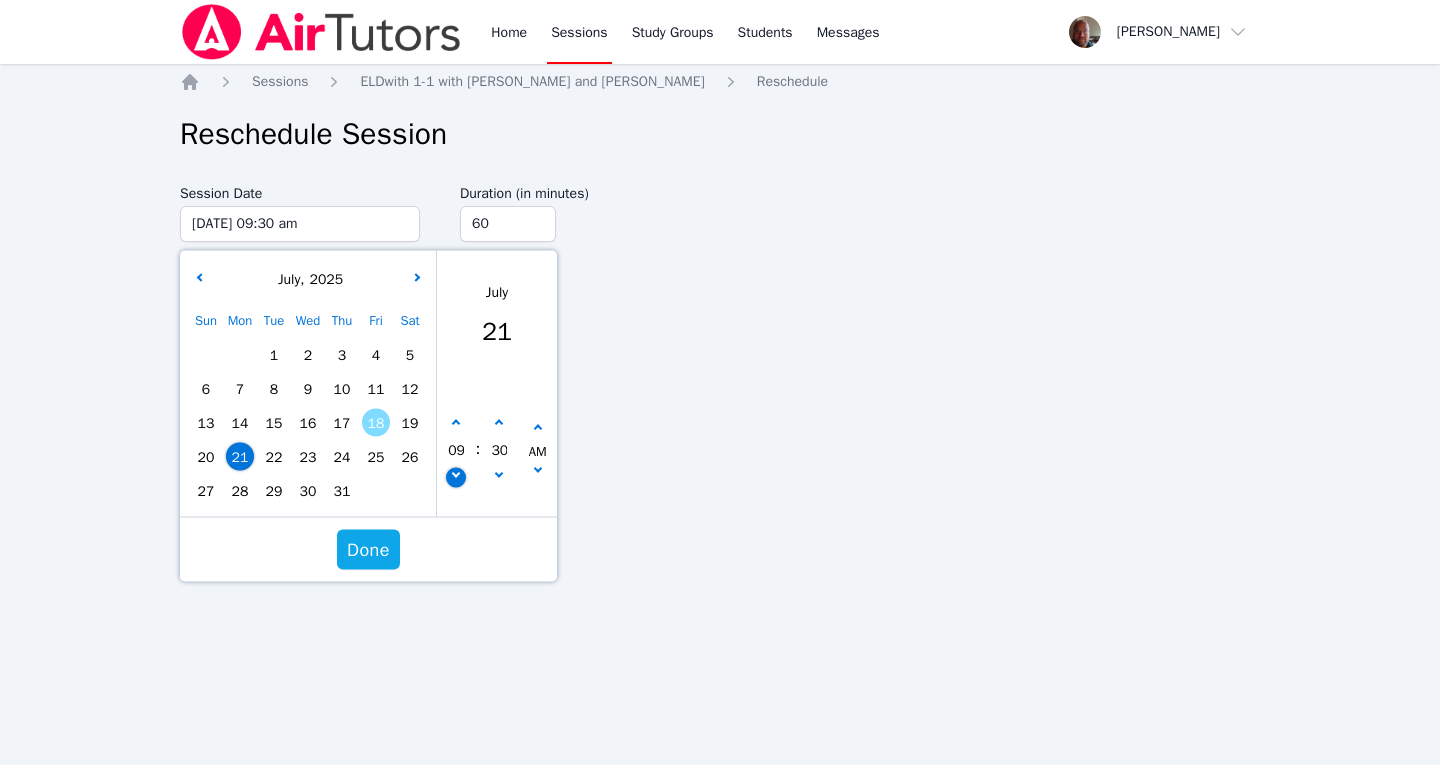 click at bounding box center [456, 478] 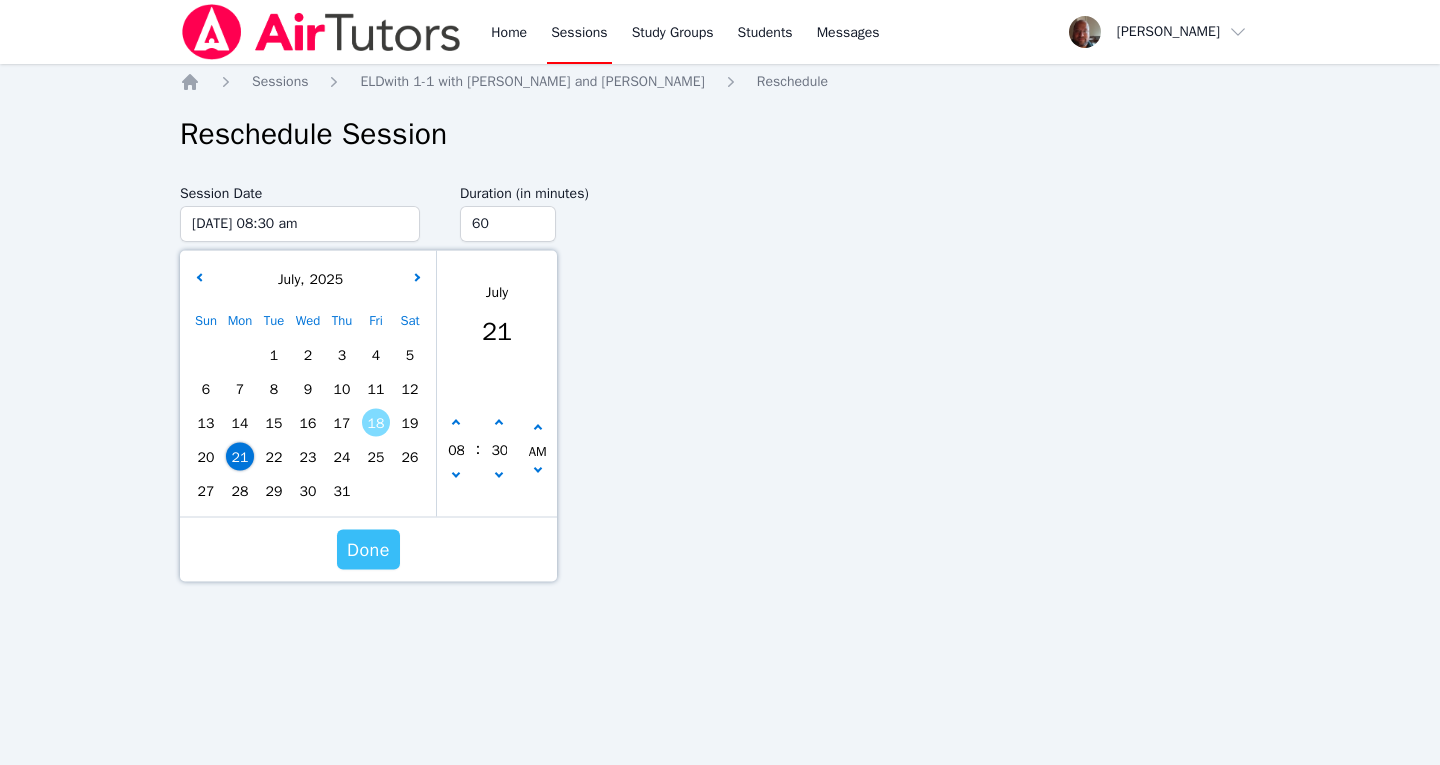 click on "Done" at bounding box center (368, 550) 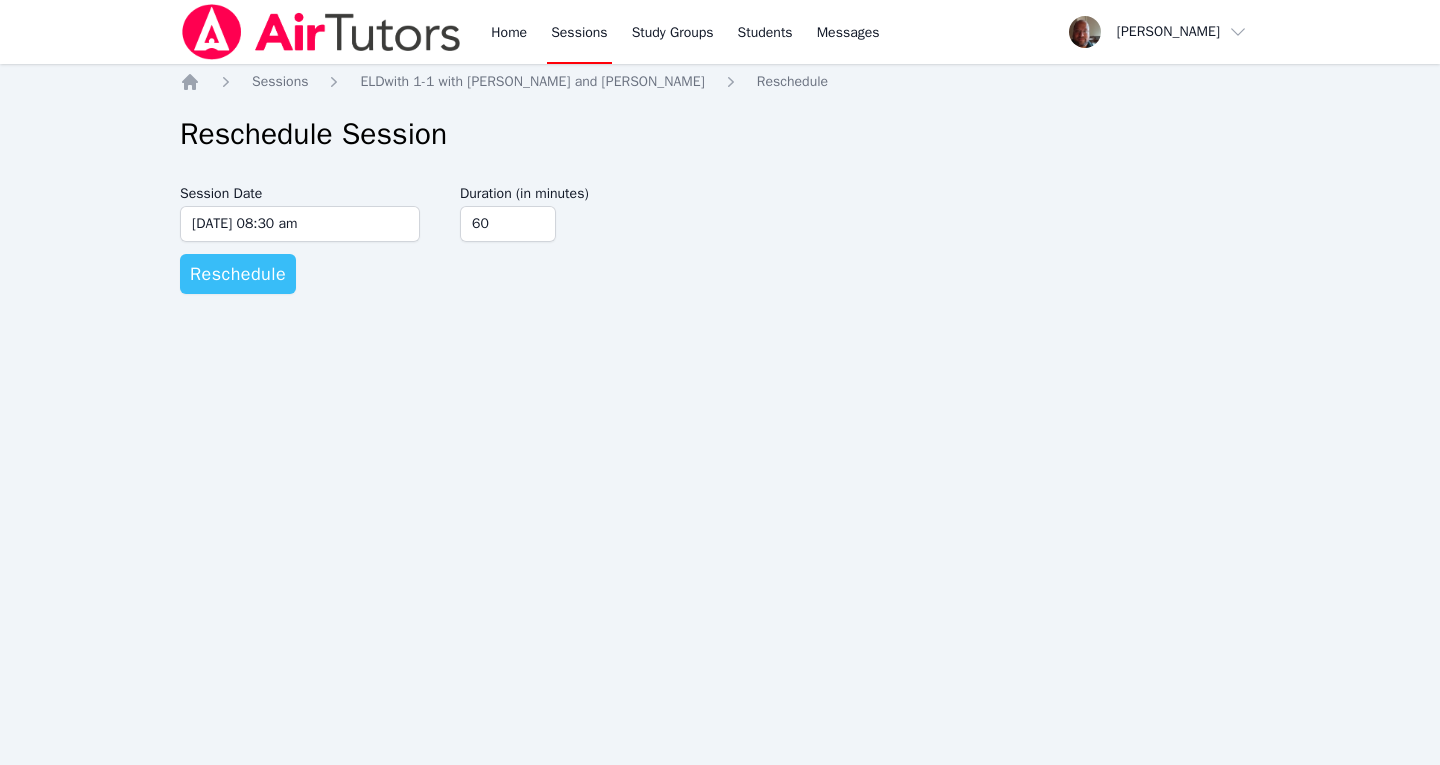click on "Reschedule" at bounding box center [238, 274] 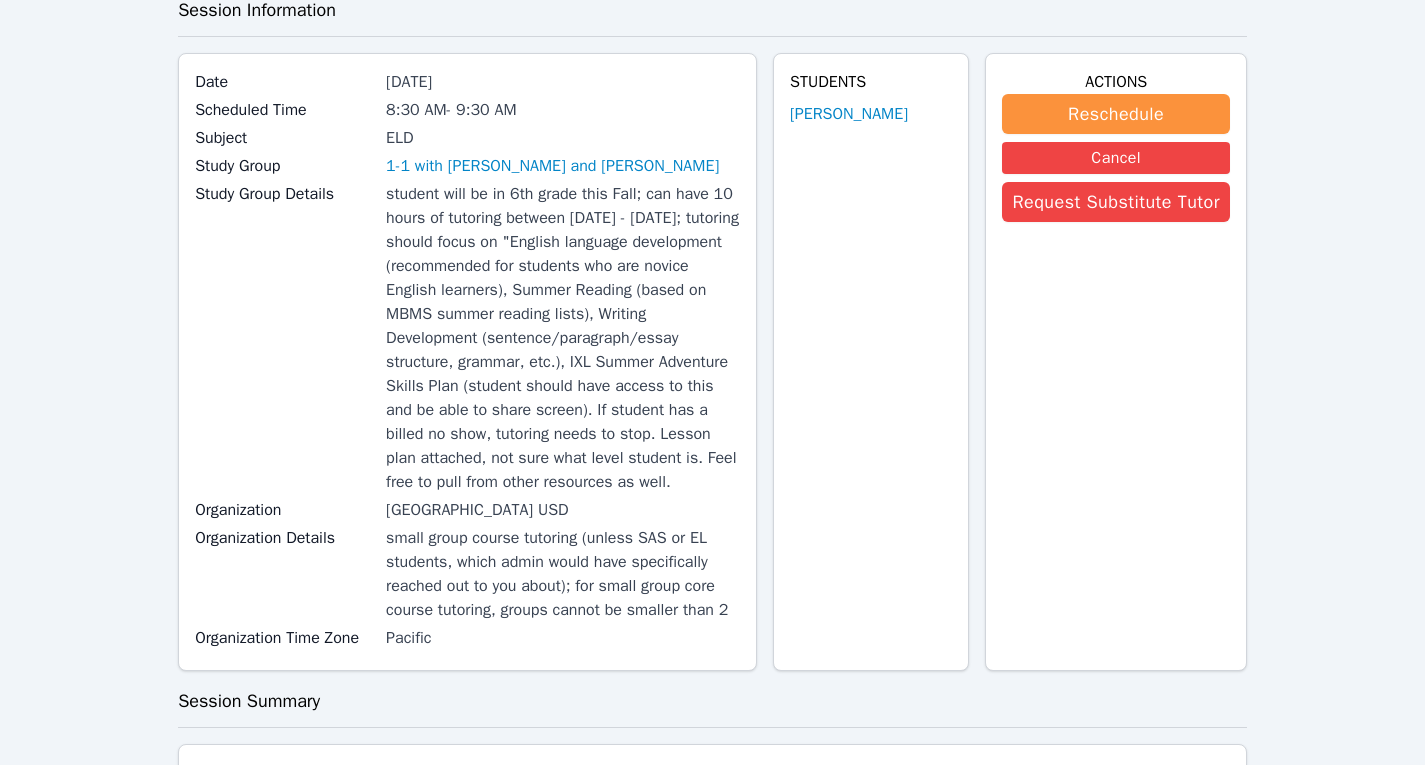 scroll, scrollTop: 0, scrollLeft: 0, axis: both 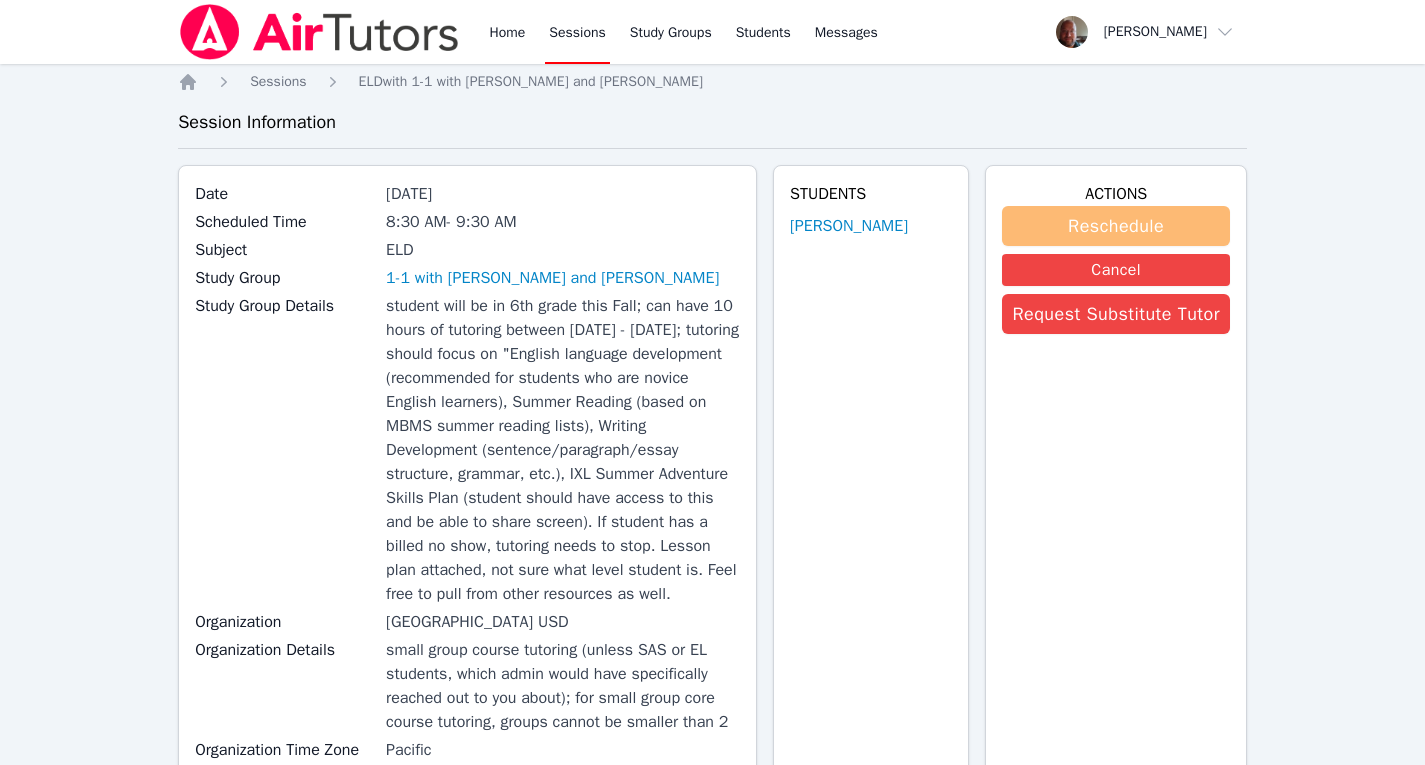 click on "Reschedule" at bounding box center (1115, 226) 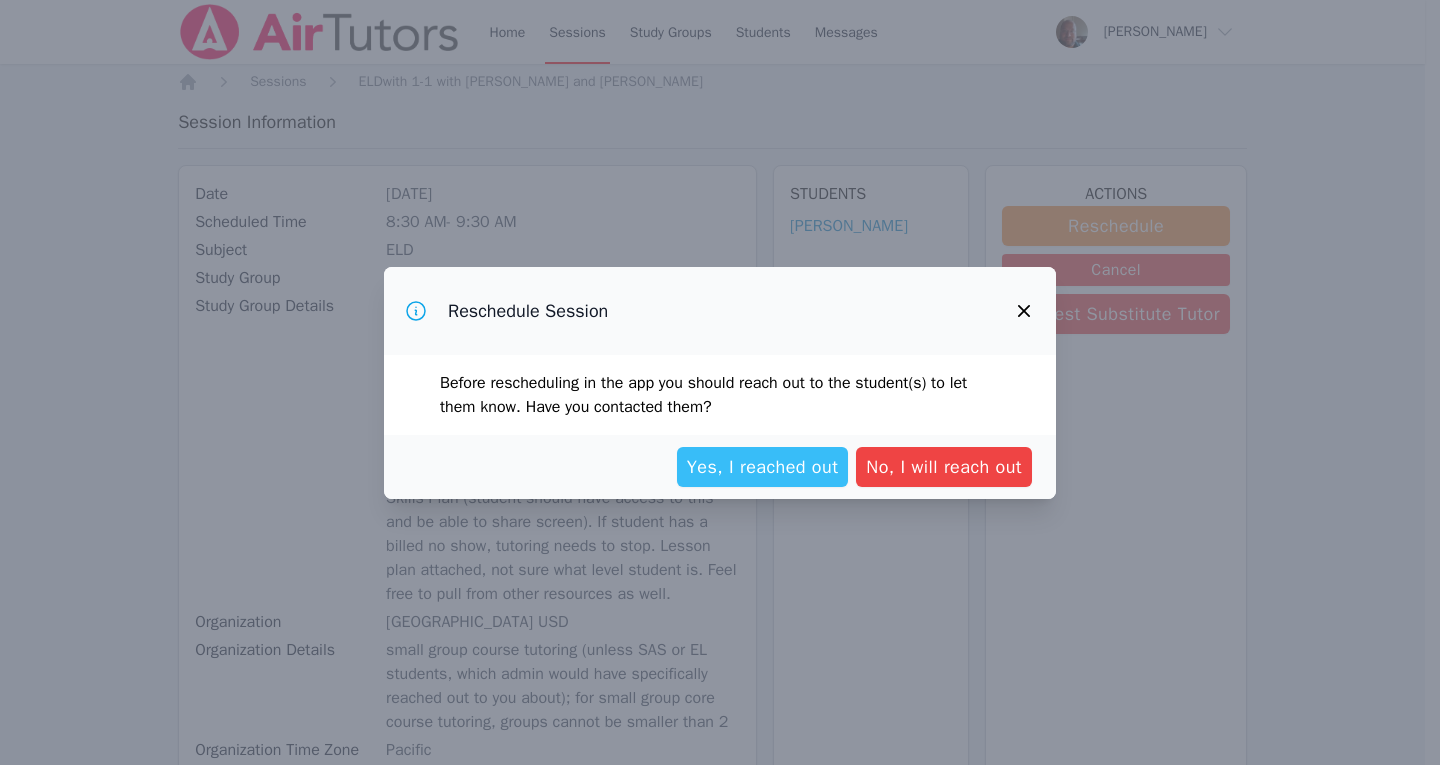 click on "Yes, I reached out" at bounding box center (763, 467) 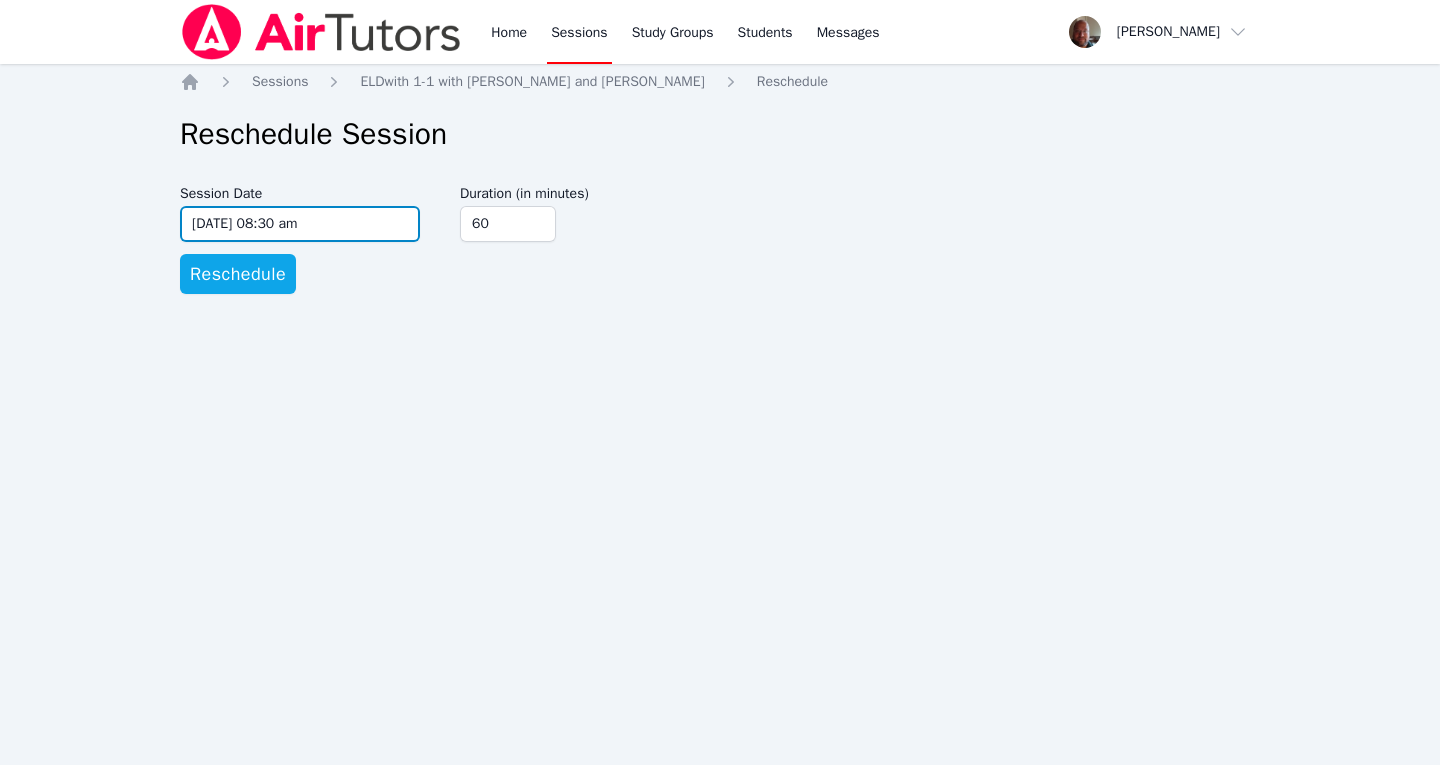 click on "[DATE] 08:30 am" at bounding box center [300, 224] 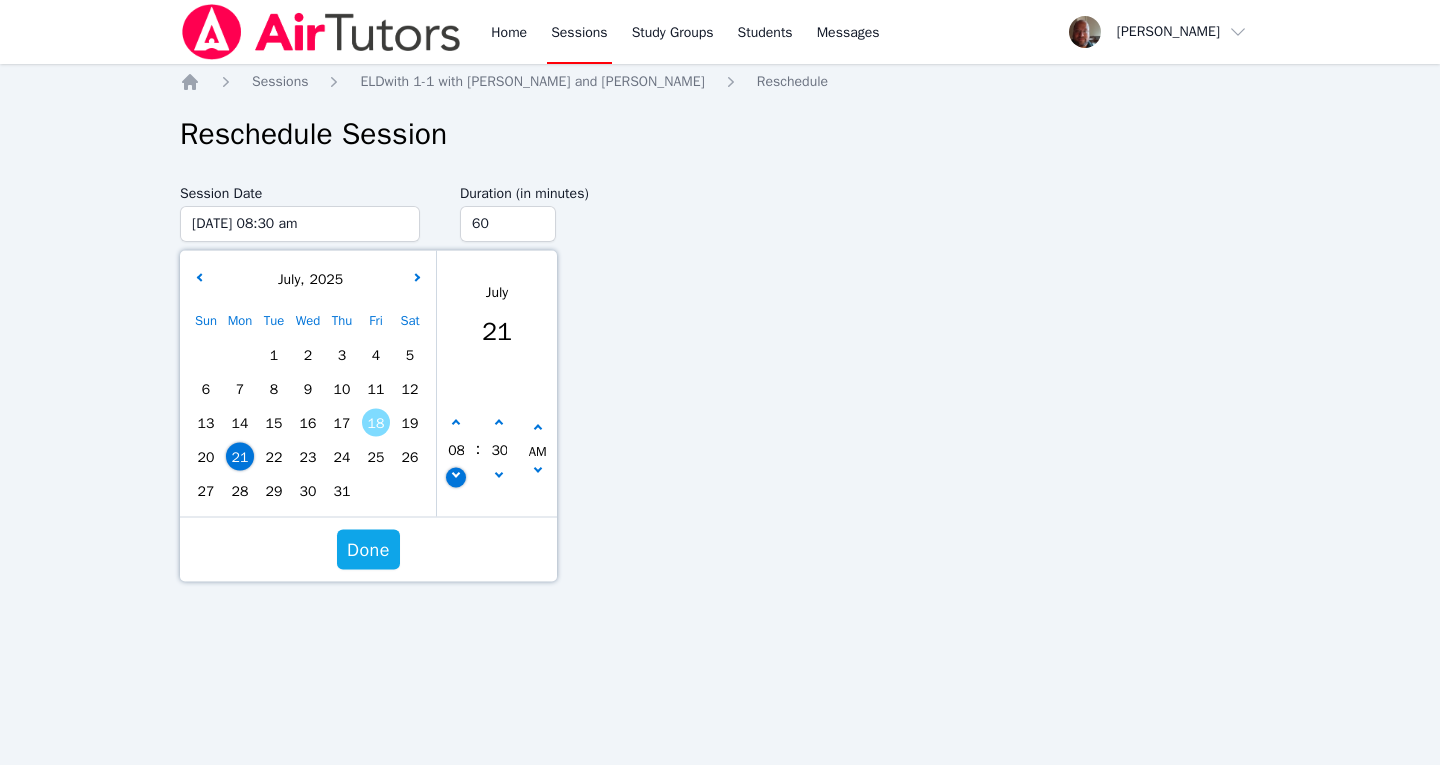 click at bounding box center [456, 474] 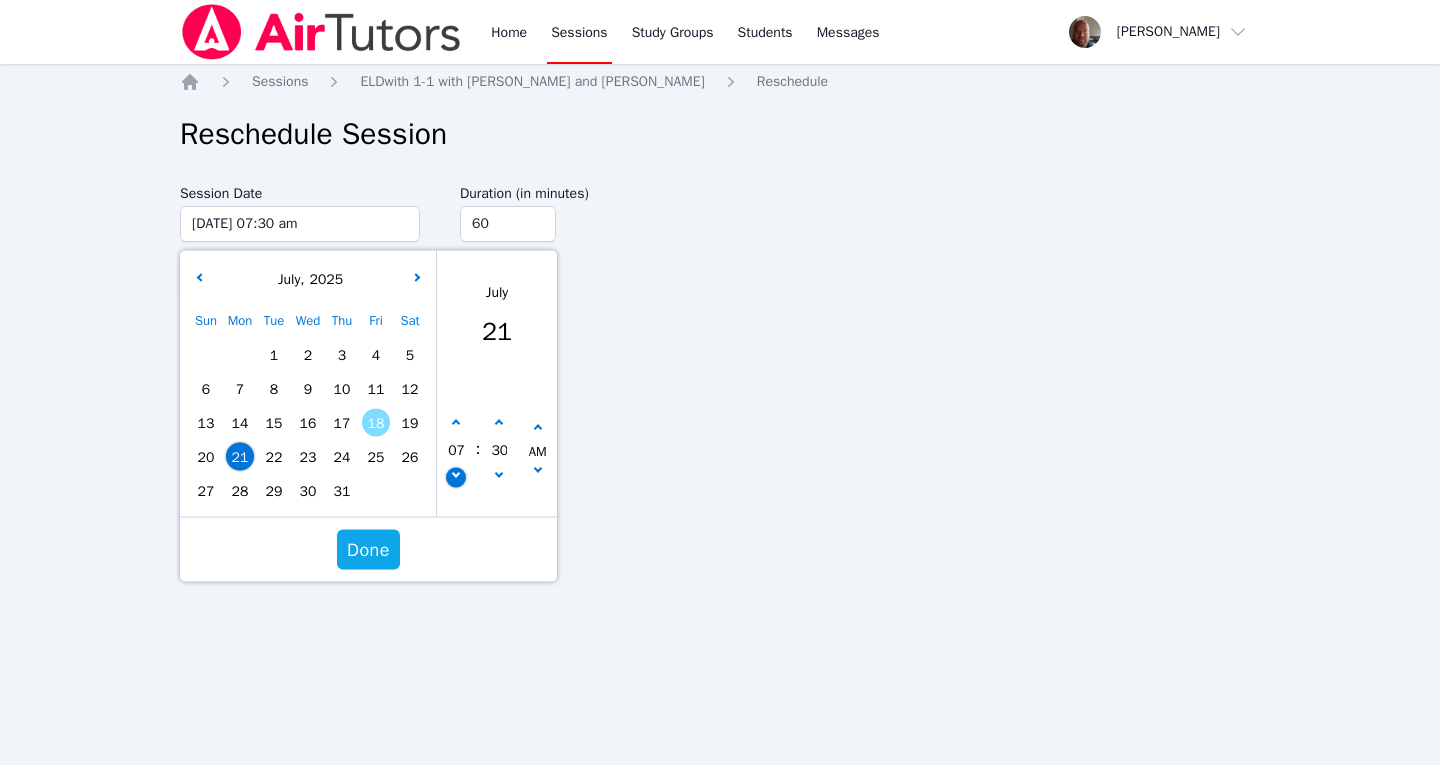 click at bounding box center (456, 474) 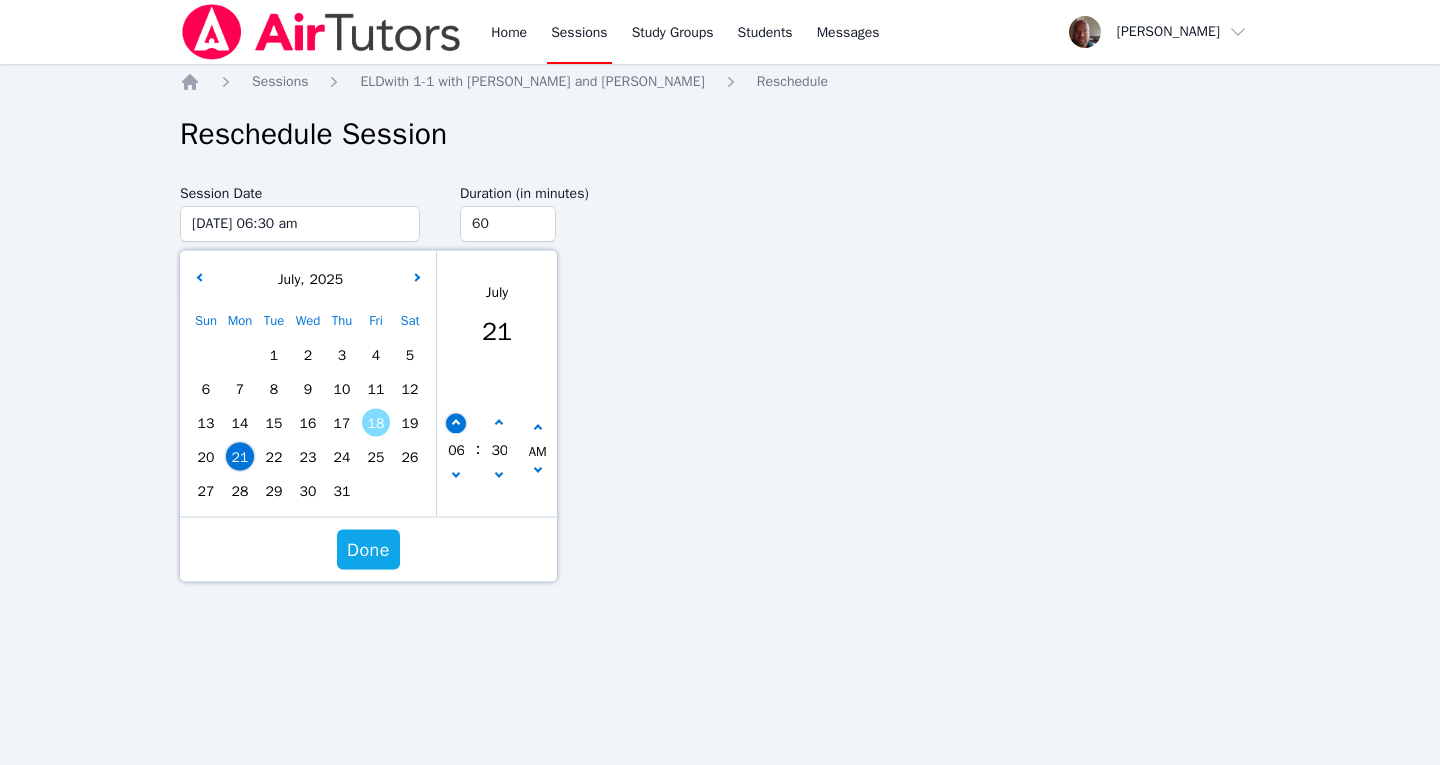 click at bounding box center (456, 424) 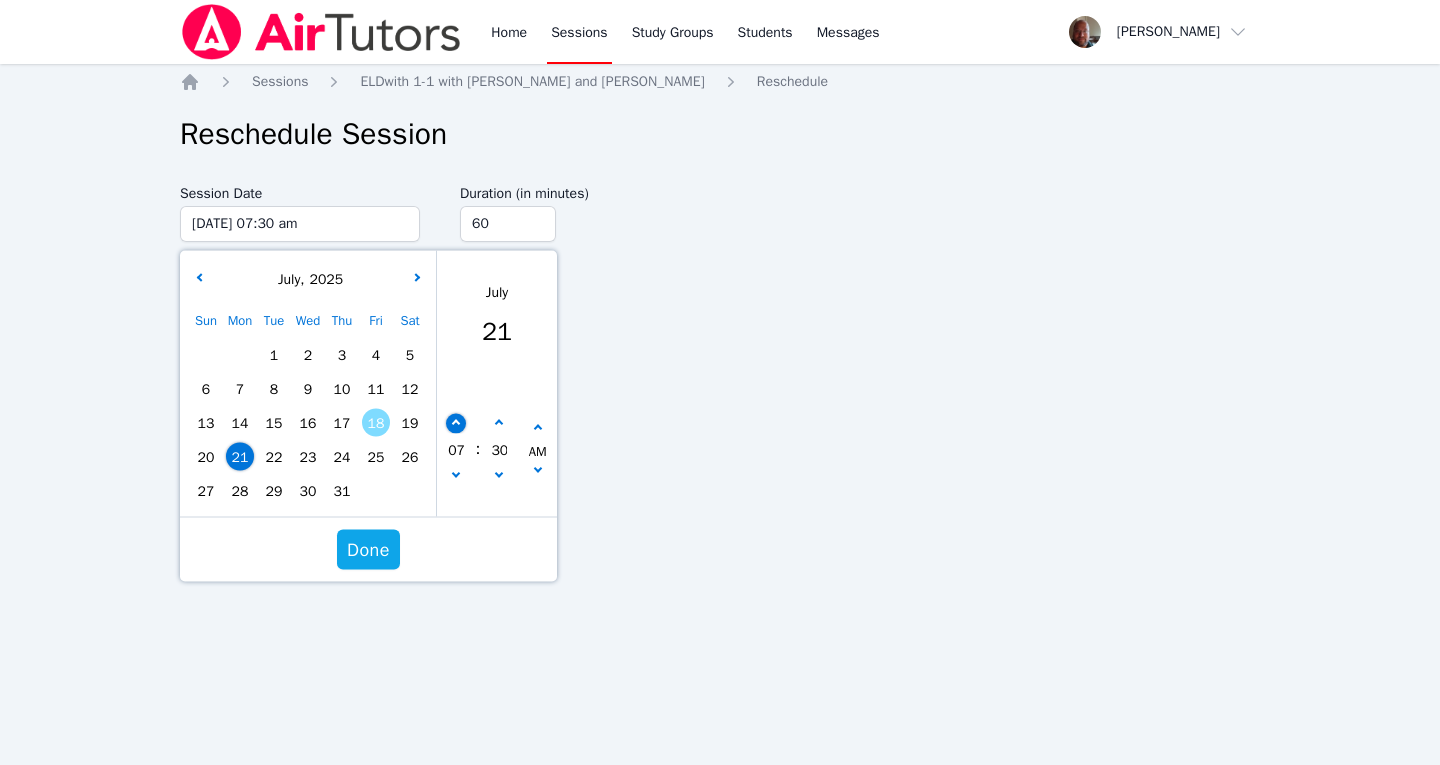 click at bounding box center (456, 424) 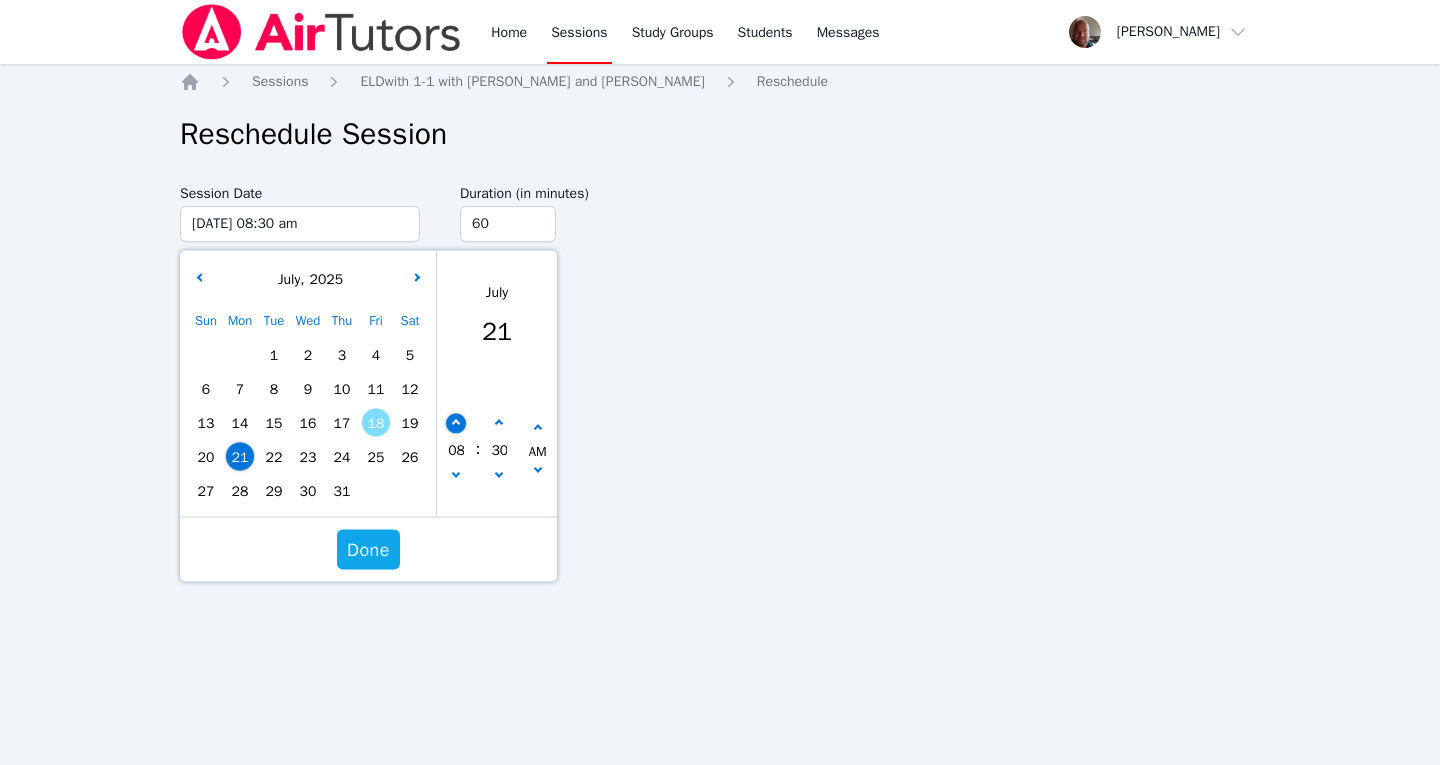 click at bounding box center [456, 424] 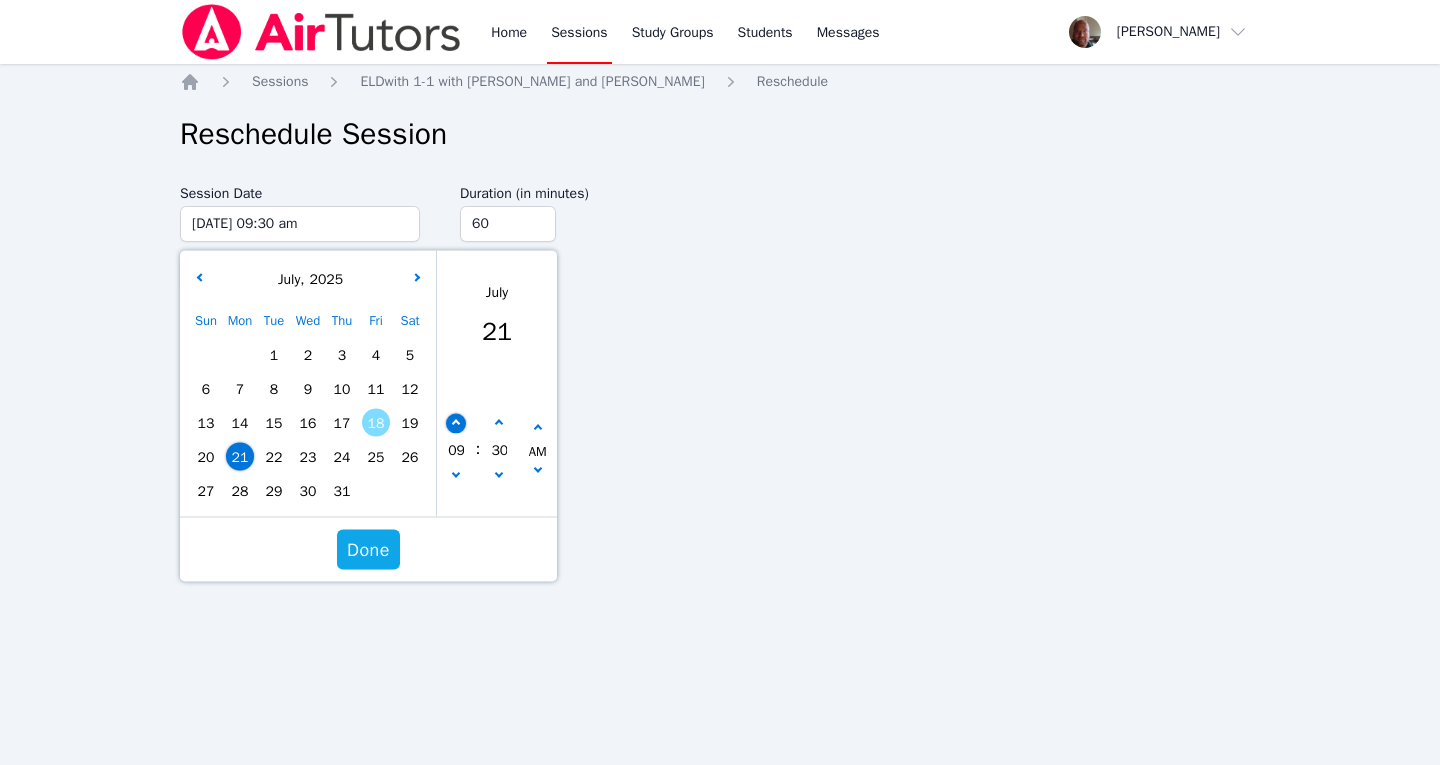 click at bounding box center (456, 424) 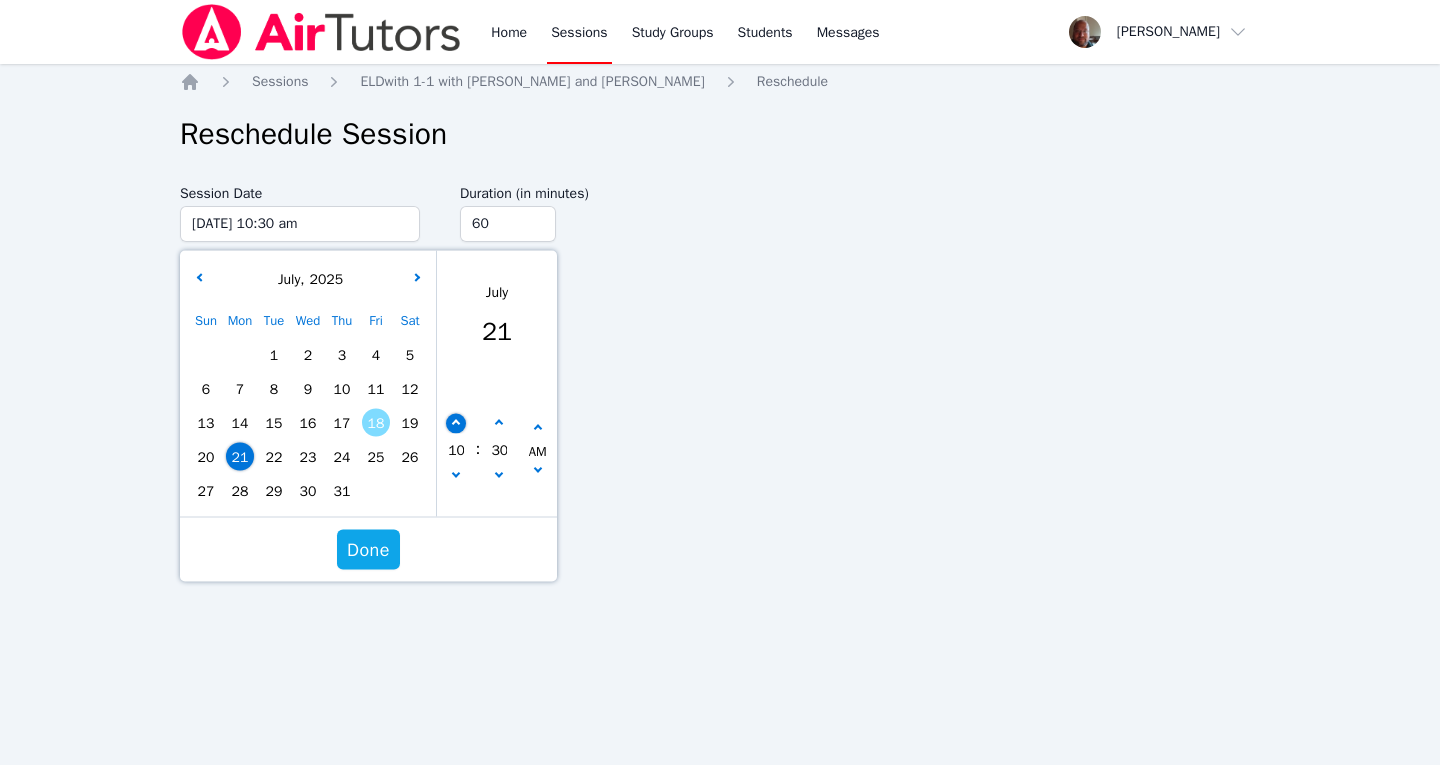 click at bounding box center (456, 424) 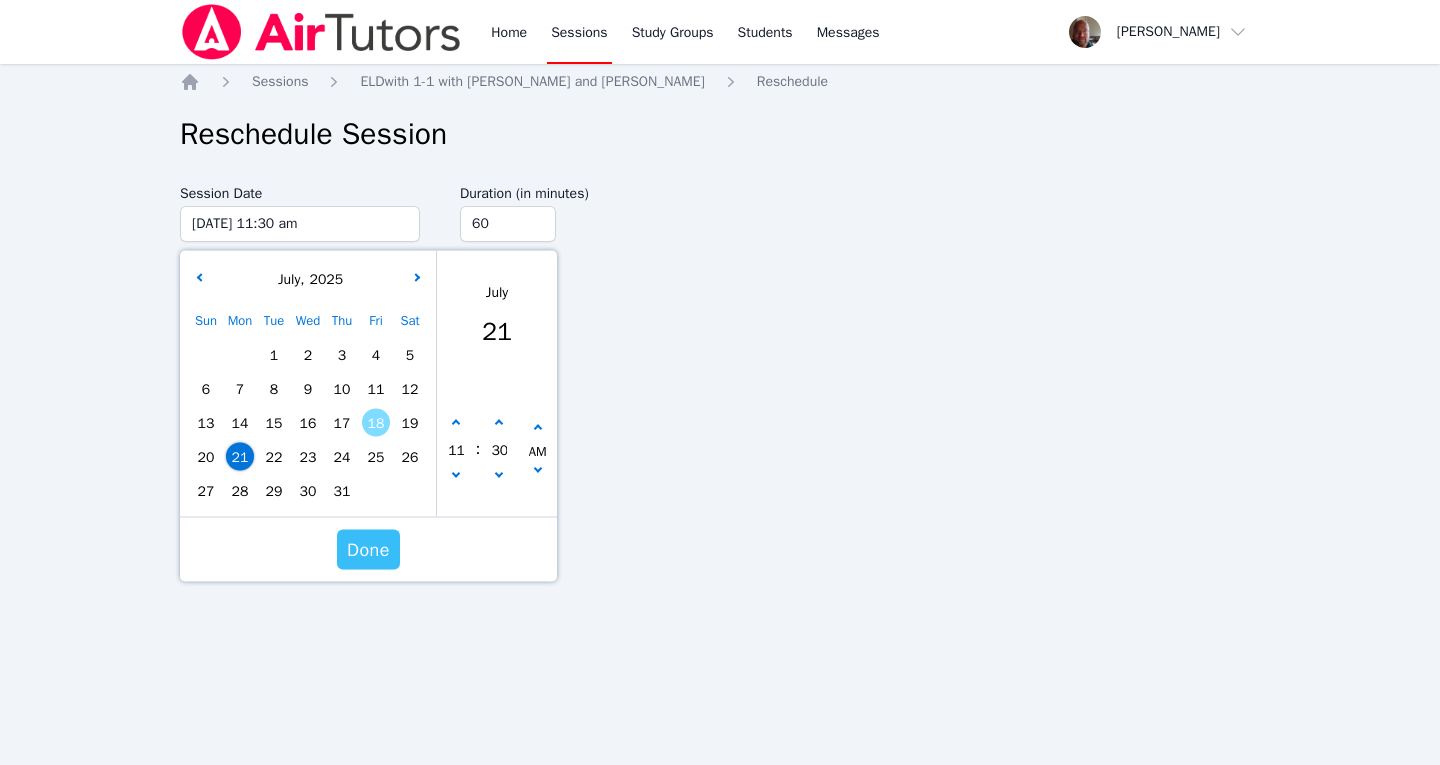 click on "Done" at bounding box center (368, 550) 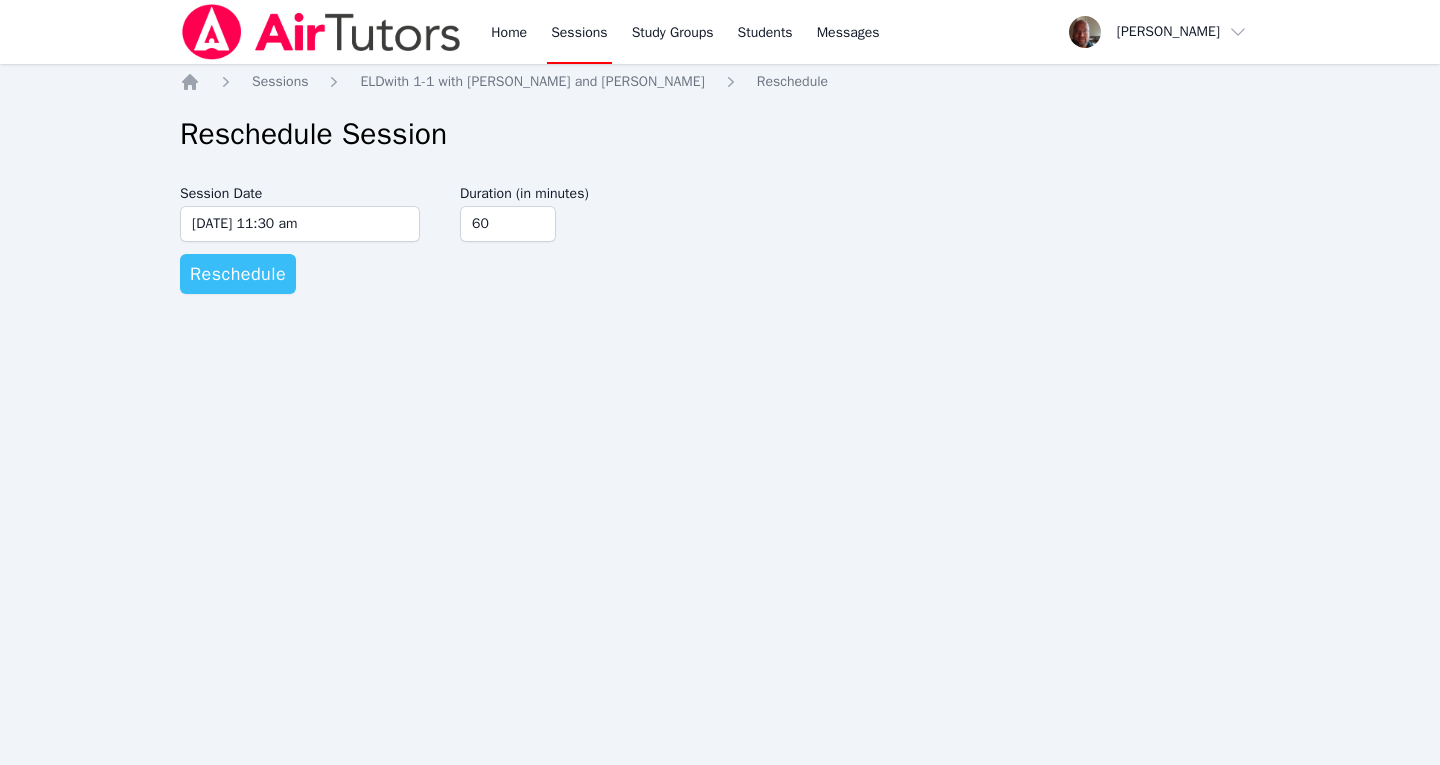 click on "Reschedule" at bounding box center (238, 274) 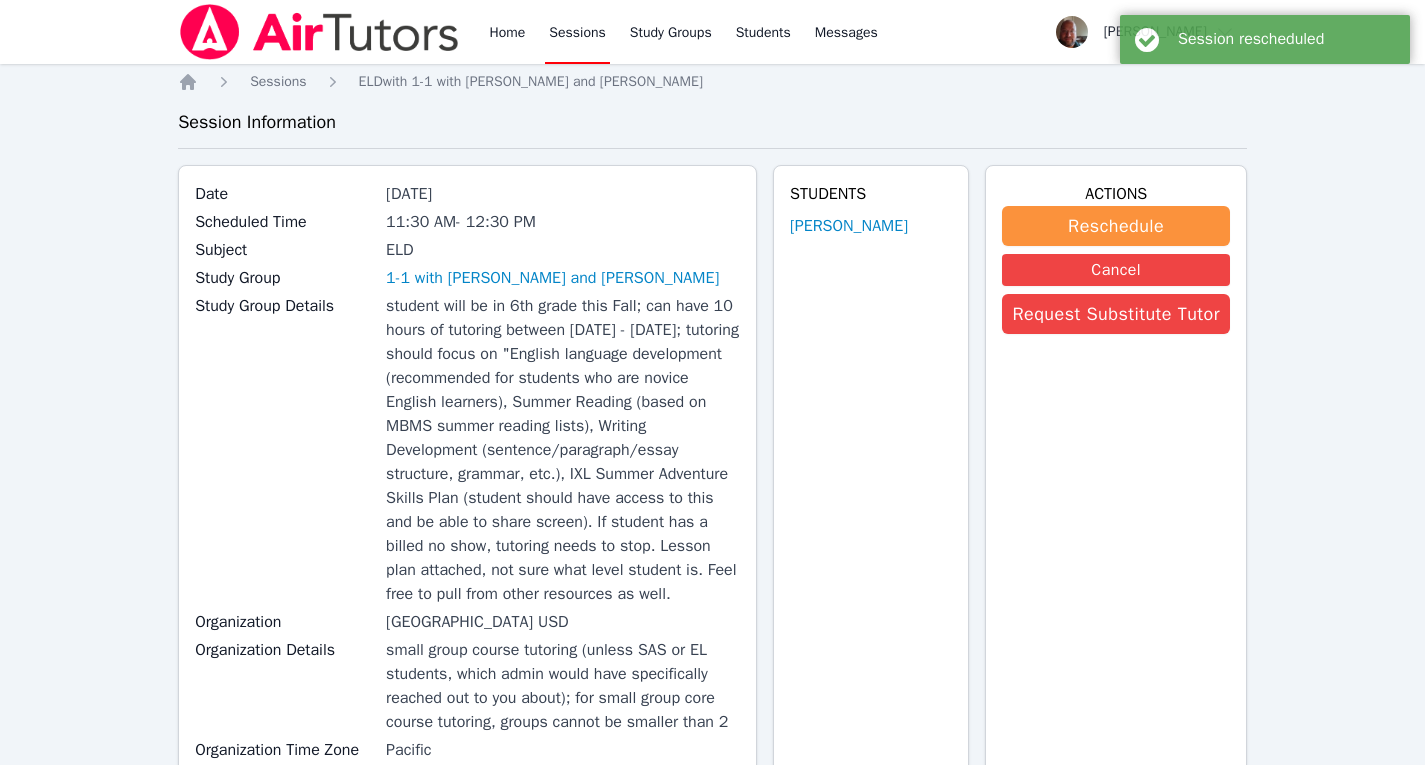 click on "Sessions" at bounding box center (577, 32) 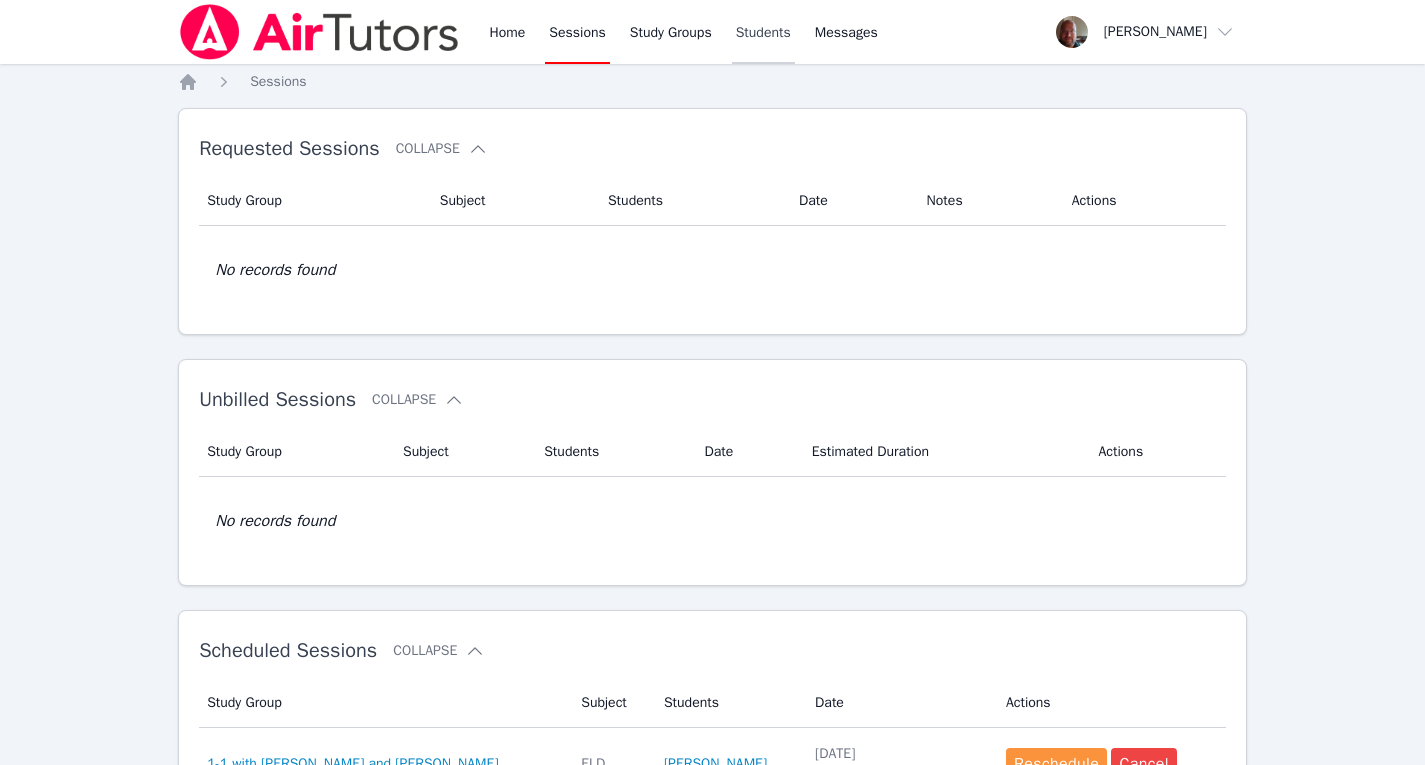 click on "Students" at bounding box center (763, 32) 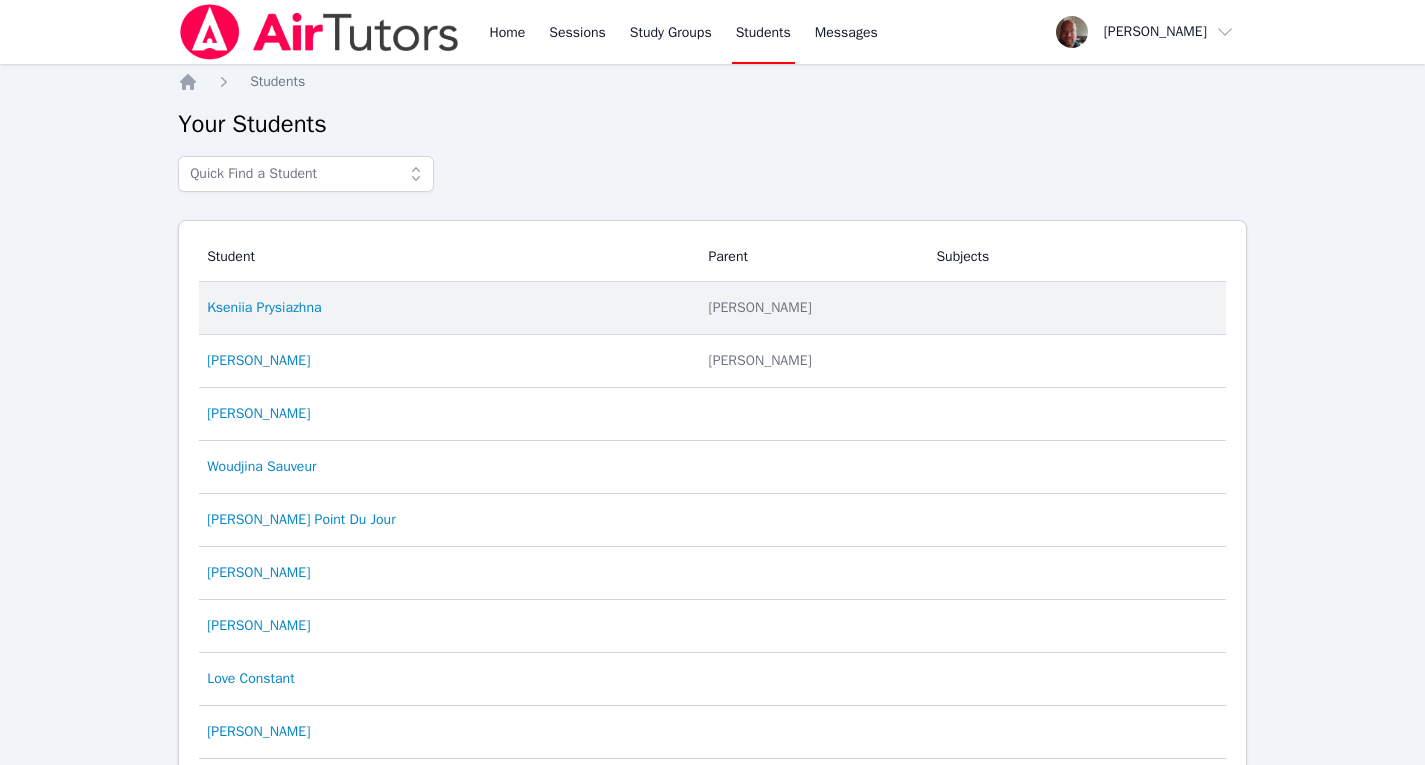 click on "Student Kseniia Prysiazhna" at bounding box center (447, 308) 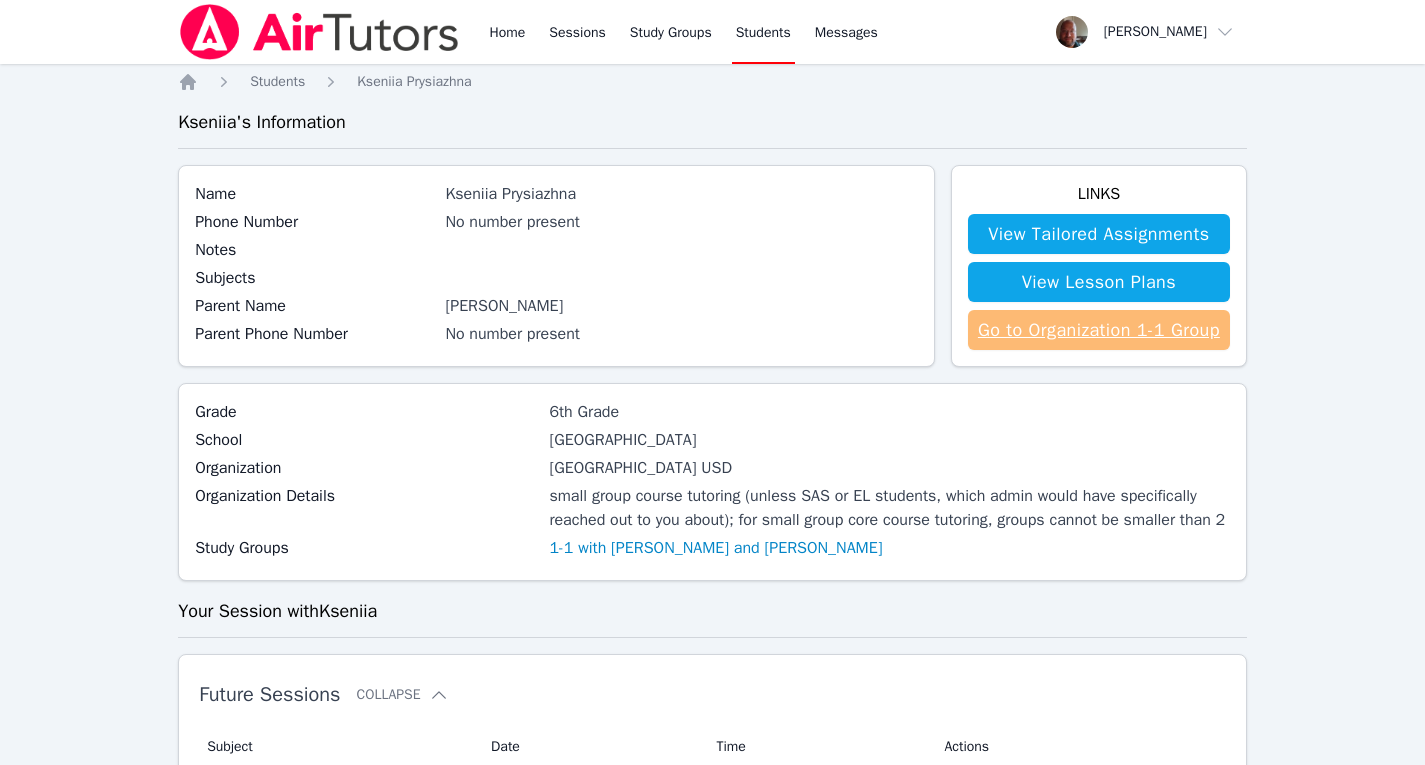 click on "Go to Organization 1-1 Group" at bounding box center (1099, 330) 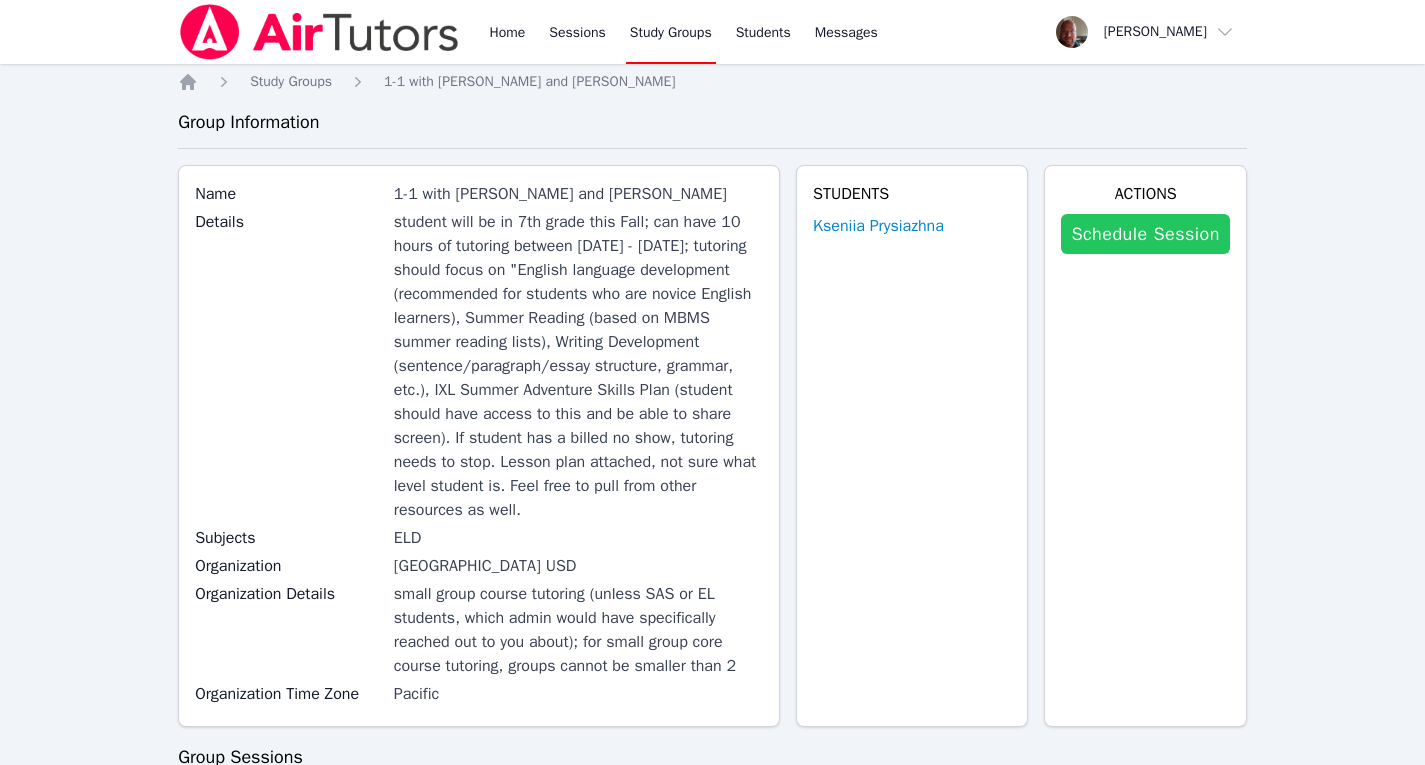 click on "Schedule Session" at bounding box center (1145, 234) 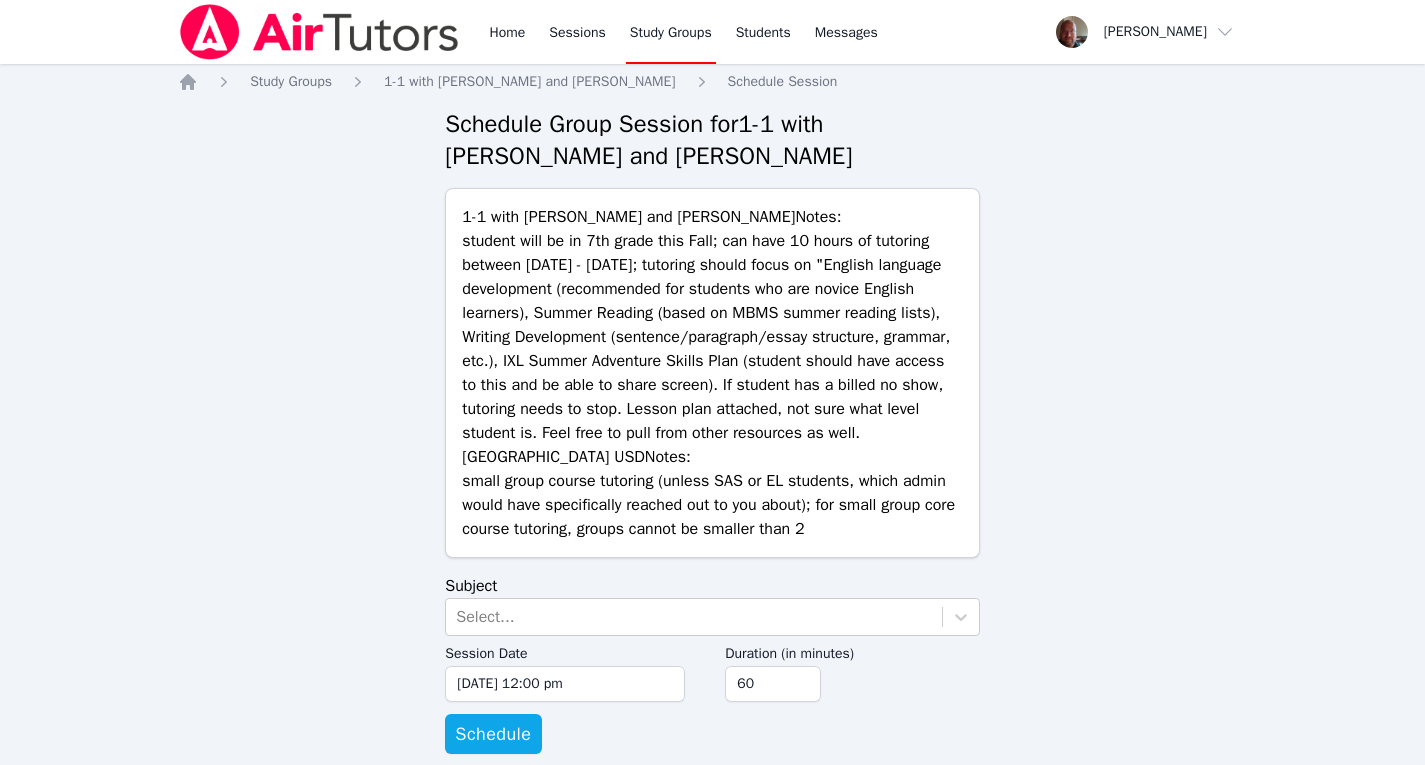 scroll, scrollTop: 29, scrollLeft: 0, axis: vertical 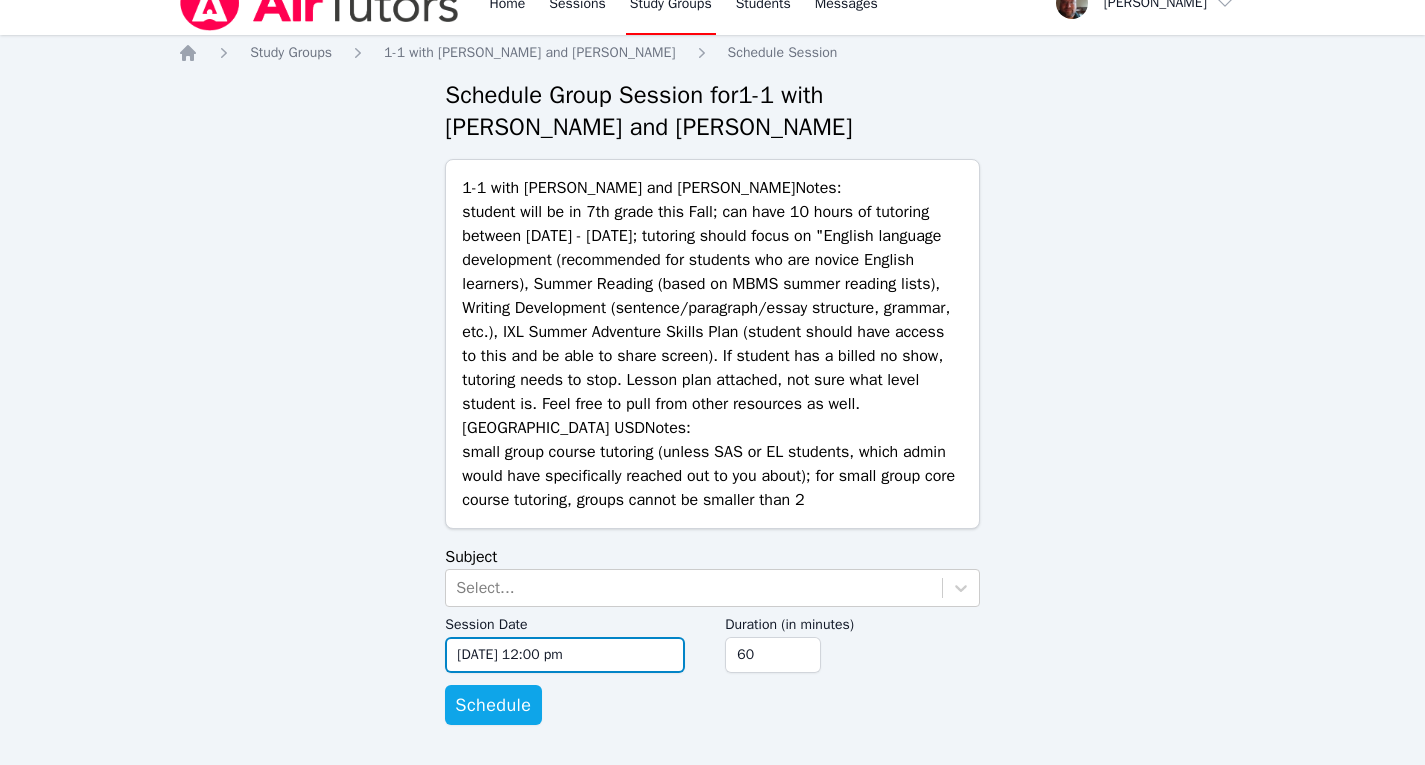 click on "[DATE] 12:00 pm" at bounding box center (565, 655) 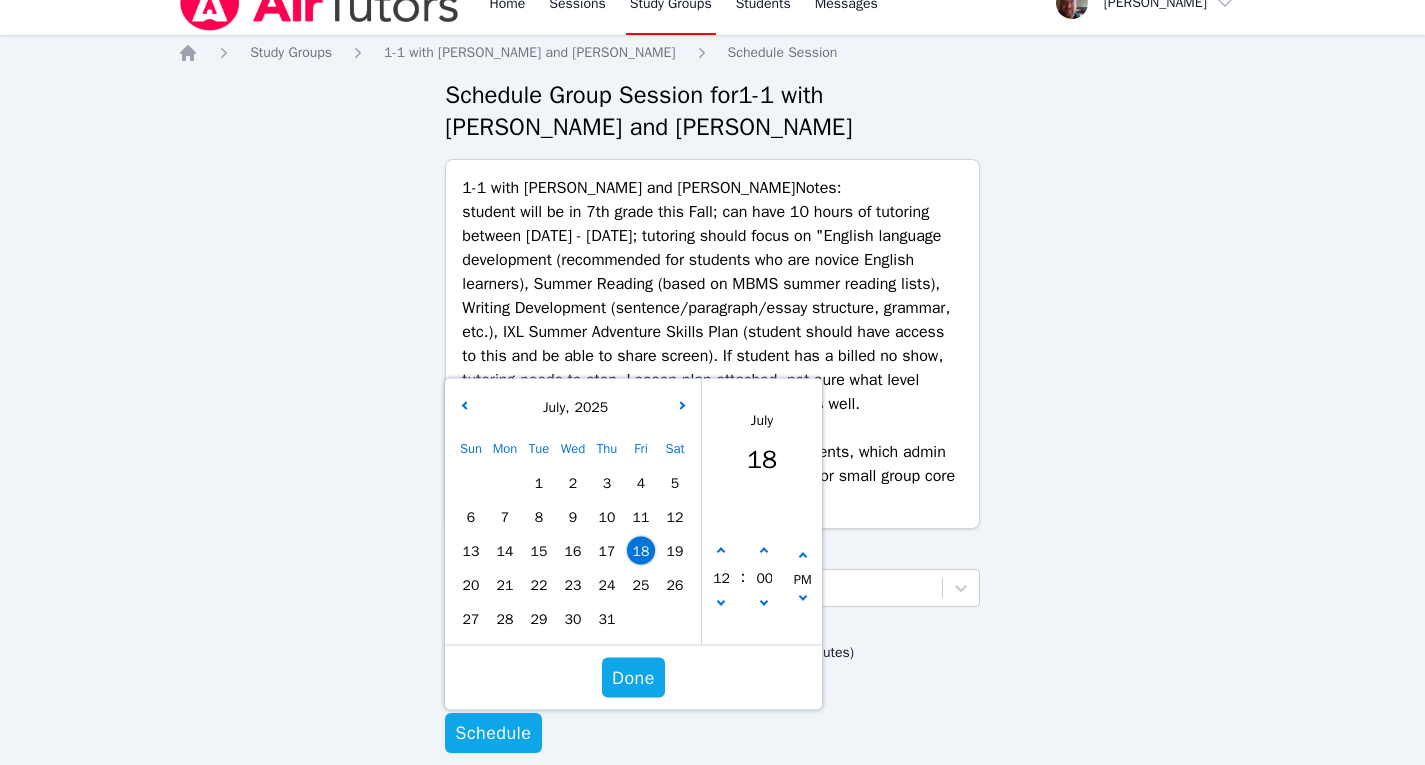 click on "Sun Mon Tue Wed Thu Fri Sat 1 2 3 4 5 6 7 8 9 10 11 12 13 14 15 16 17 18 19 20 21 22 23 24 25 26 27 28 29 30 31" at bounding box center (573, 534) 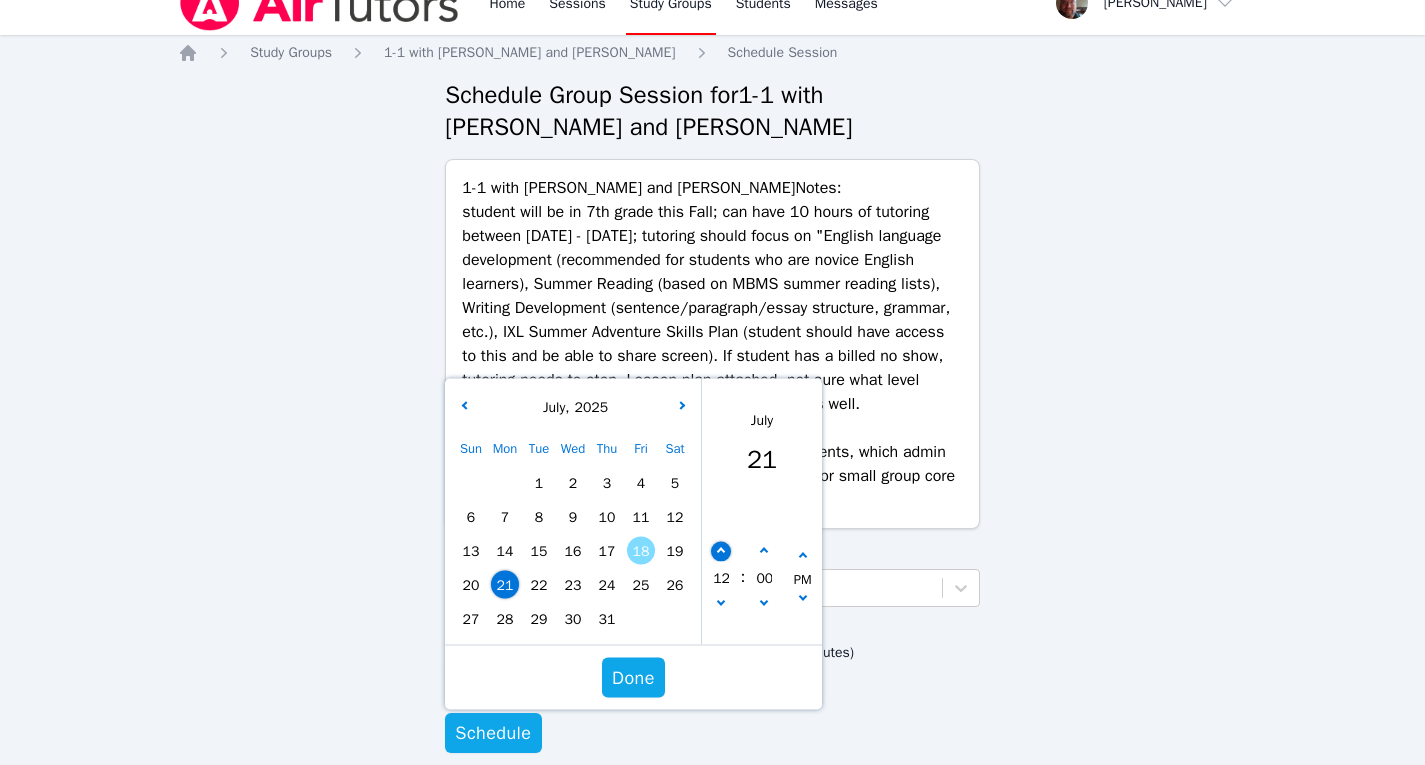click at bounding box center (721, 552) 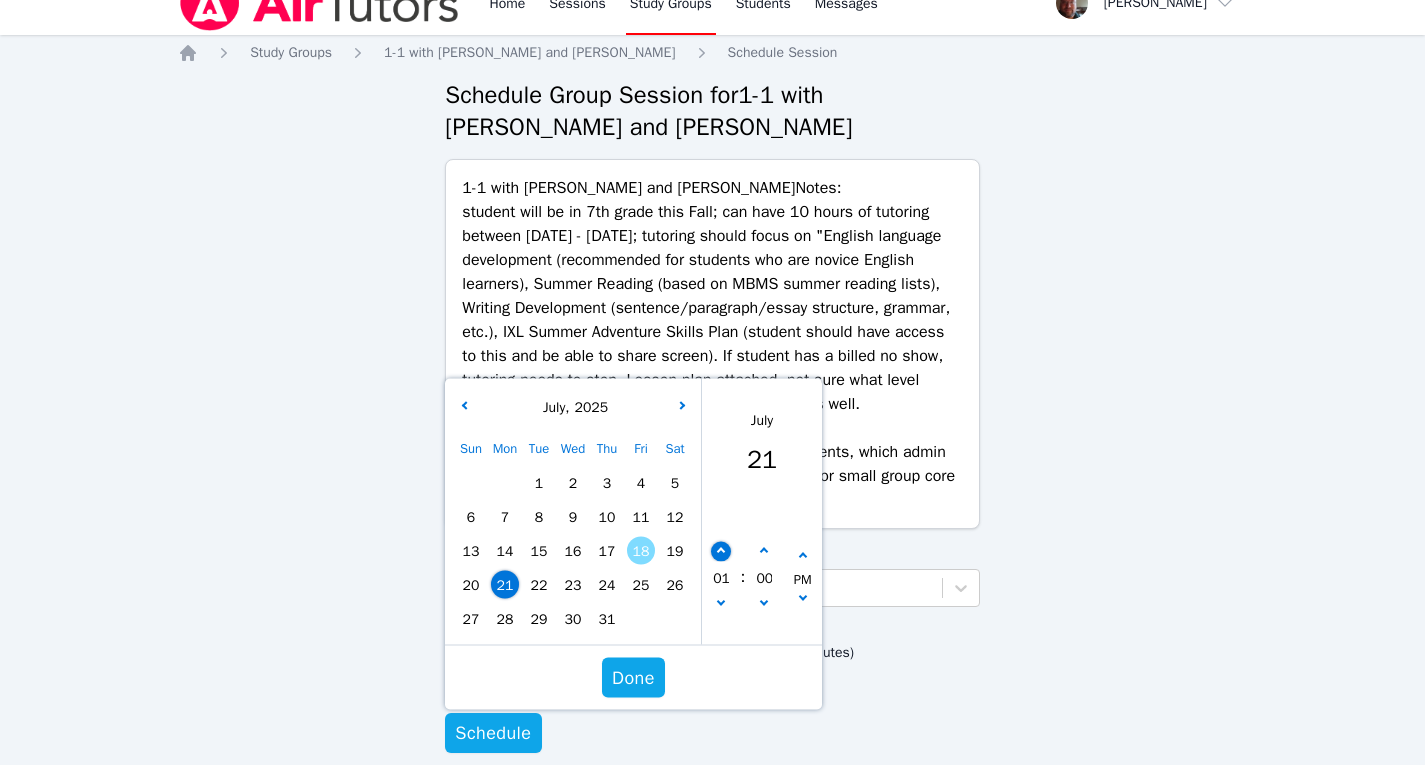 click at bounding box center (721, 552) 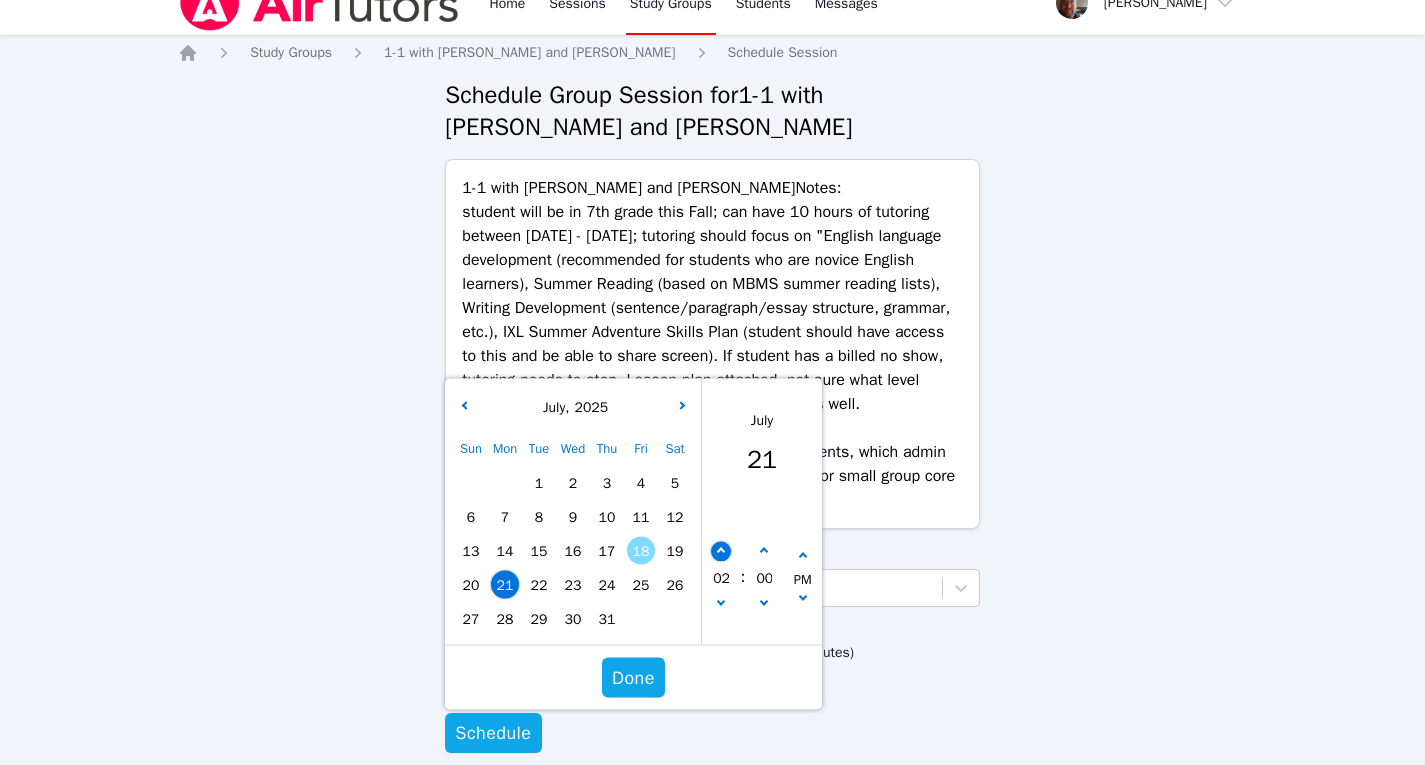 click at bounding box center [721, 552] 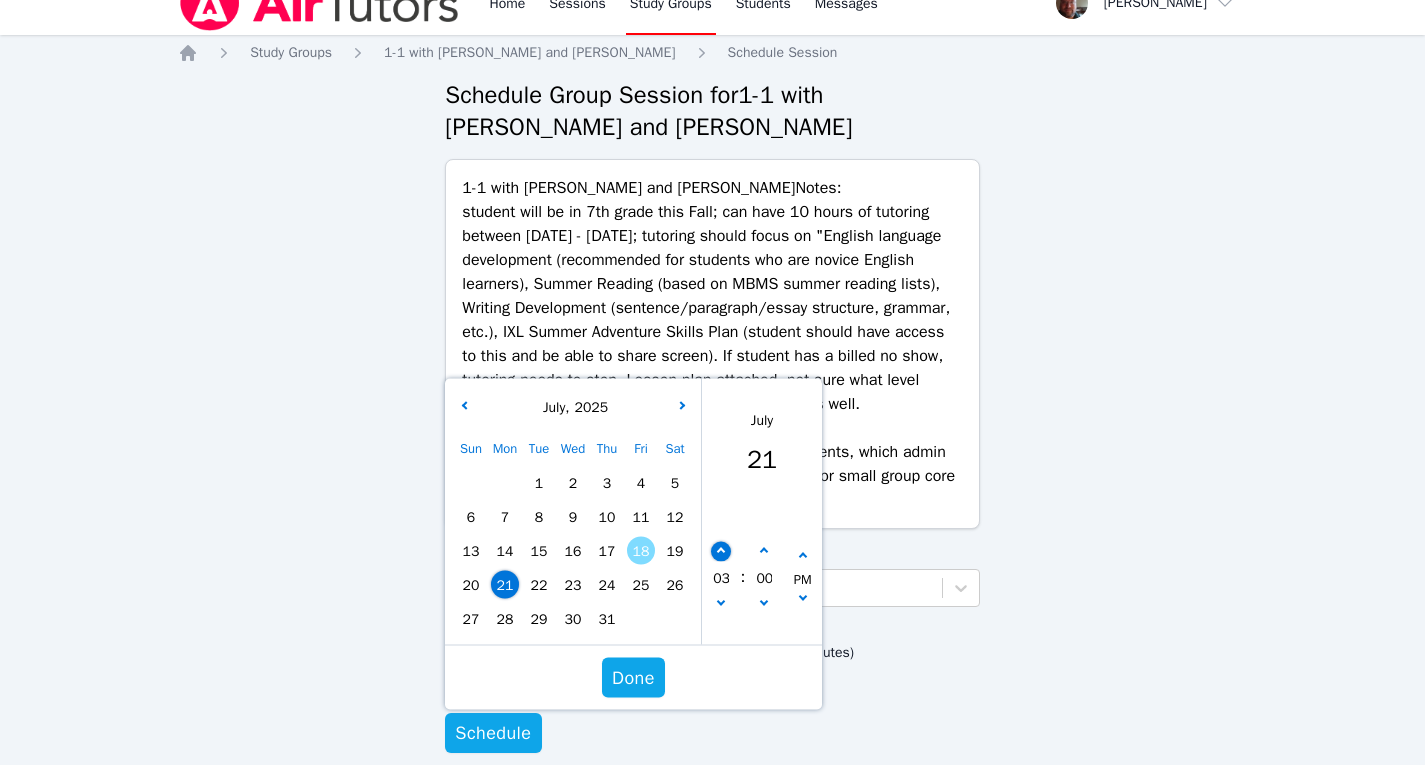 click at bounding box center (721, 552) 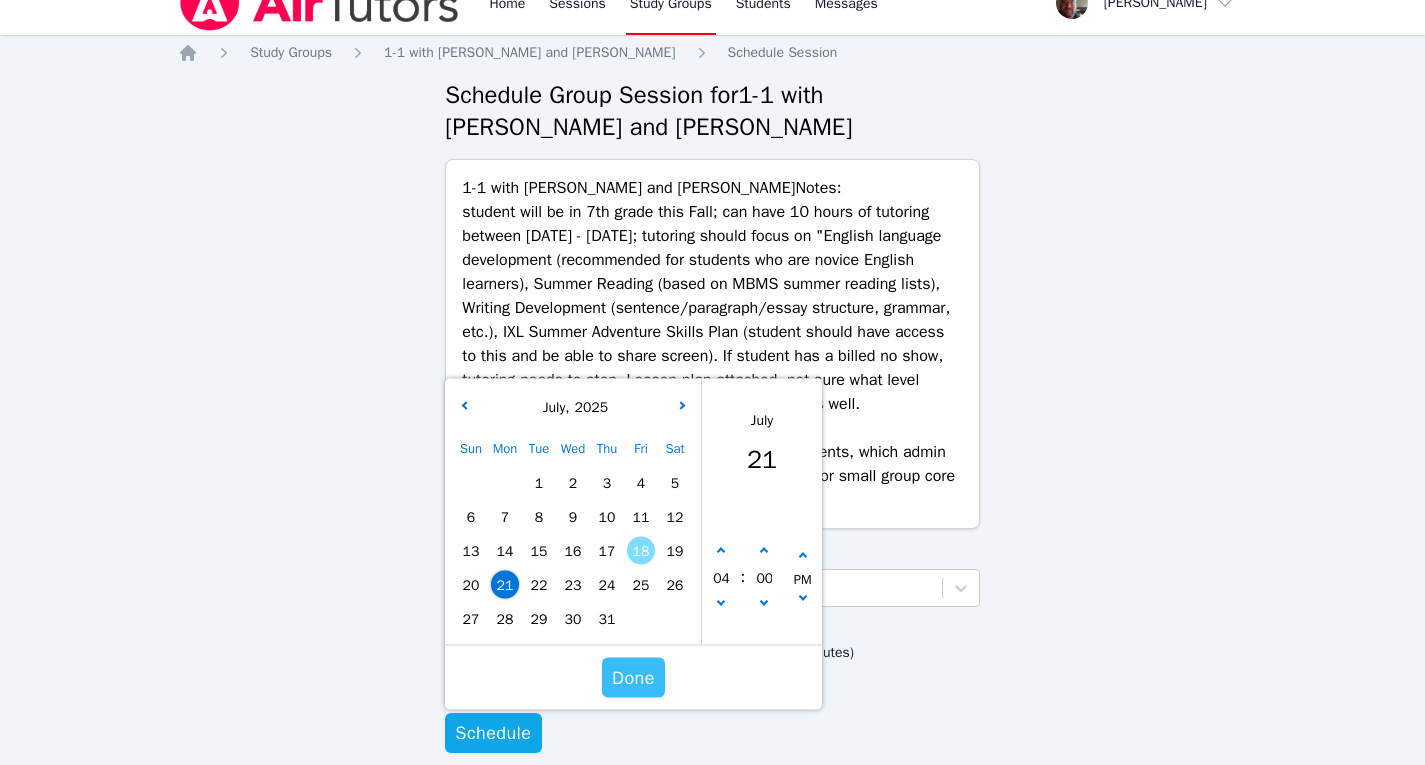 click on "Done" at bounding box center [633, 678] 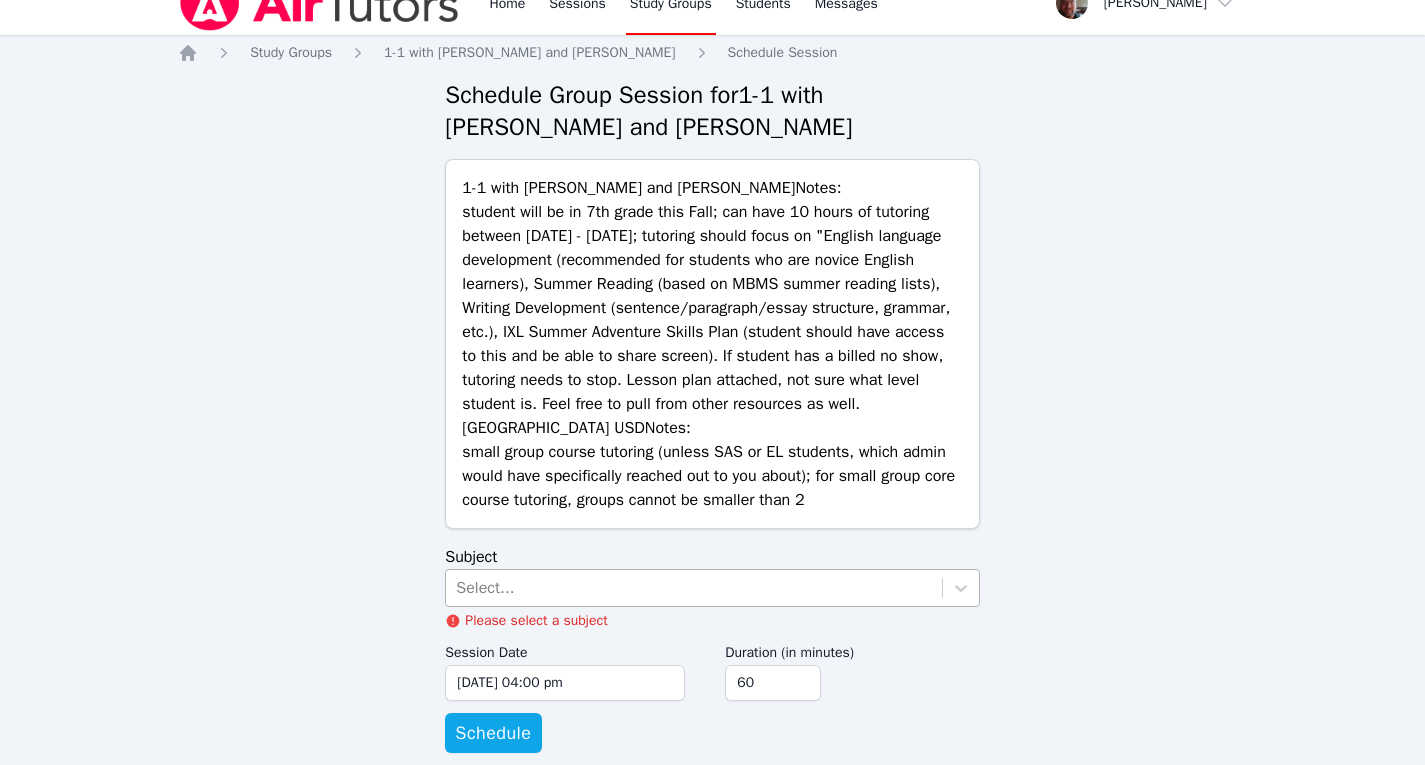click on "Select..." at bounding box center [693, 588] 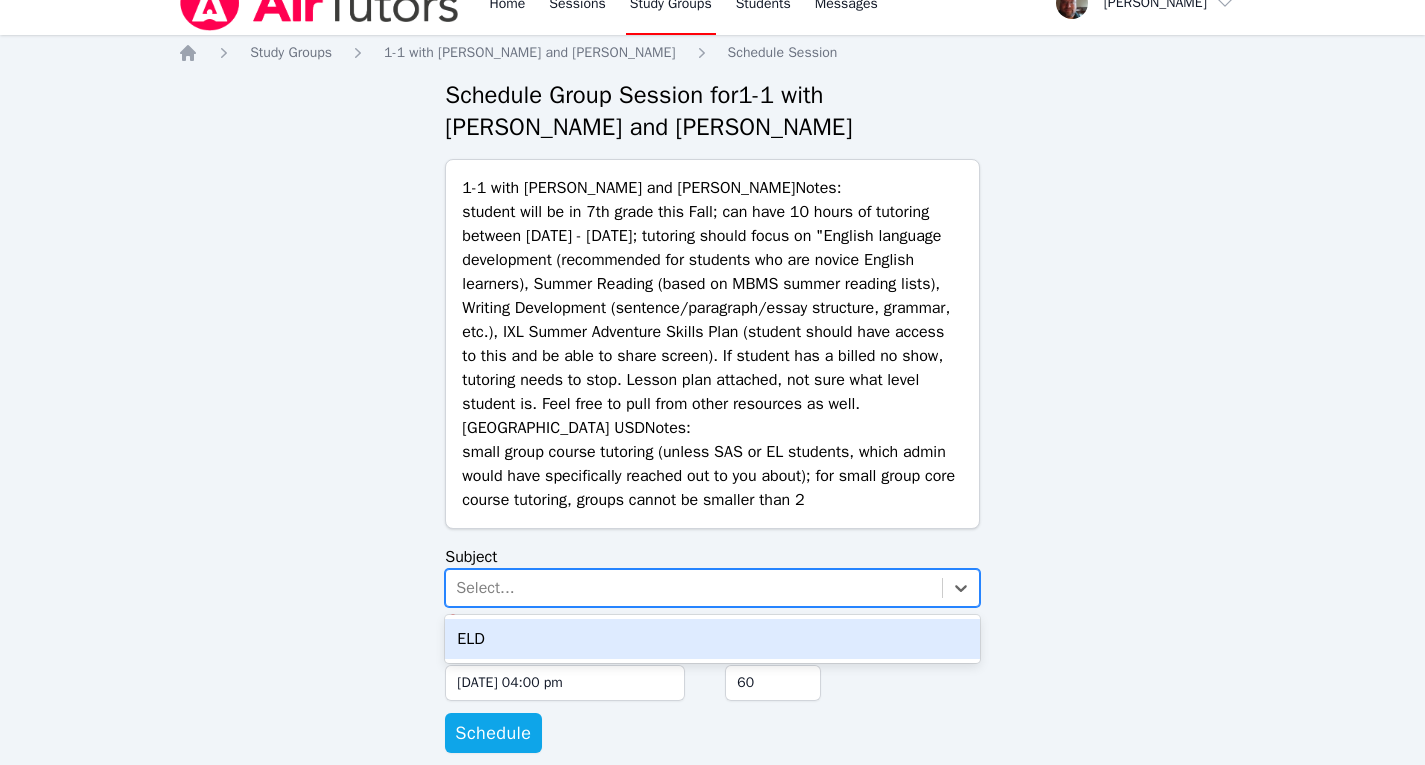 click on "ELD" at bounding box center (712, 639) 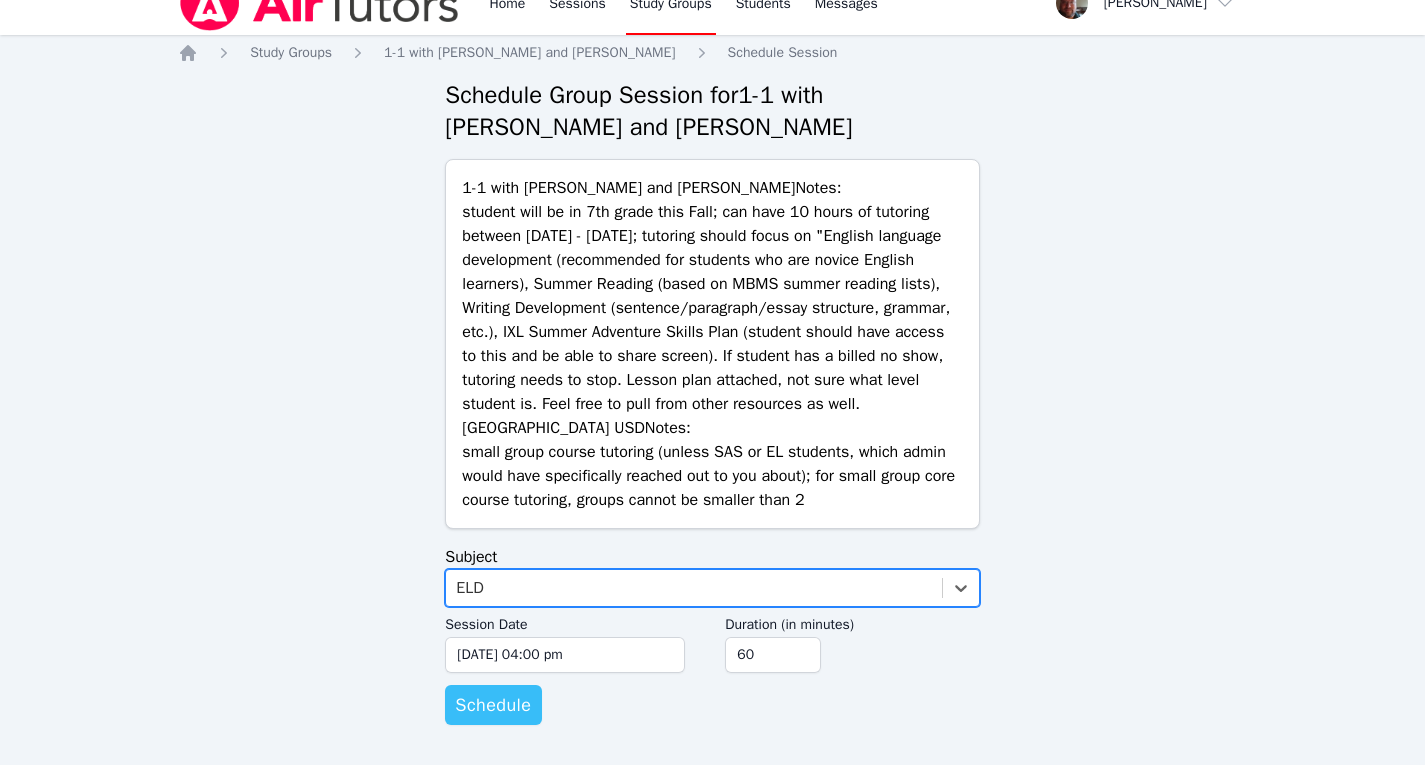 click on "Schedule" at bounding box center (493, 705) 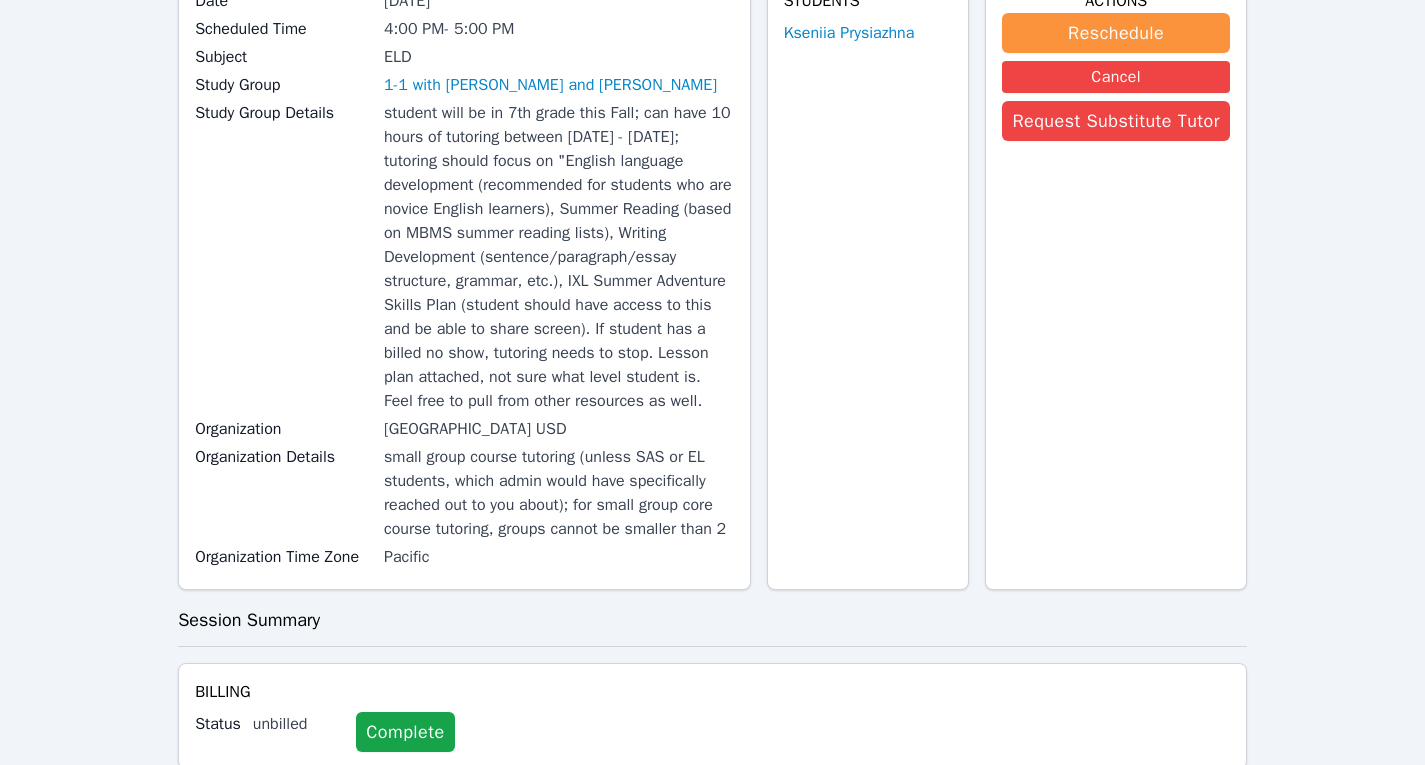 scroll, scrollTop: 0, scrollLeft: 0, axis: both 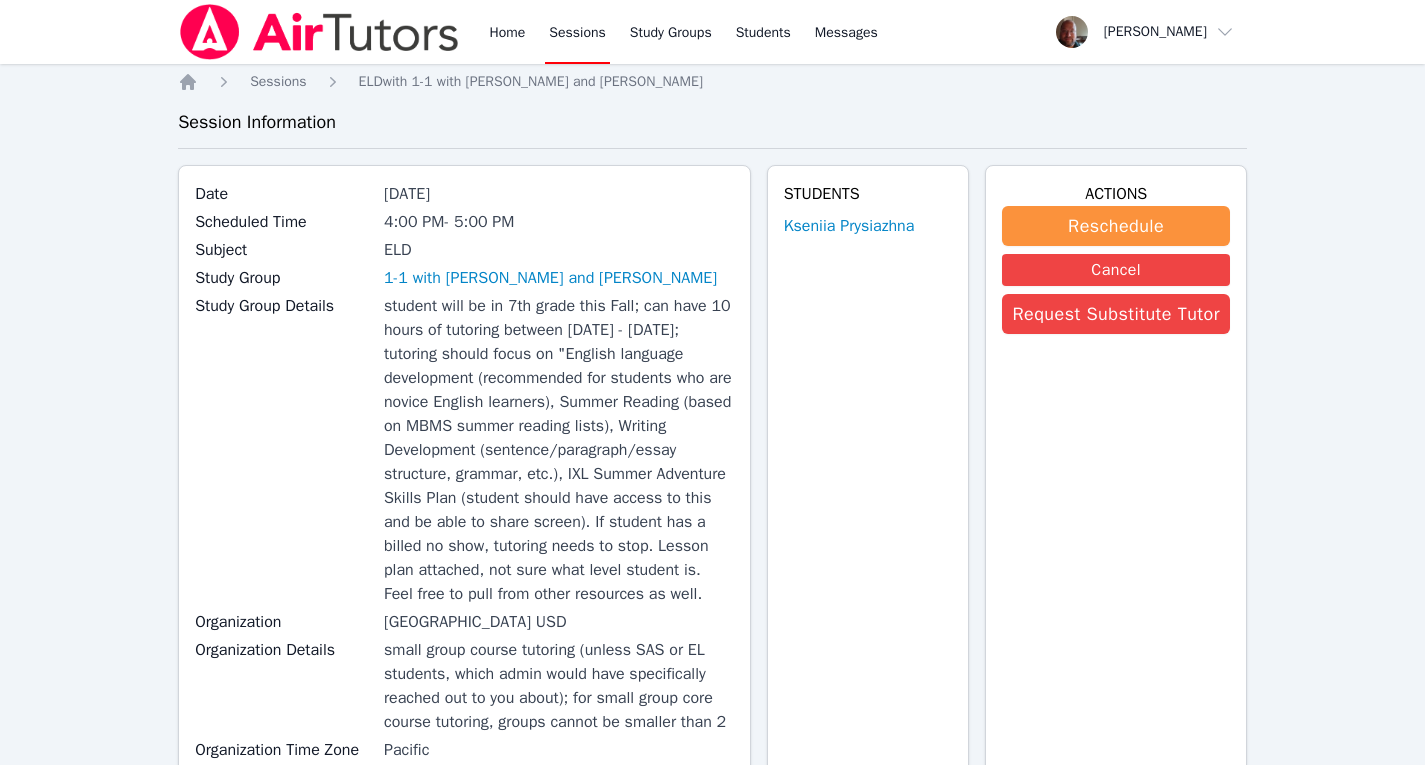 click on "Sessions" at bounding box center [577, 32] 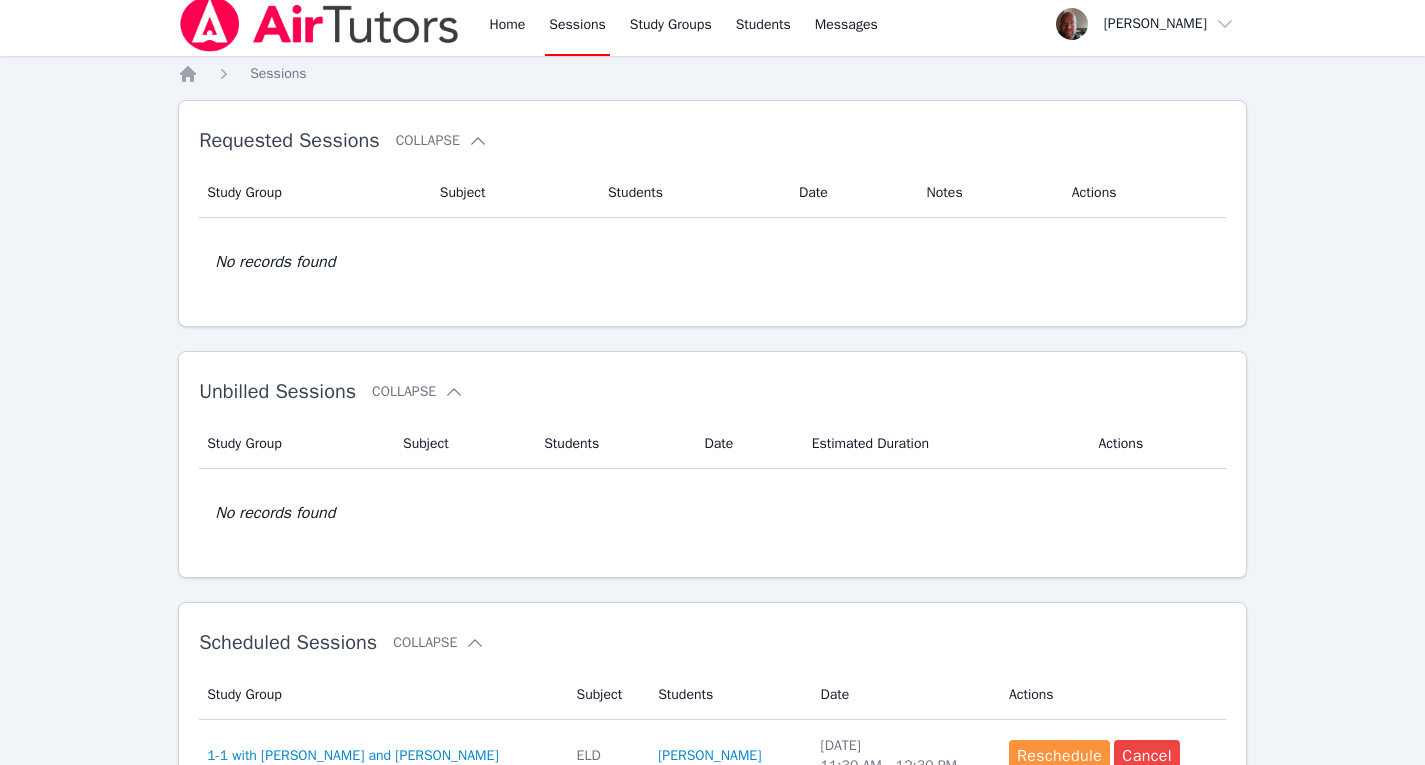 scroll, scrollTop: 0, scrollLeft: 0, axis: both 